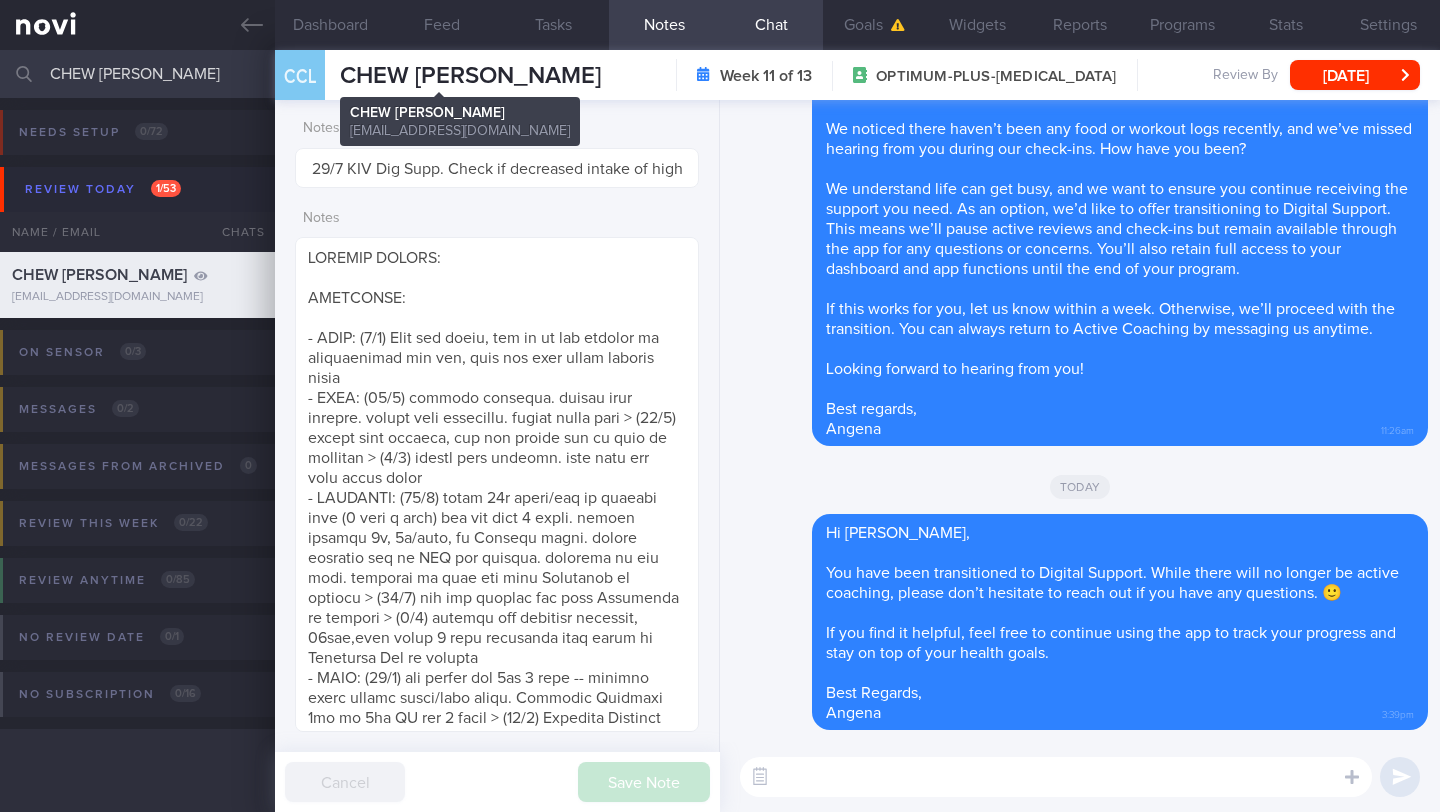 scroll, scrollTop: 0, scrollLeft: 0, axis: both 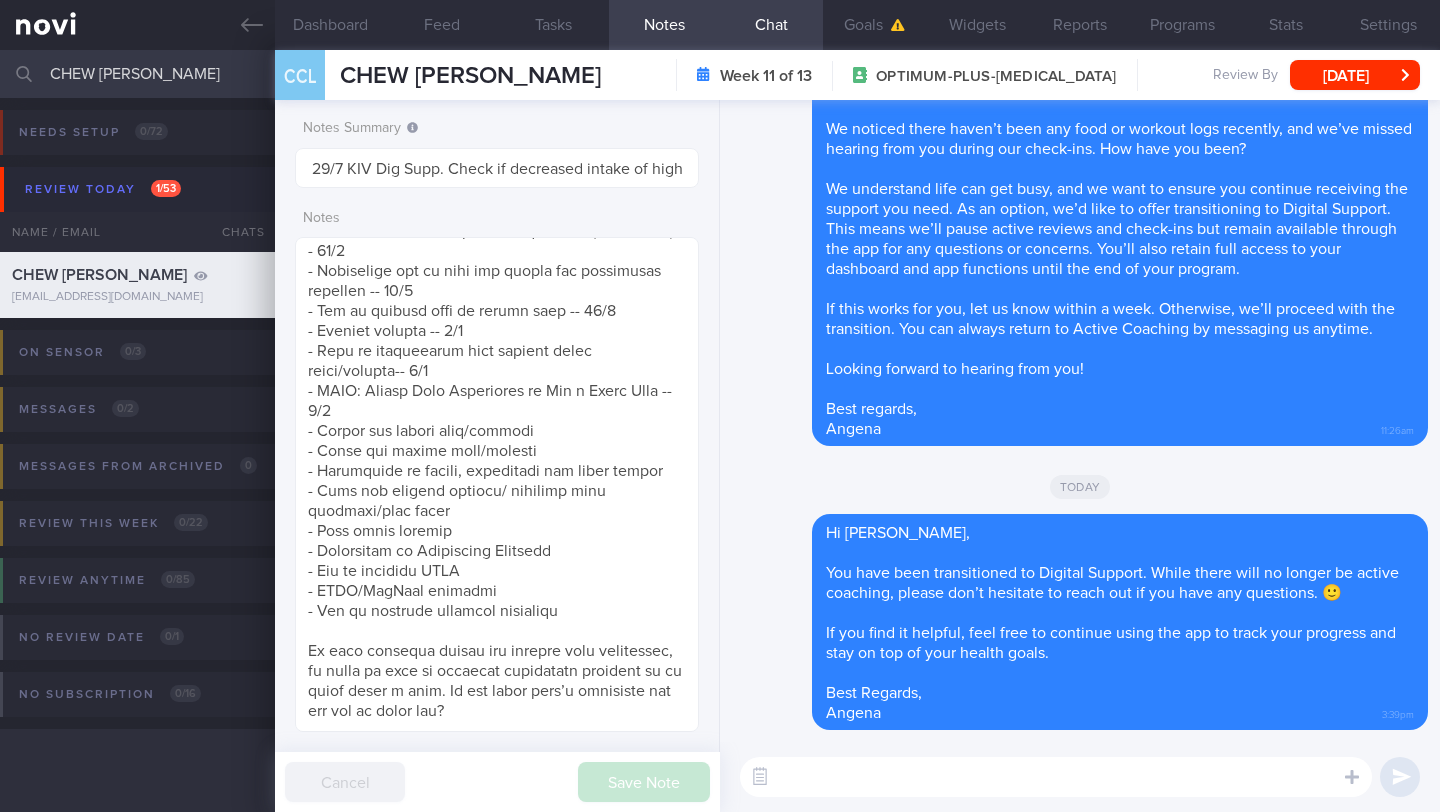 click on "CHEW [PERSON_NAME]" at bounding box center (720, 74) 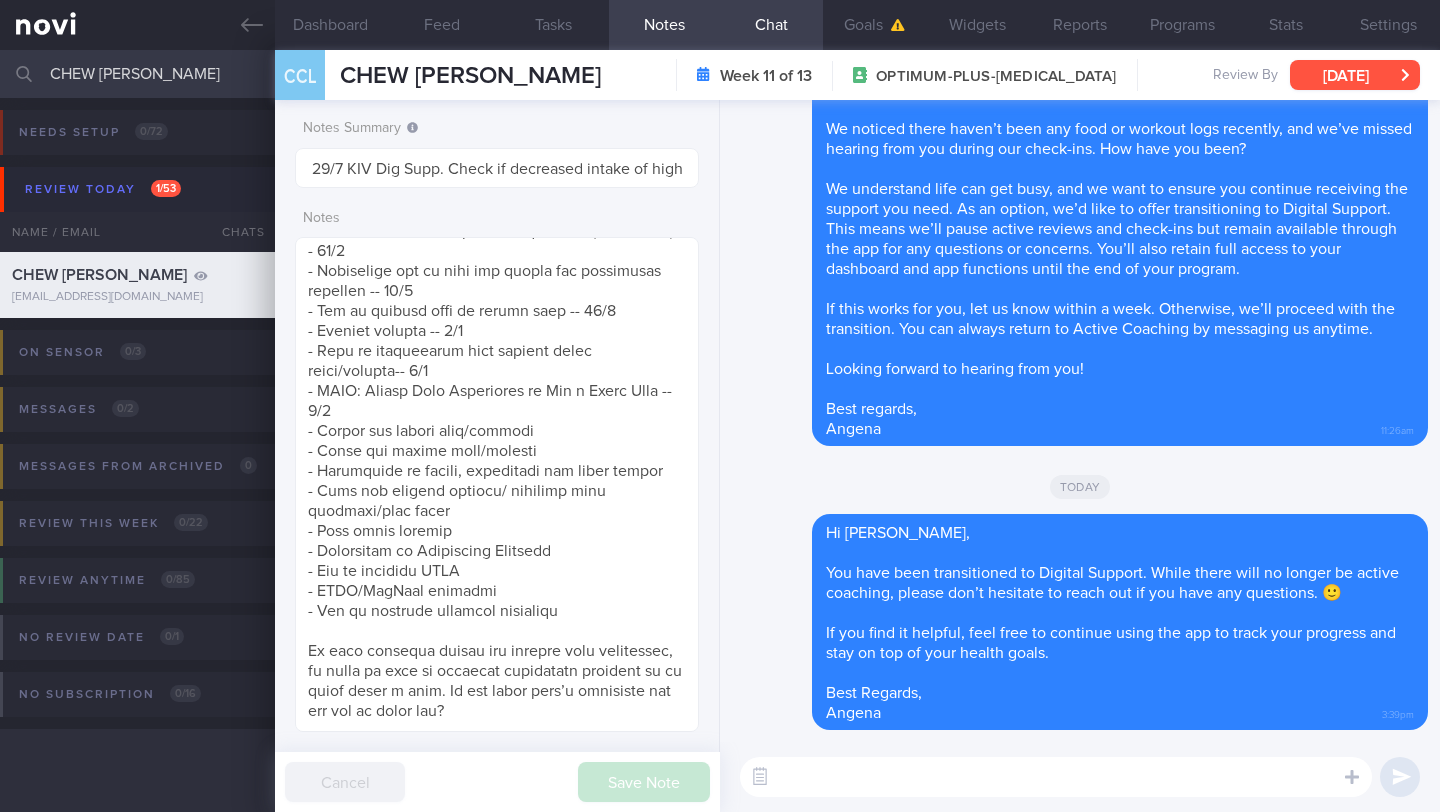 click on "[DATE]" at bounding box center (1355, 75) 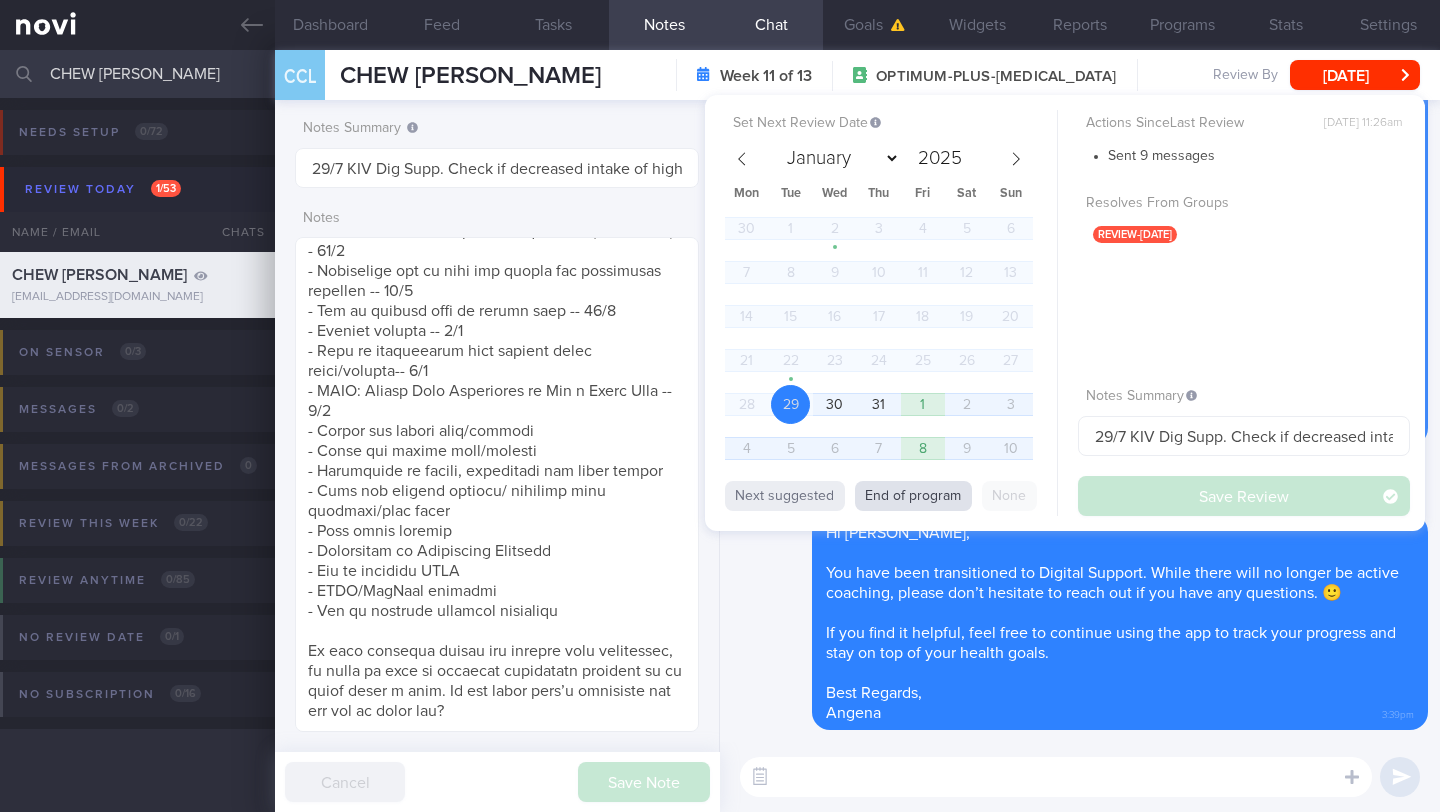 click on "End of program" at bounding box center [913, 496] 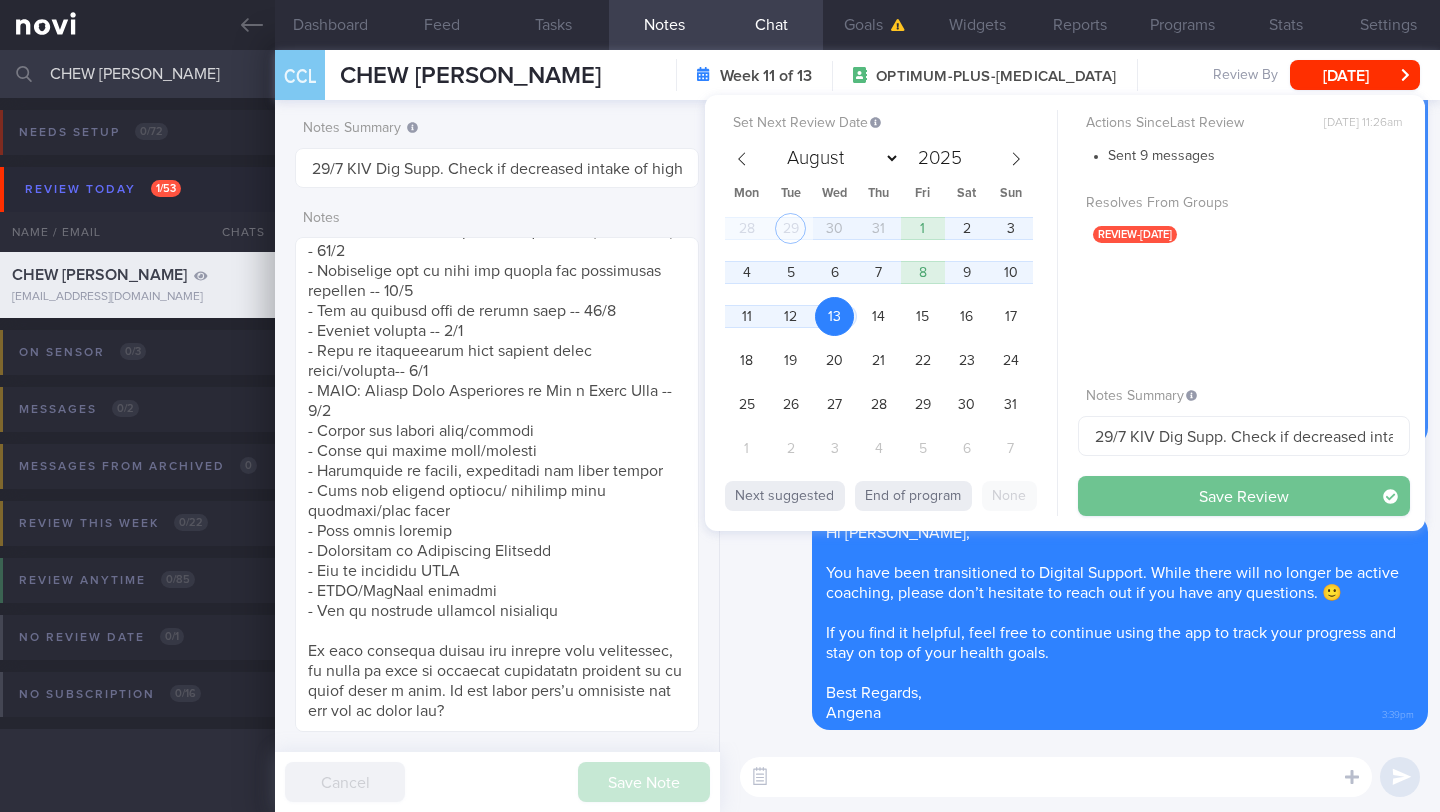 click on "Save Review" at bounding box center [1244, 496] 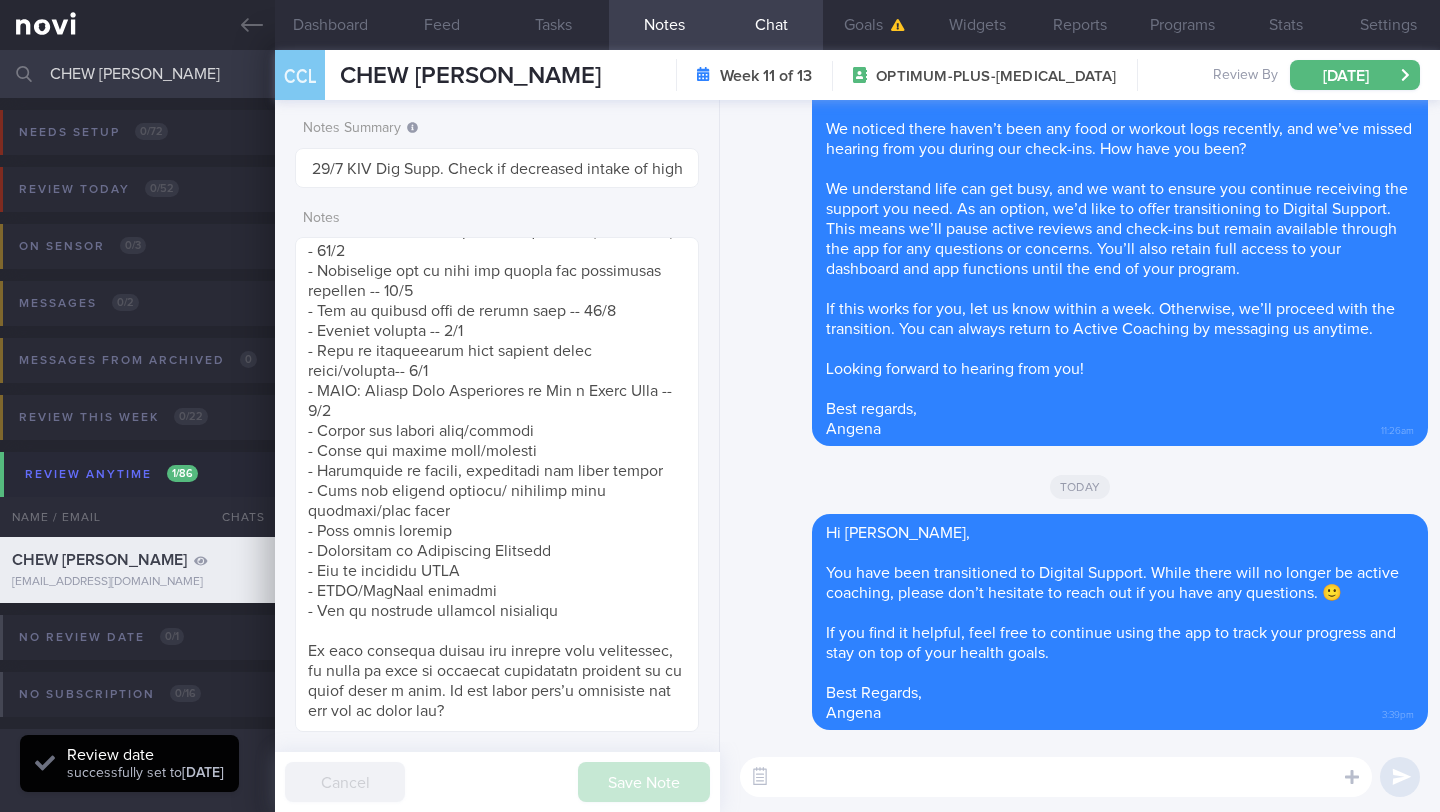click on "CHEW [PERSON_NAME]" at bounding box center [720, 74] 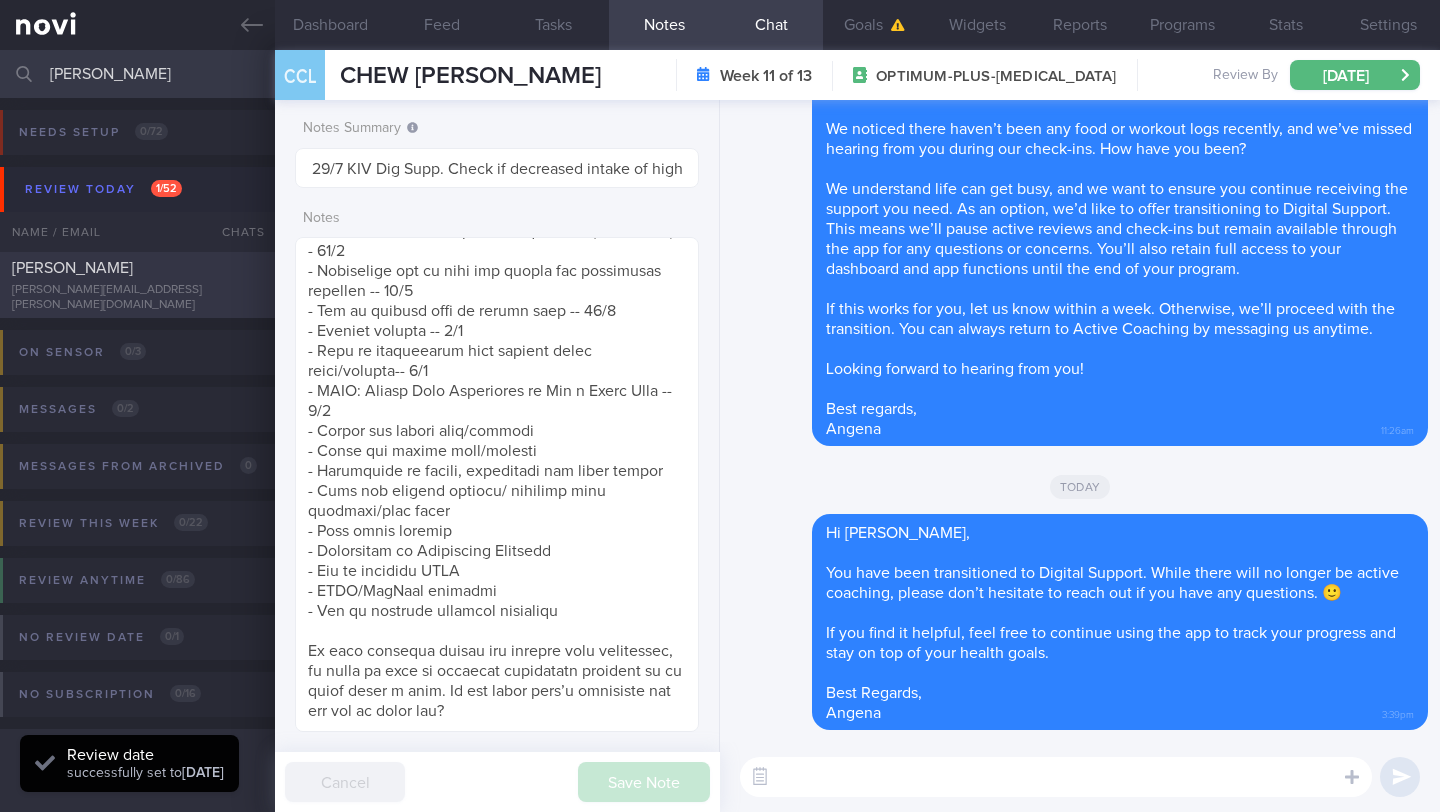 type on "[PERSON_NAME]" 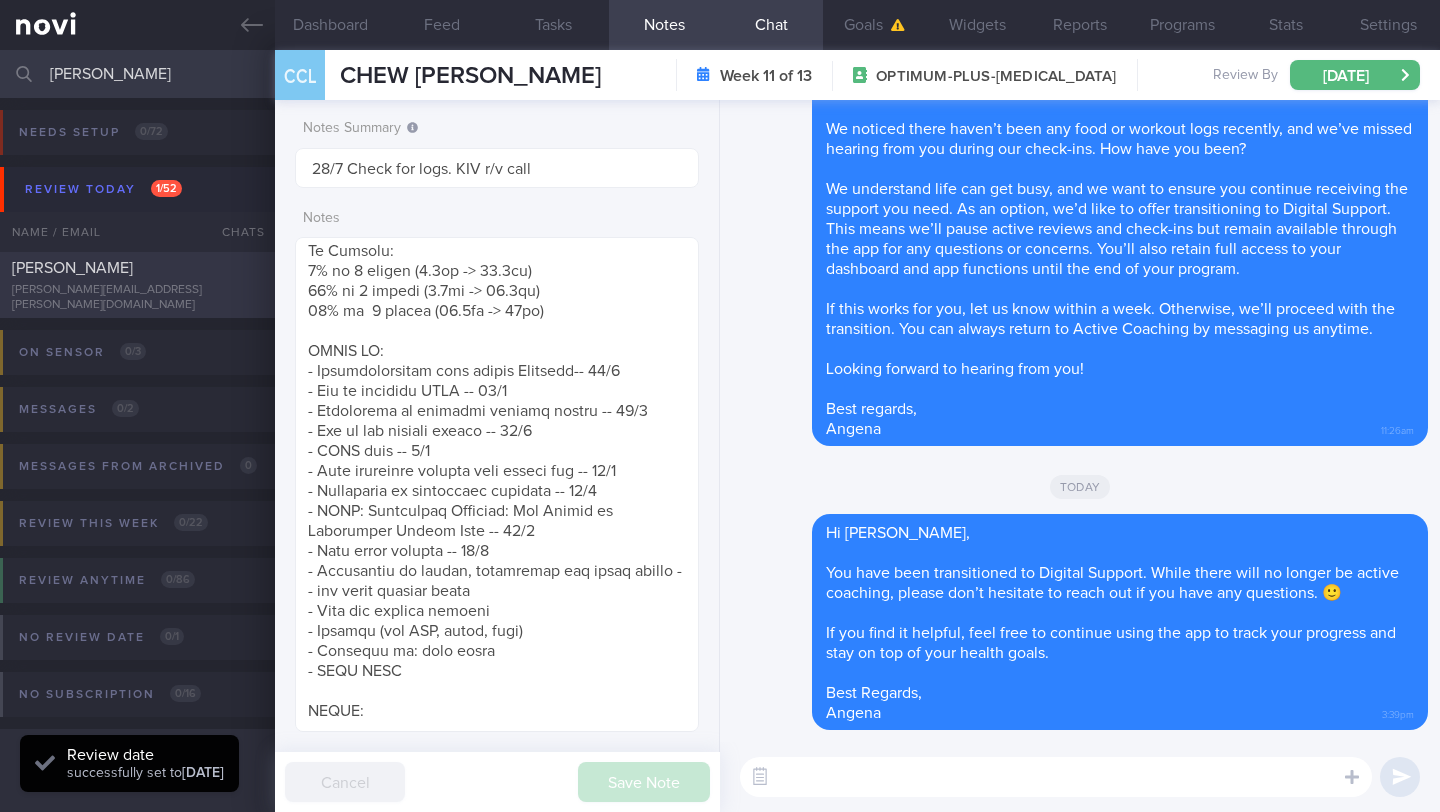 select on "6" 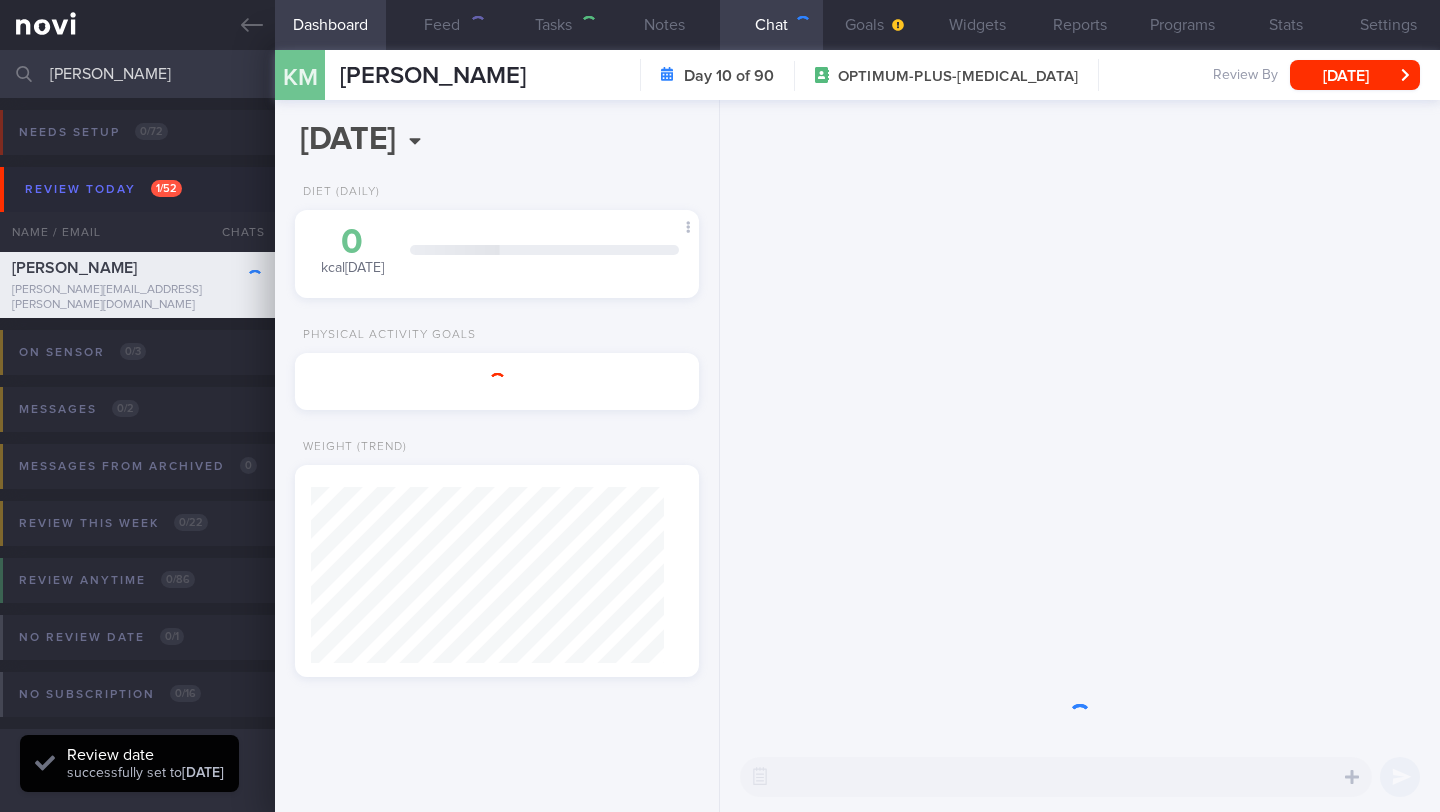 scroll, scrollTop: 0, scrollLeft: 0, axis: both 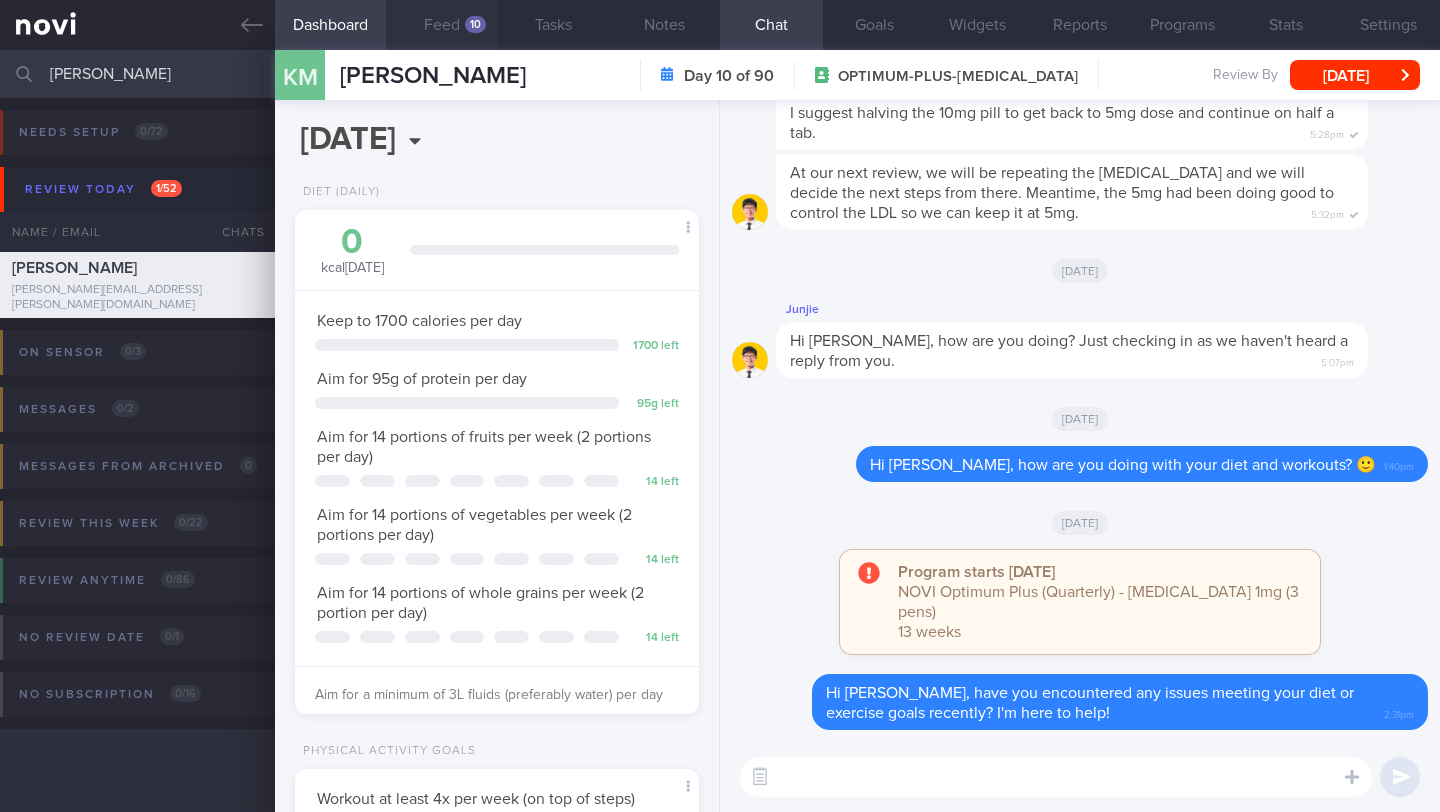 click on "Feed
10" at bounding box center [441, 25] 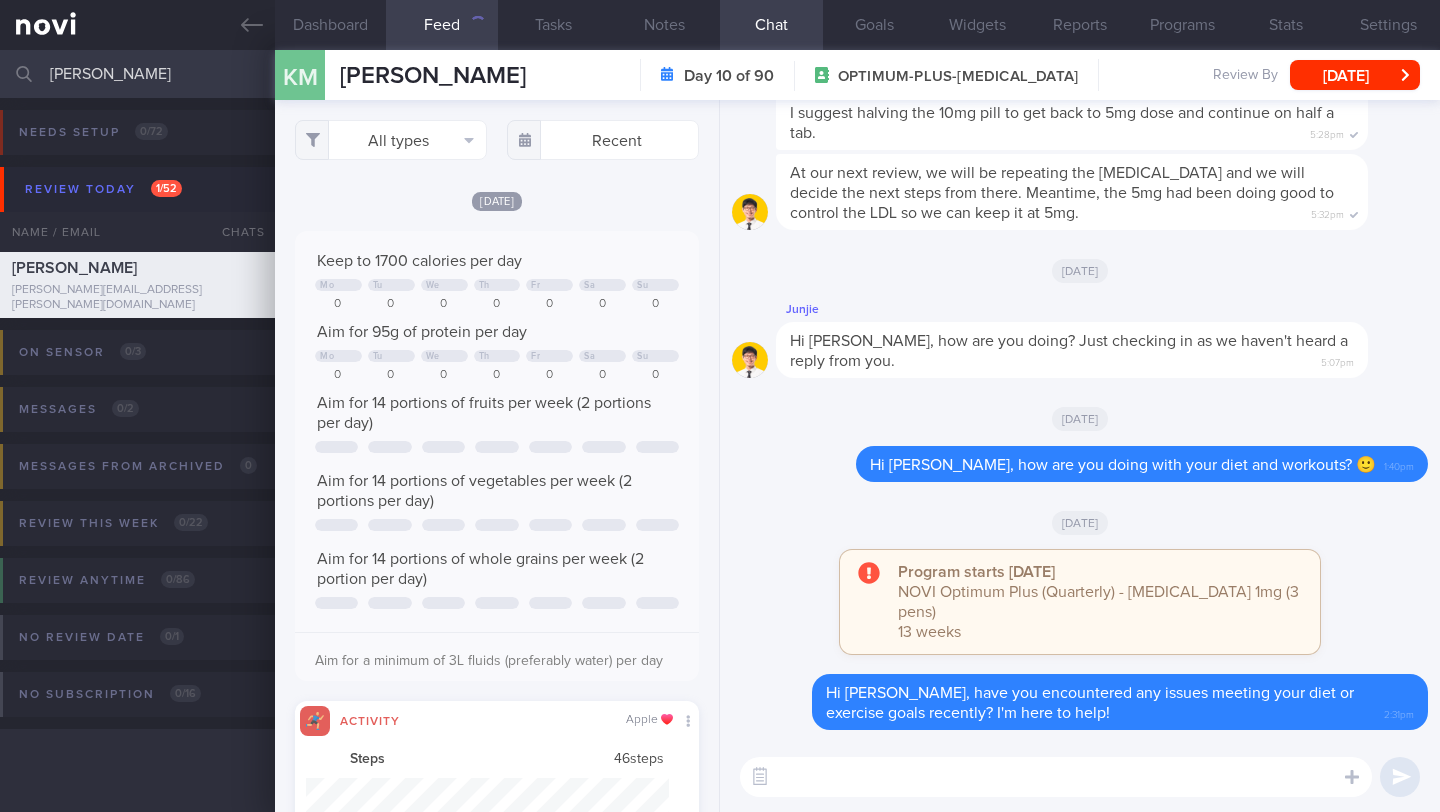 scroll, scrollTop: 999910, scrollLeft: 999637, axis: both 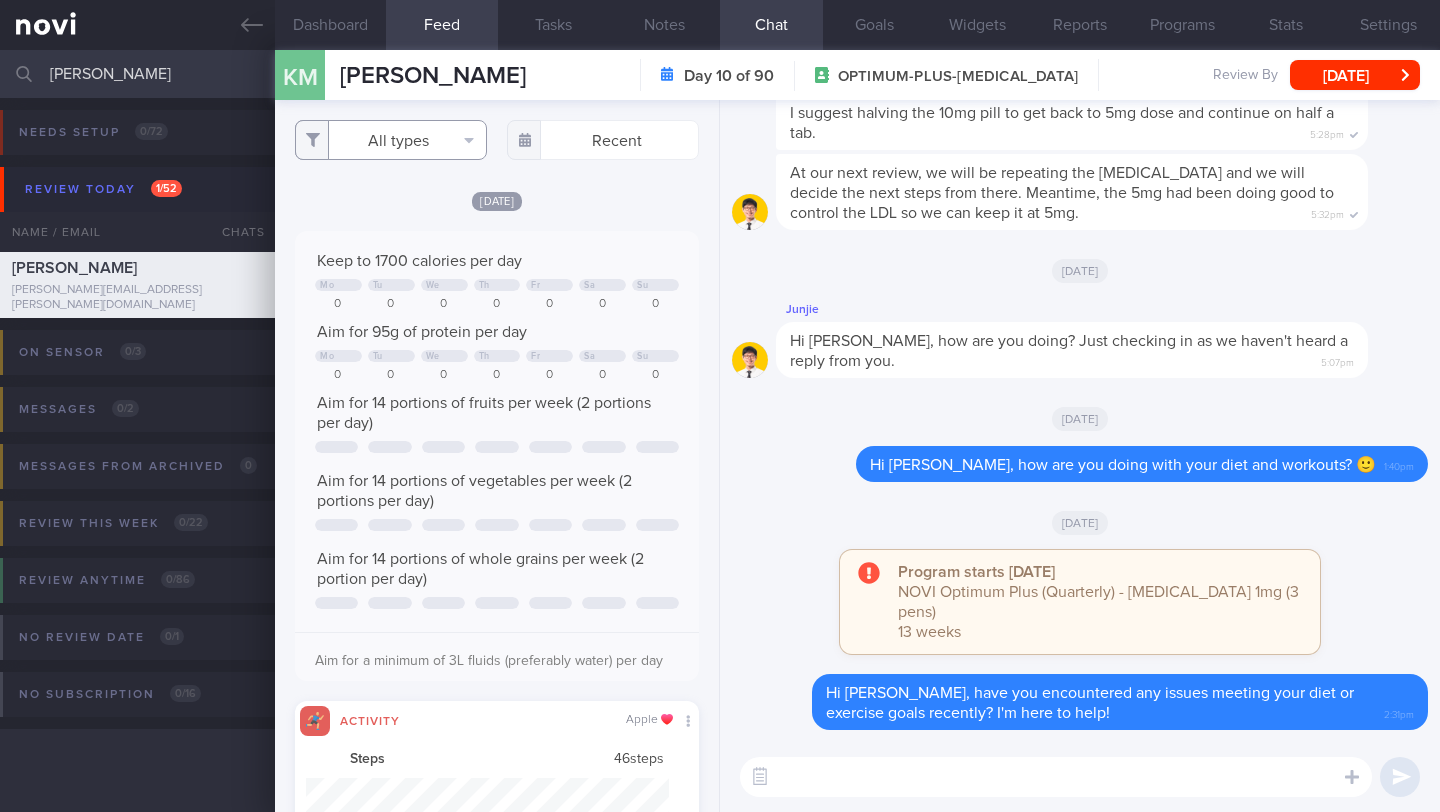 click on "All types" at bounding box center (391, 140) 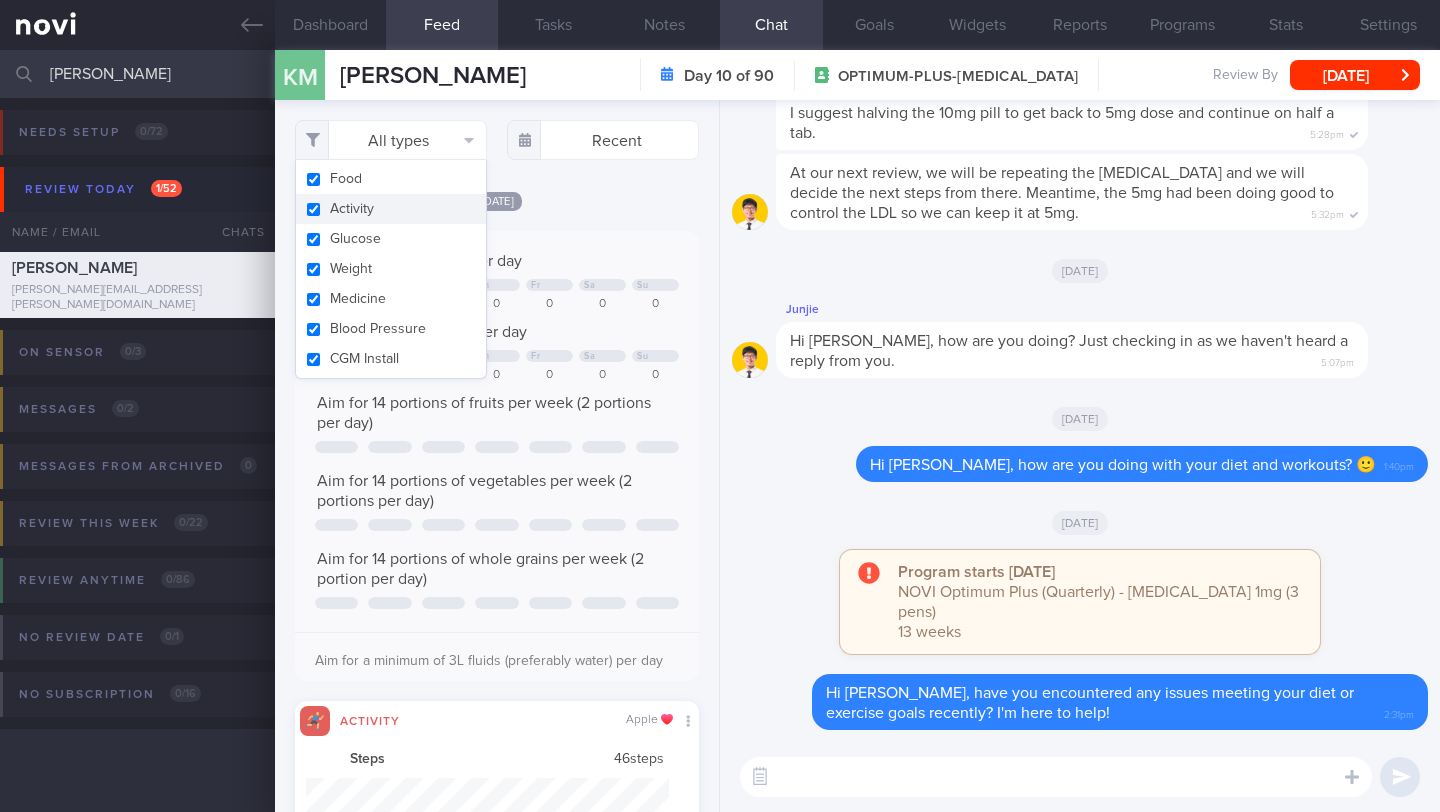 click on "Activity" at bounding box center [391, 209] 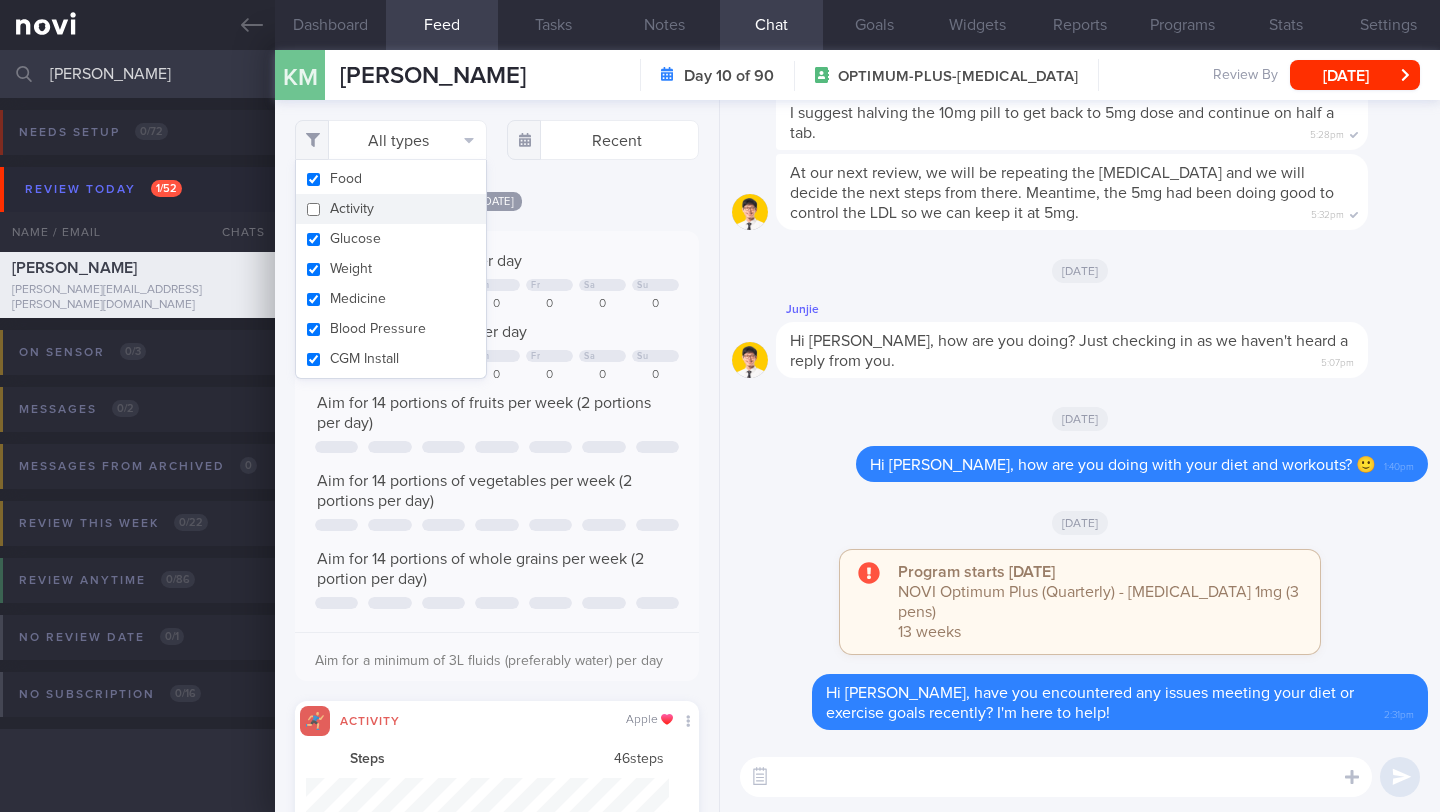 checkbox on "false" 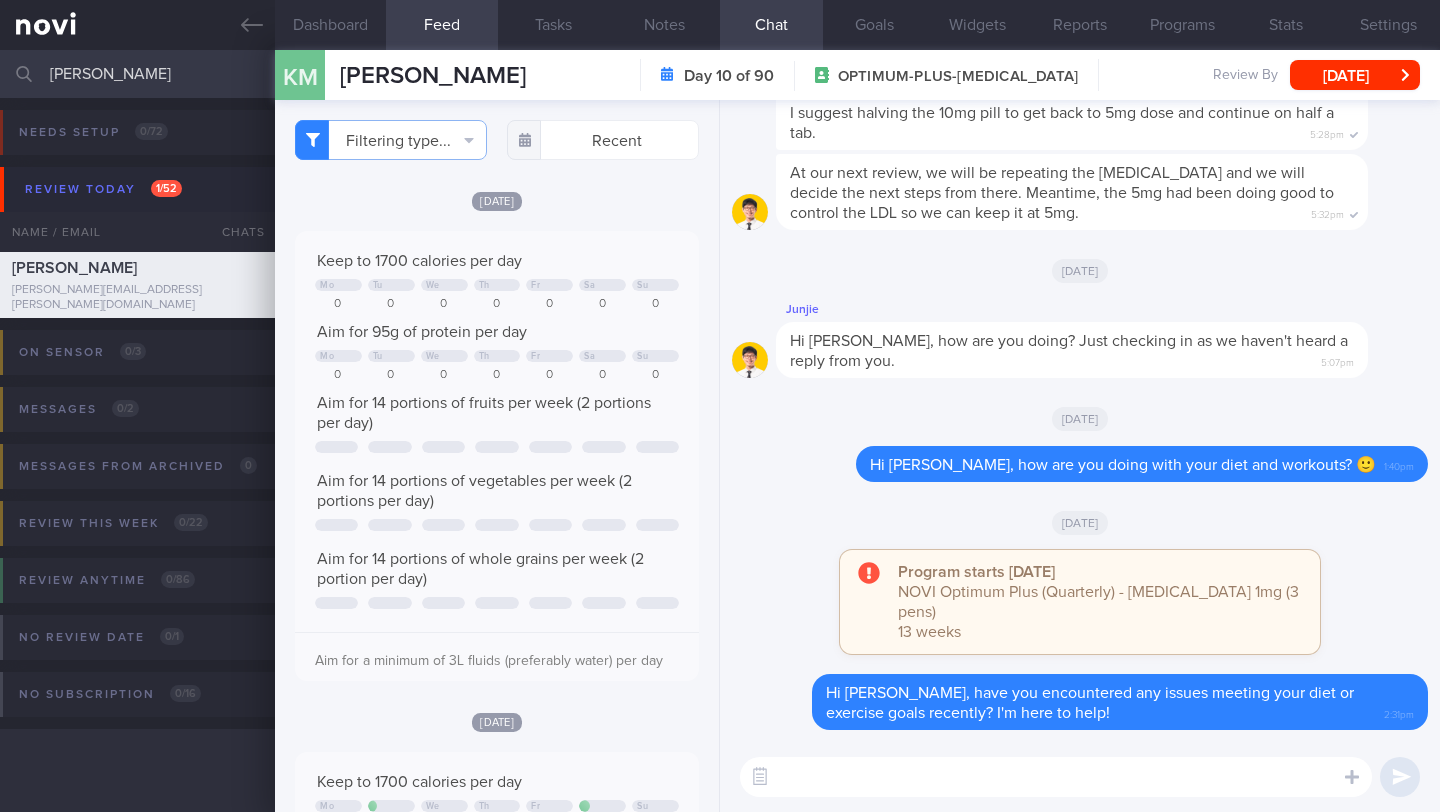 drag, startPoint x: 545, startPoint y: 80, endPoint x: 351, endPoint y: 60, distance: 195.0282 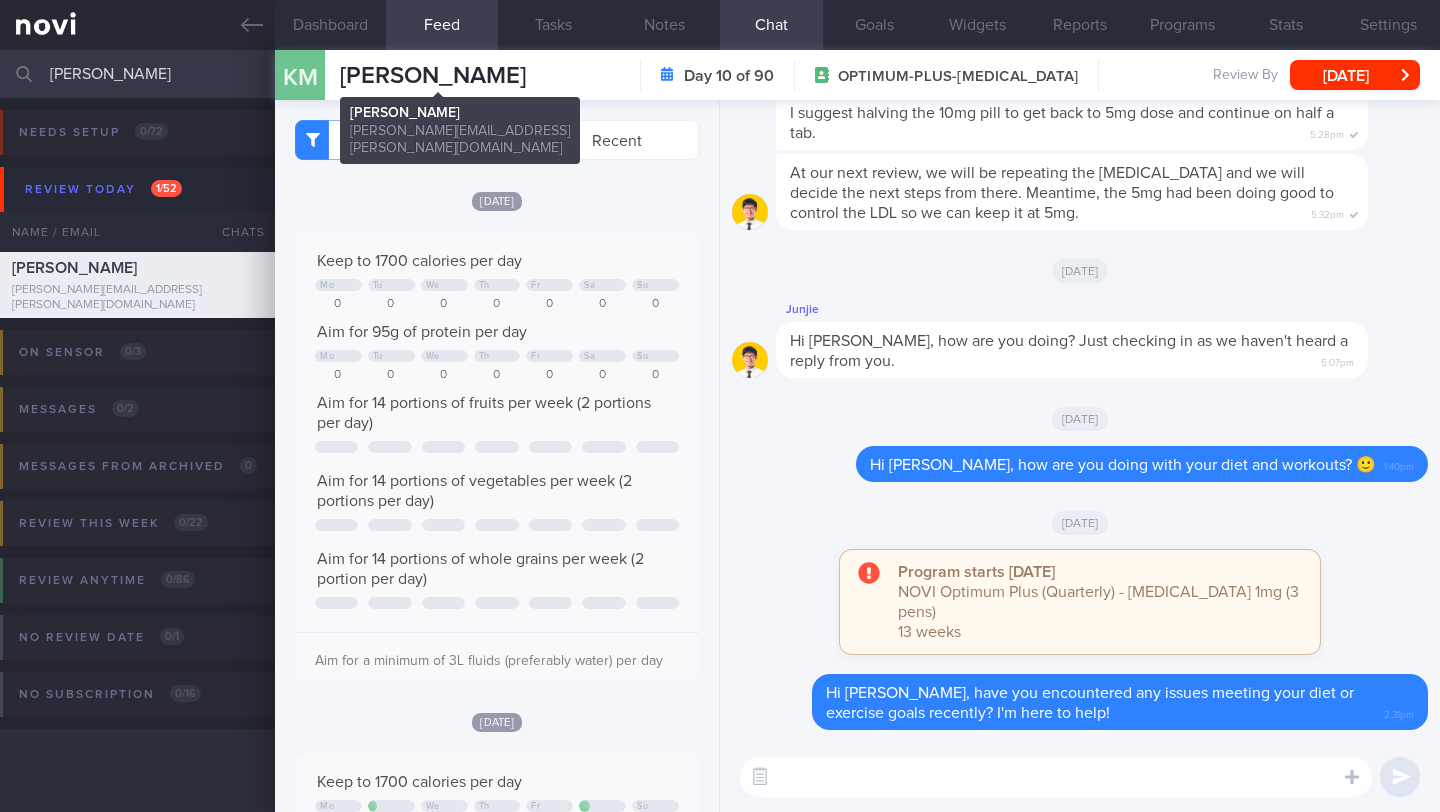 copy on "[PERSON_NAME]" 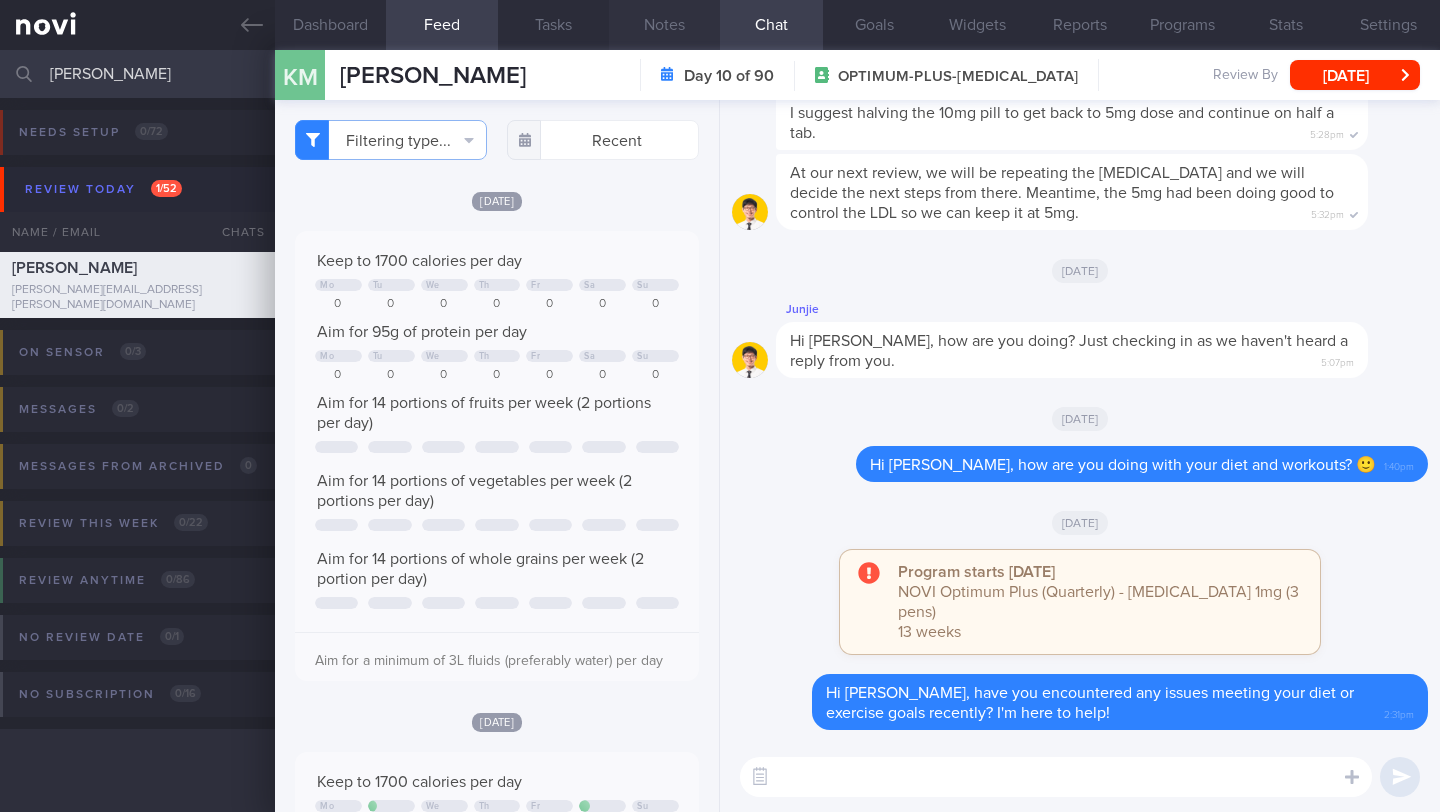 click on "Notes" at bounding box center (664, 25) 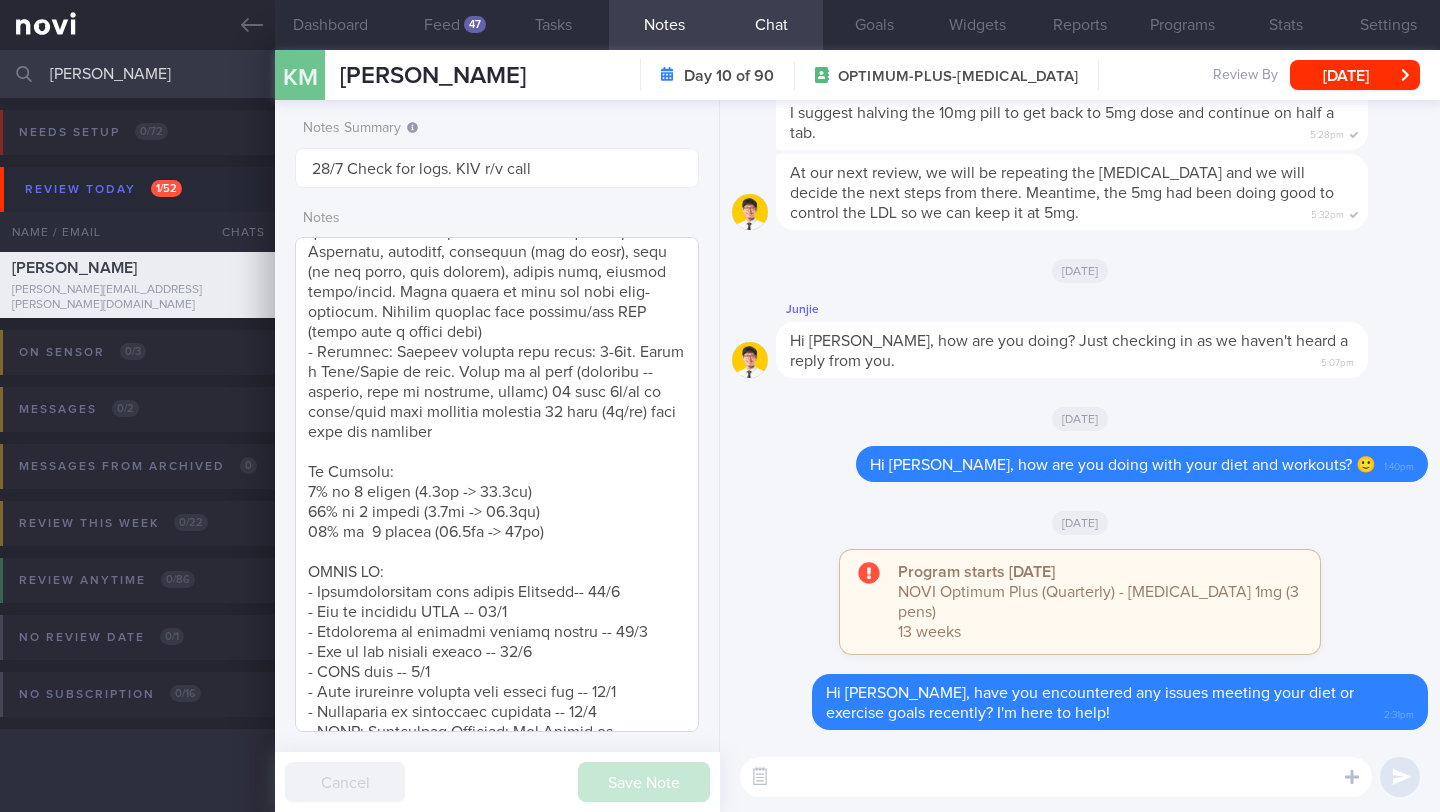 scroll, scrollTop: 767, scrollLeft: 0, axis: vertical 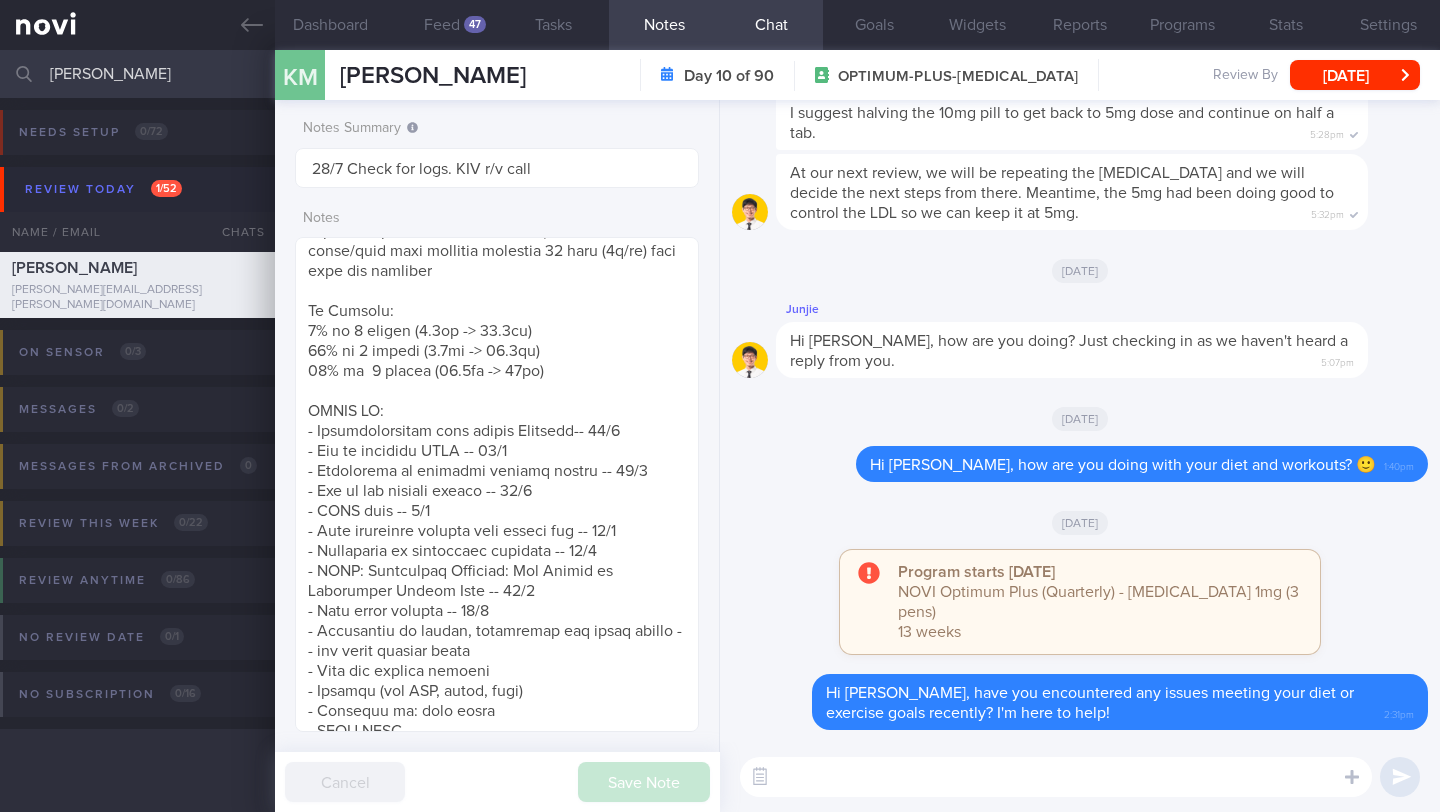 click at bounding box center (1056, 777) 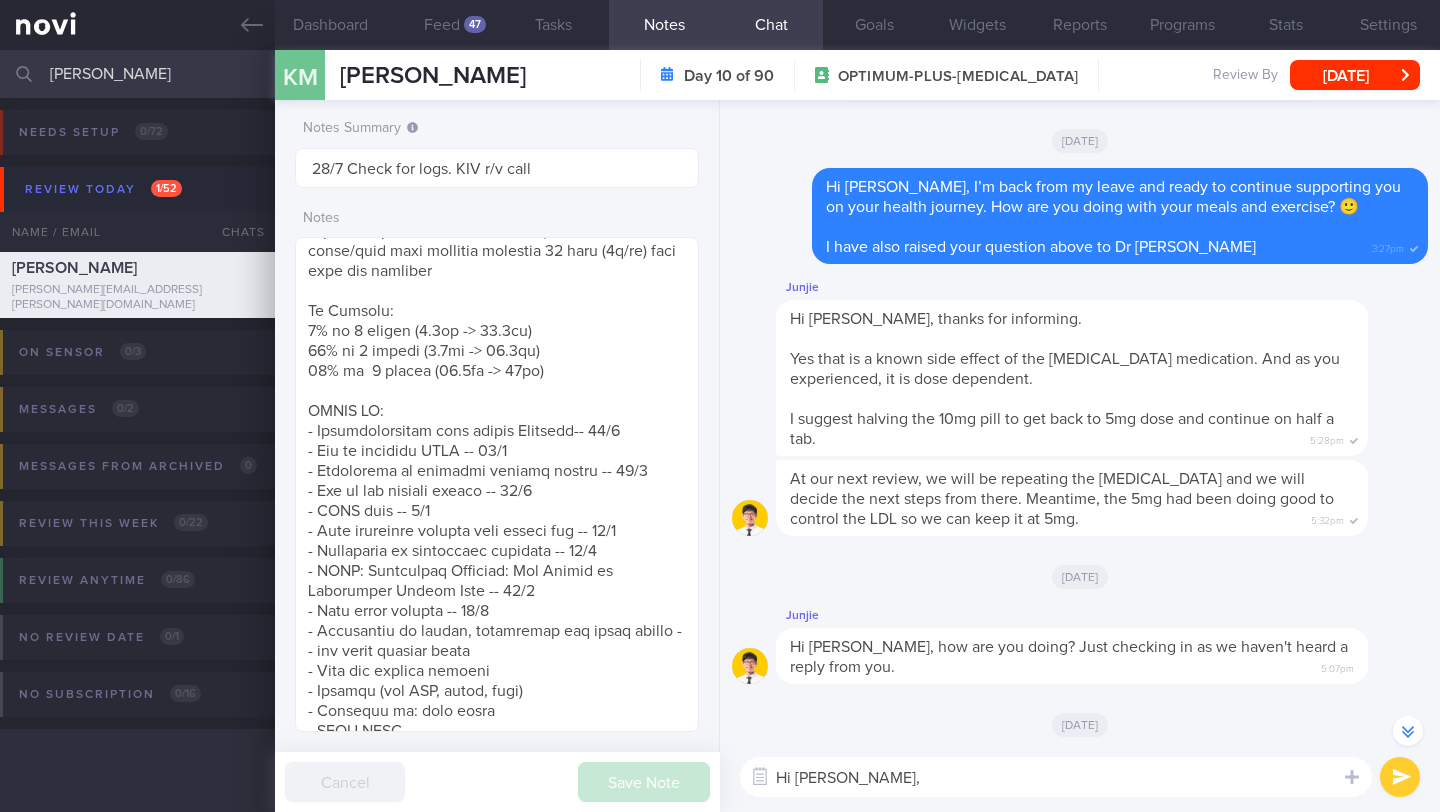 scroll, scrollTop: 0, scrollLeft: 0, axis: both 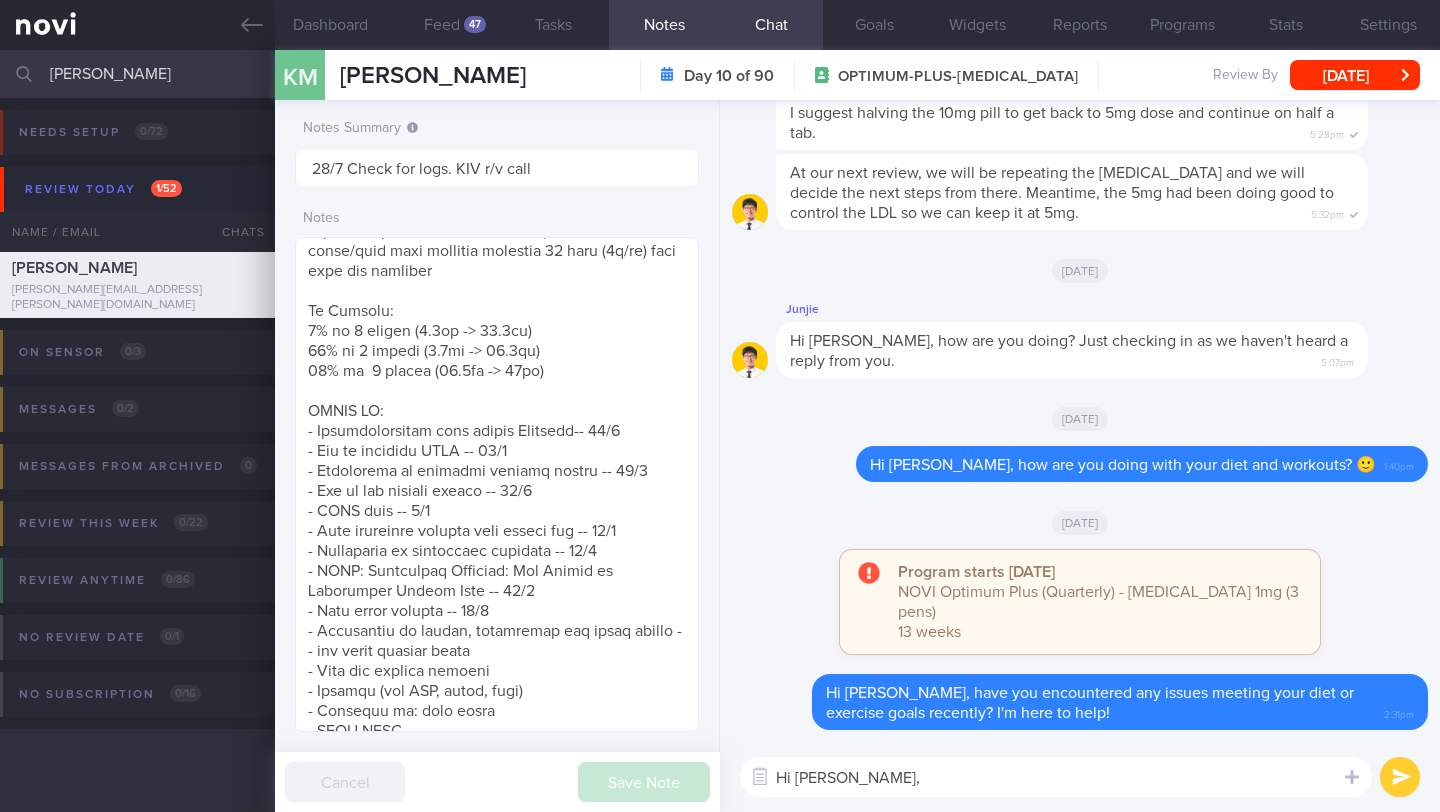 type on "Hi [PERSON_NAME]," 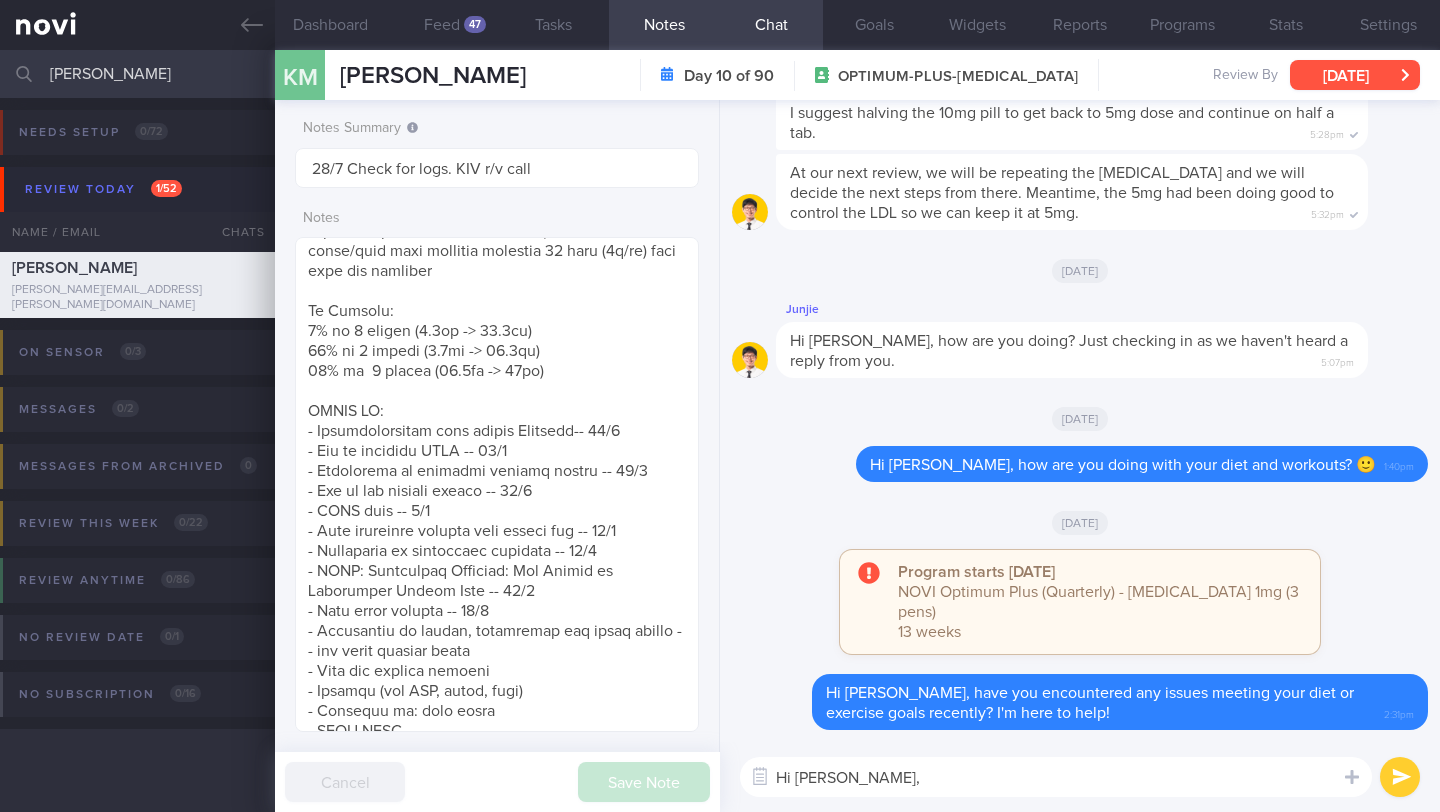 click on "[DATE]" at bounding box center (1355, 75) 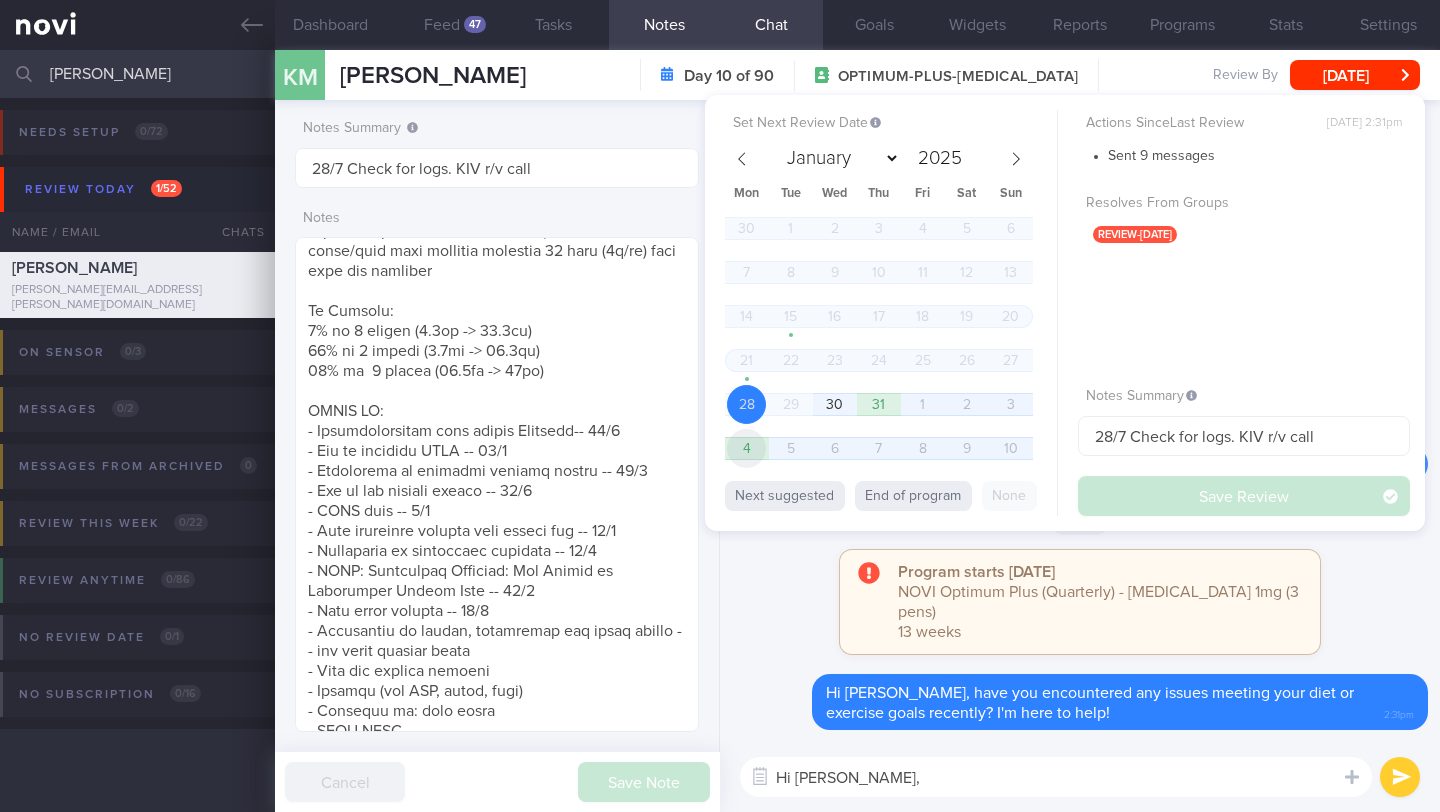 click on "4" at bounding box center (746, 448) 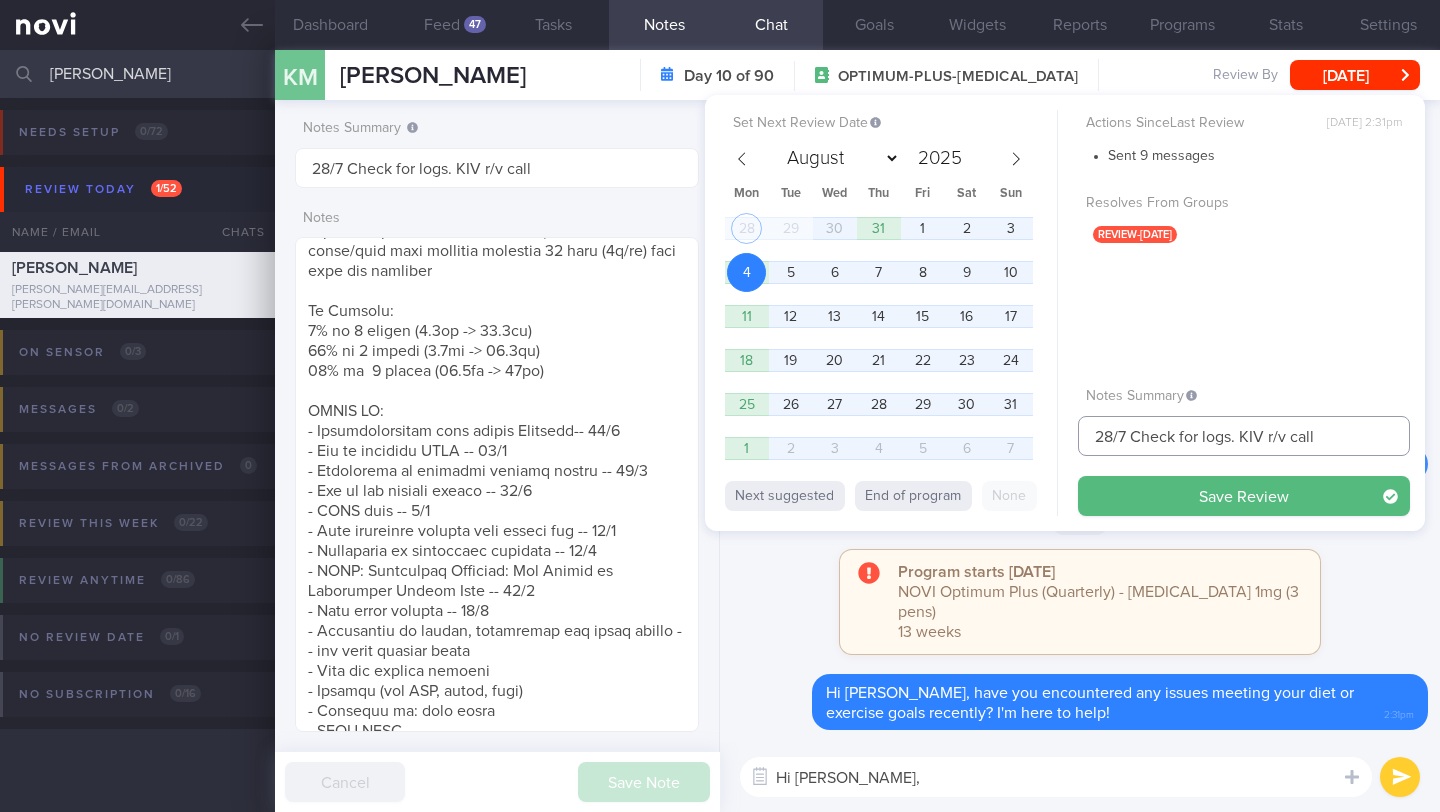 drag, startPoint x: 1125, startPoint y: 436, endPoint x: 1034, endPoint y: 426, distance: 91.5478 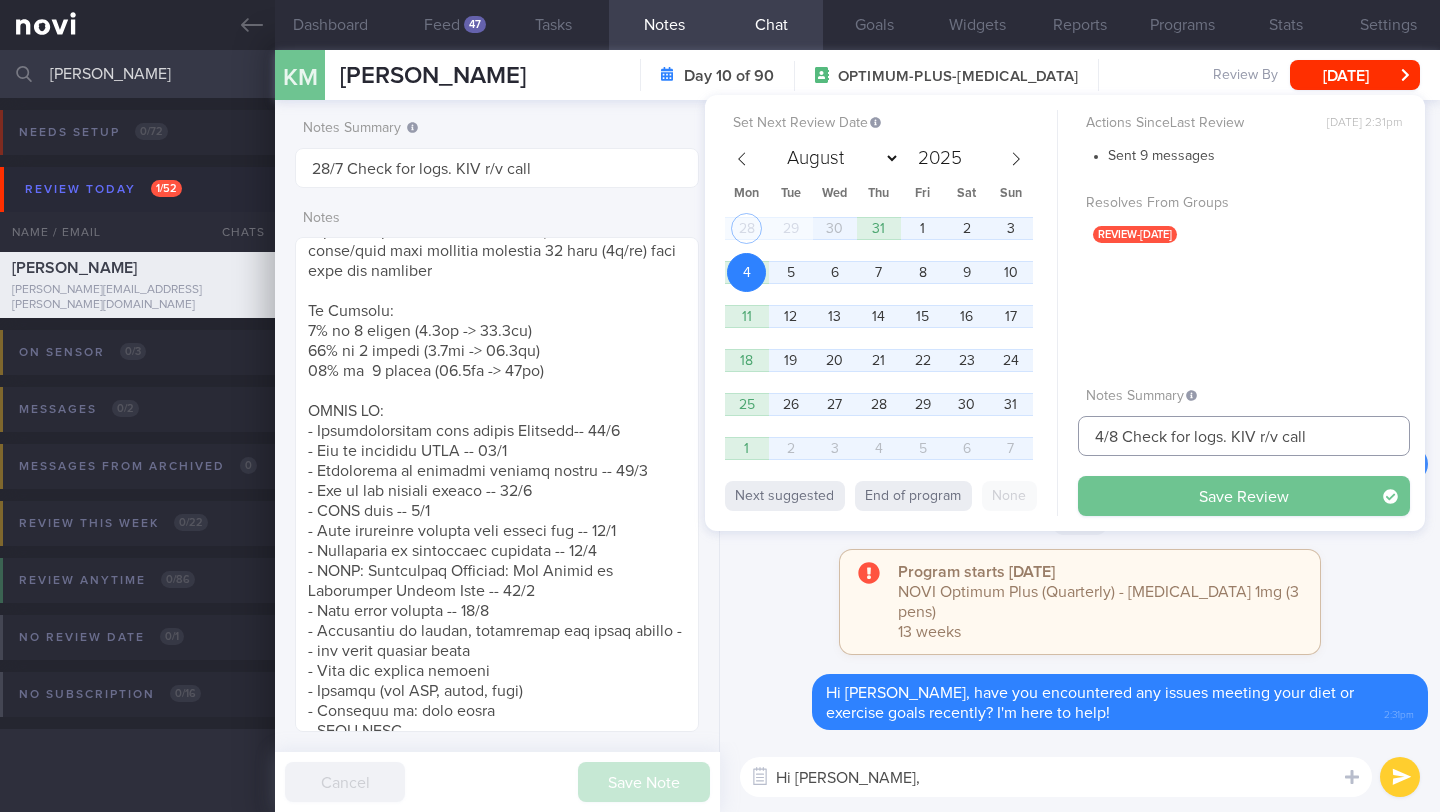 type on "4/8 Check for logs. KIV r/v call" 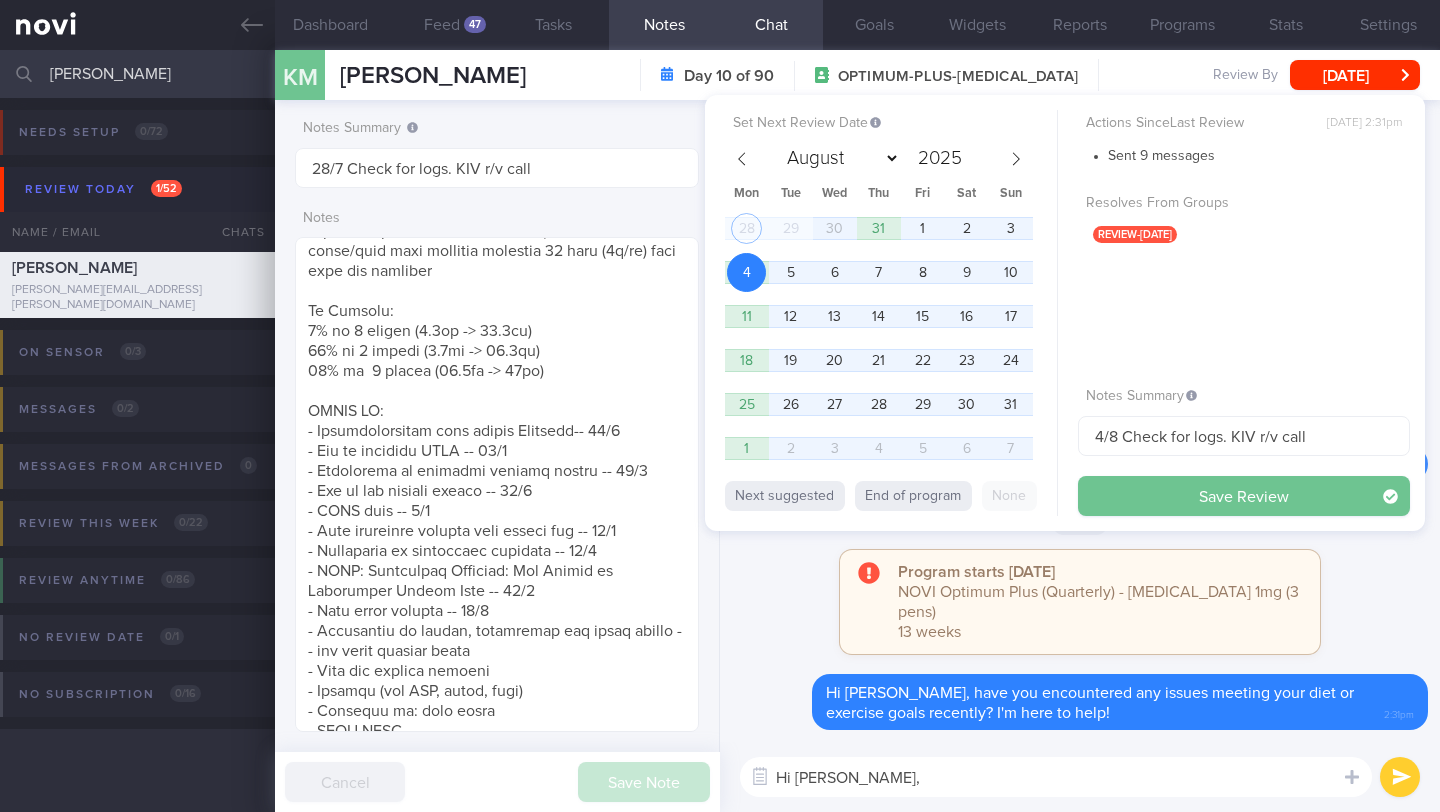 click on "Save Review" at bounding box center [1244, 496] 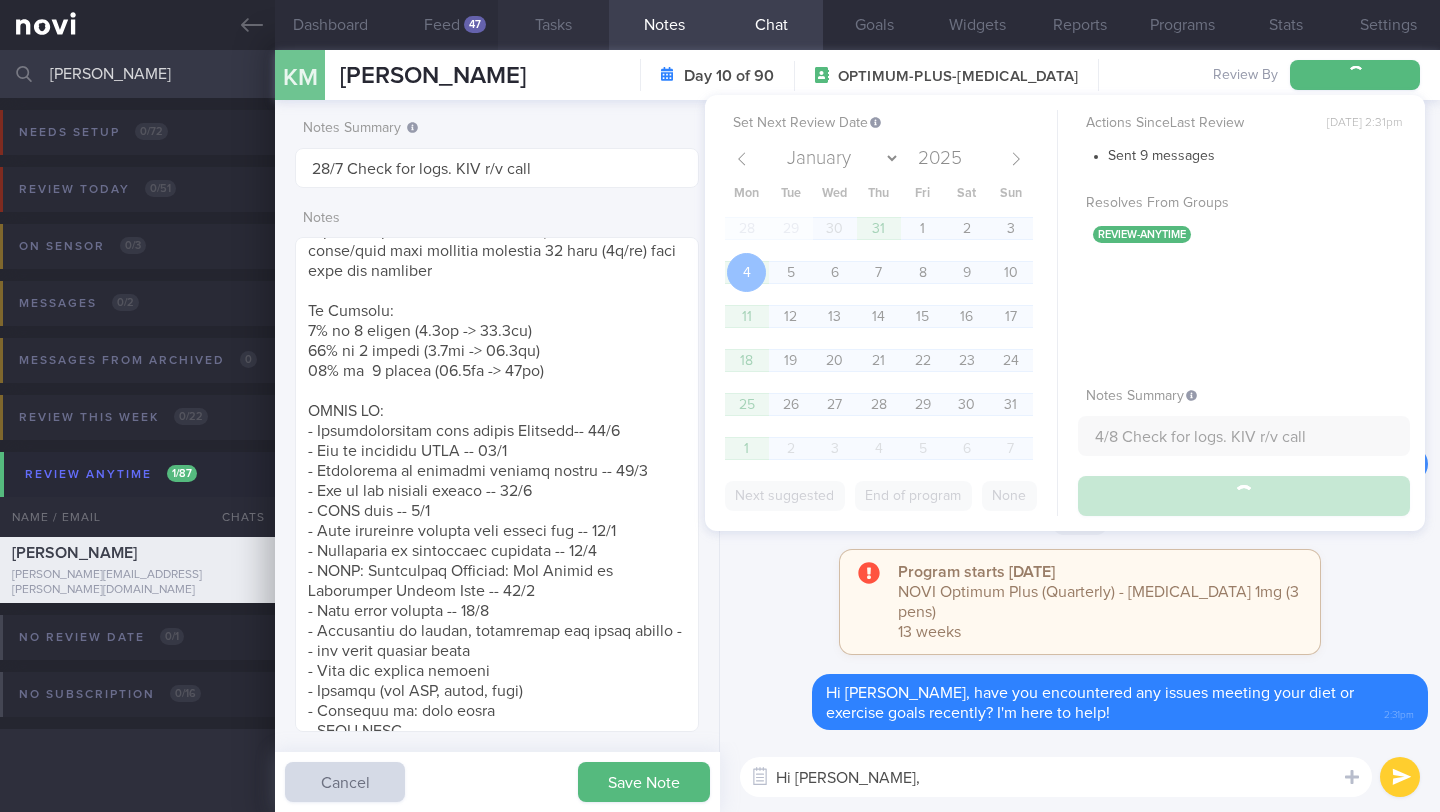 type on "4/8 Check for logs. KIV r/v call" 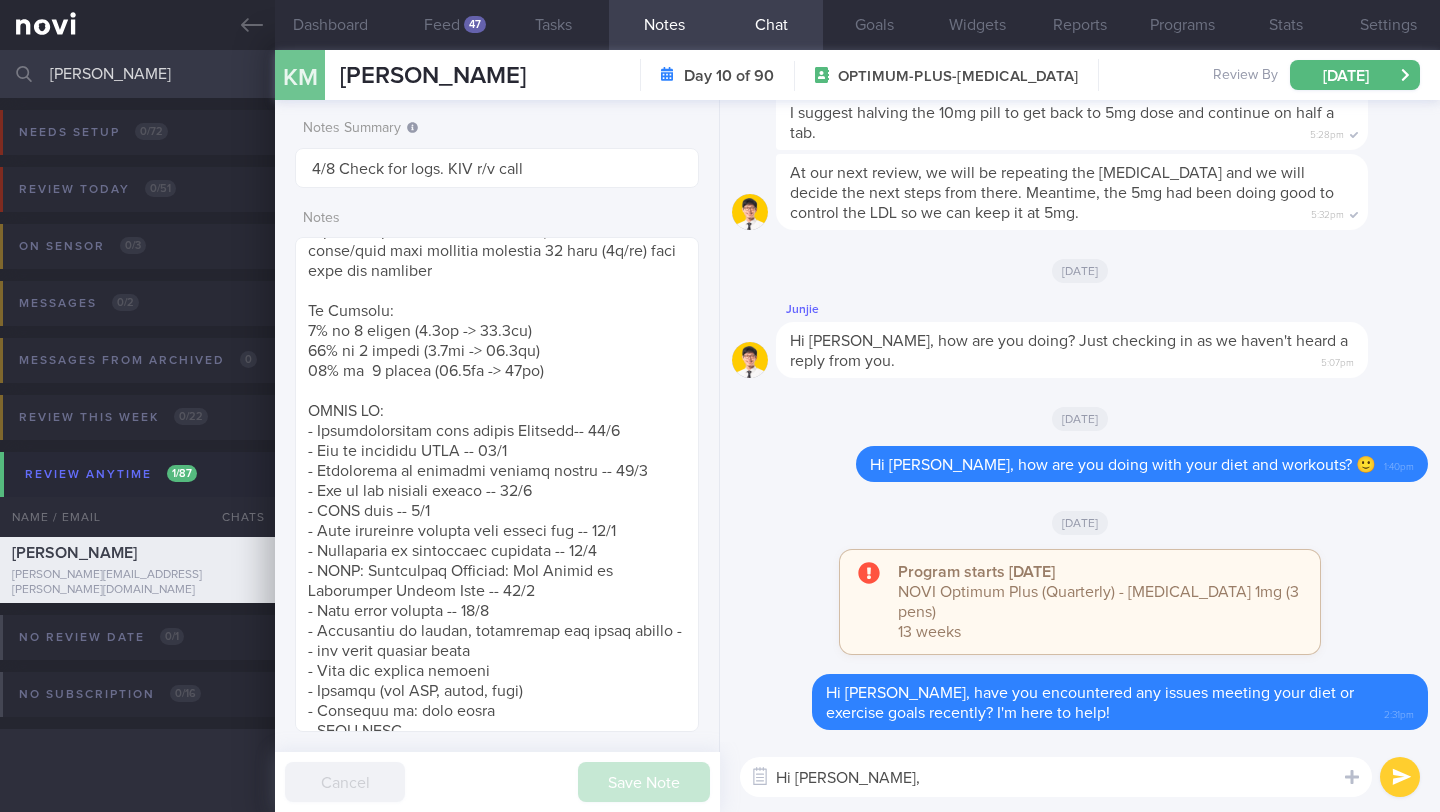 click on "[PERSON_NAME]" at bounding box center (720, 74) 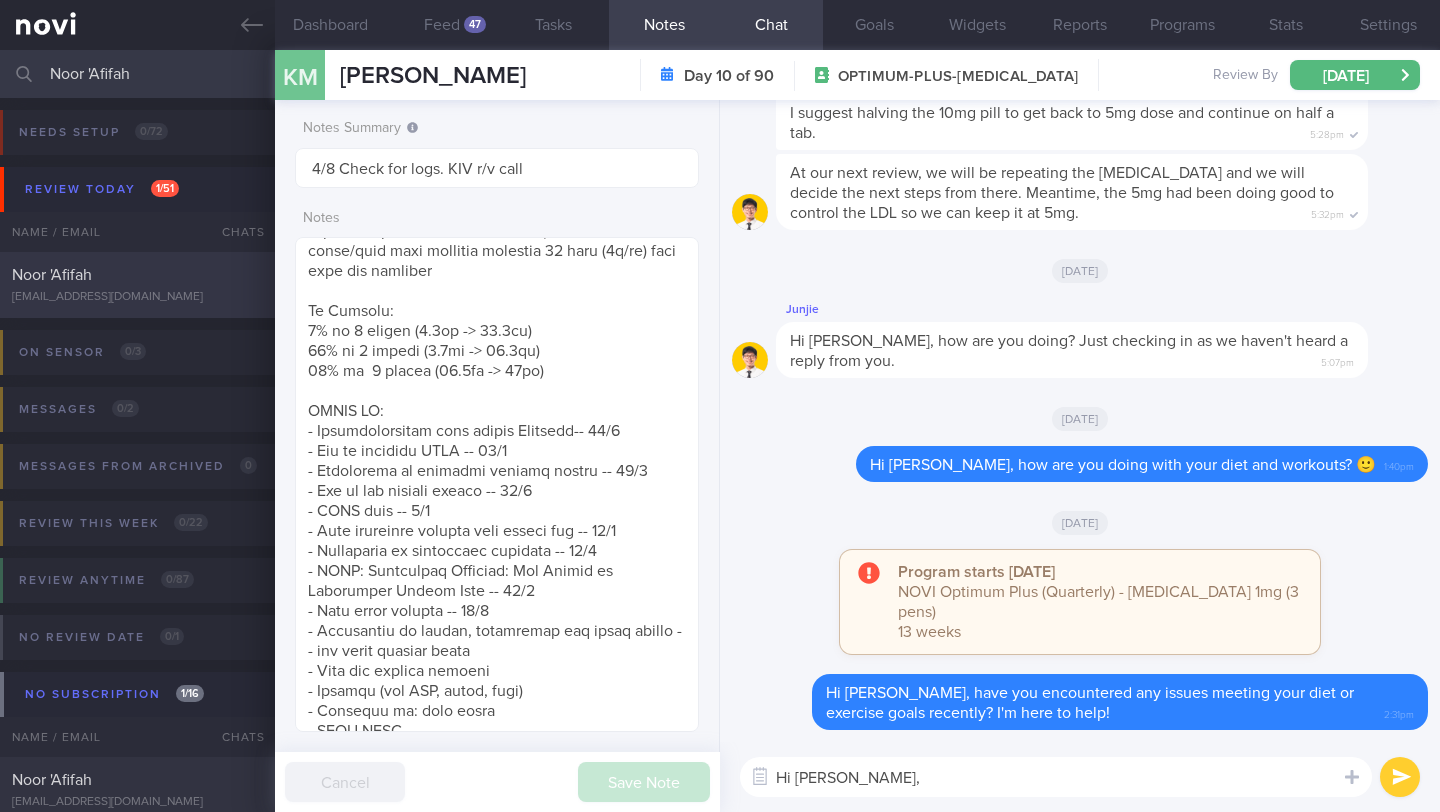 type on "Noor 'Afifah" 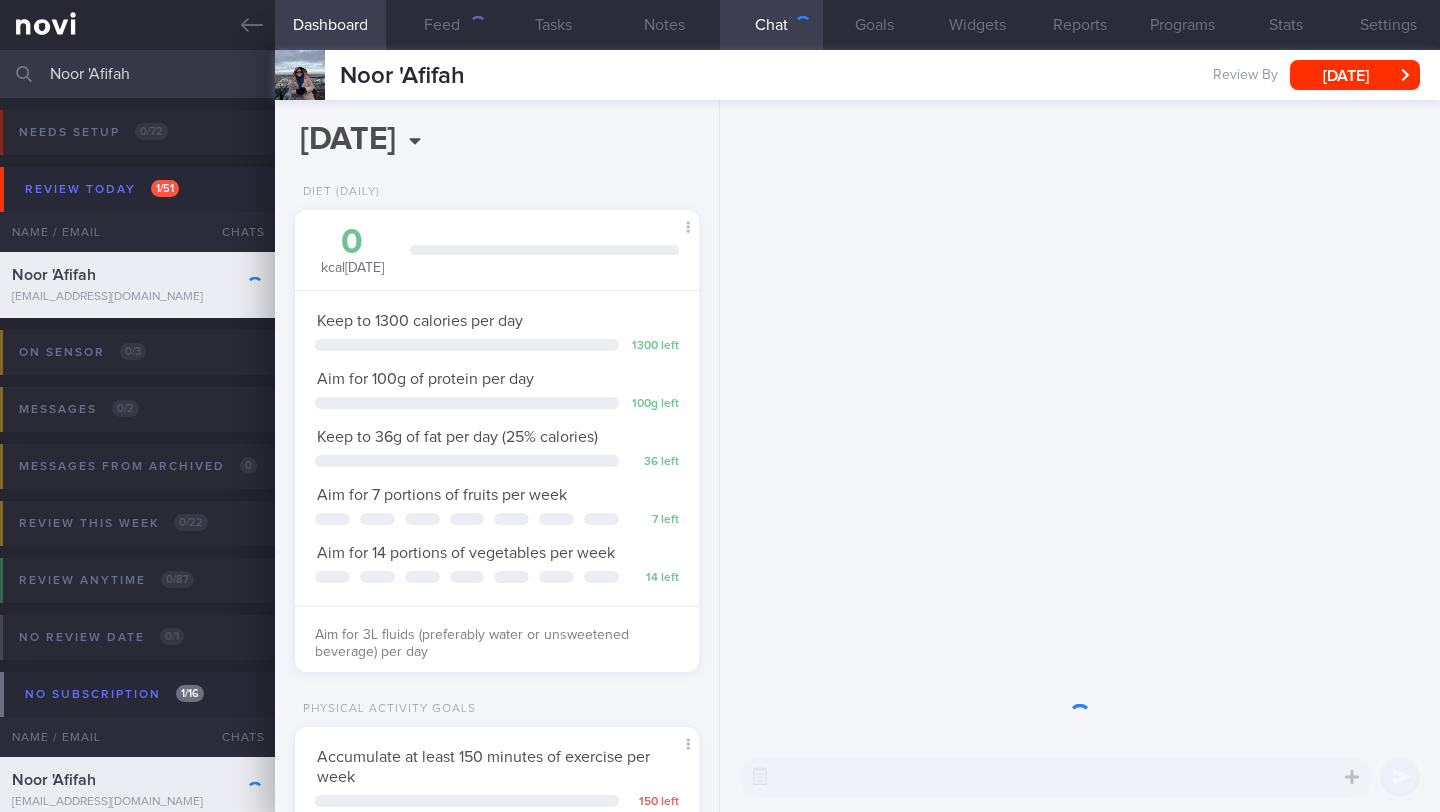scroll, scrollTop: 205, scrollLeft: 353, axis: both 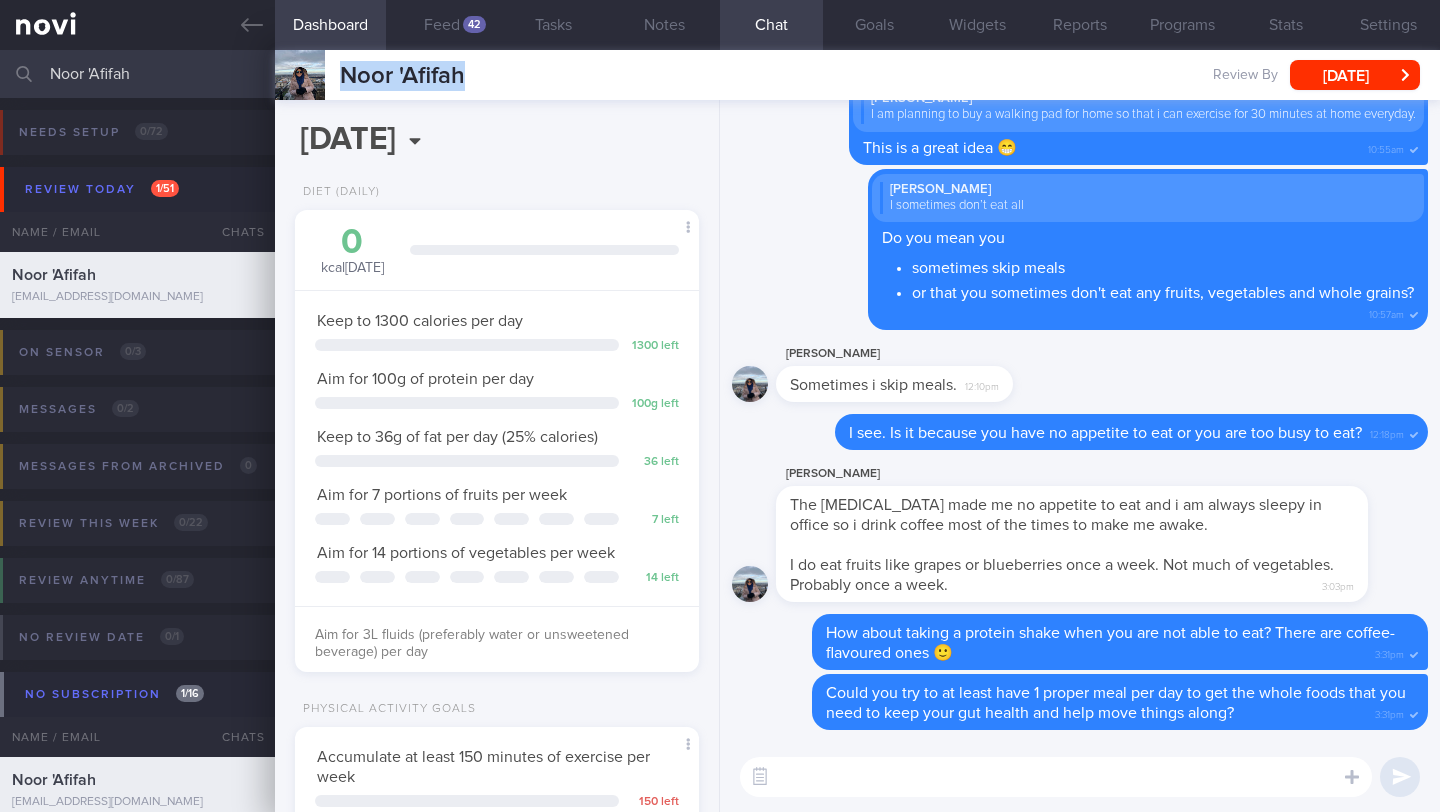 drag, startPoint x: 466, startPoint y: 80, endPoint x: 323, endPoint y: 79, distance: 143.0035 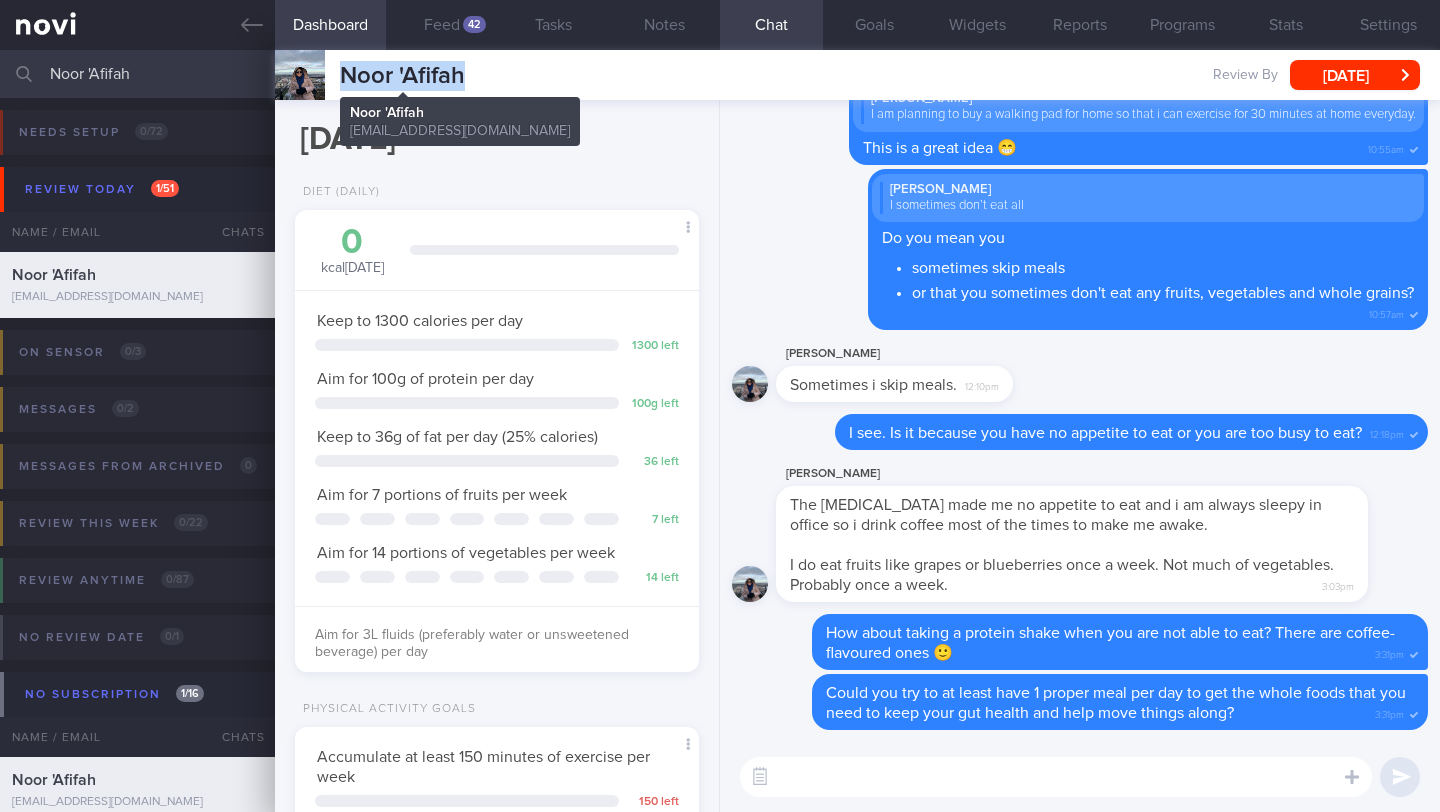 copy on "Noor 'Afifah" 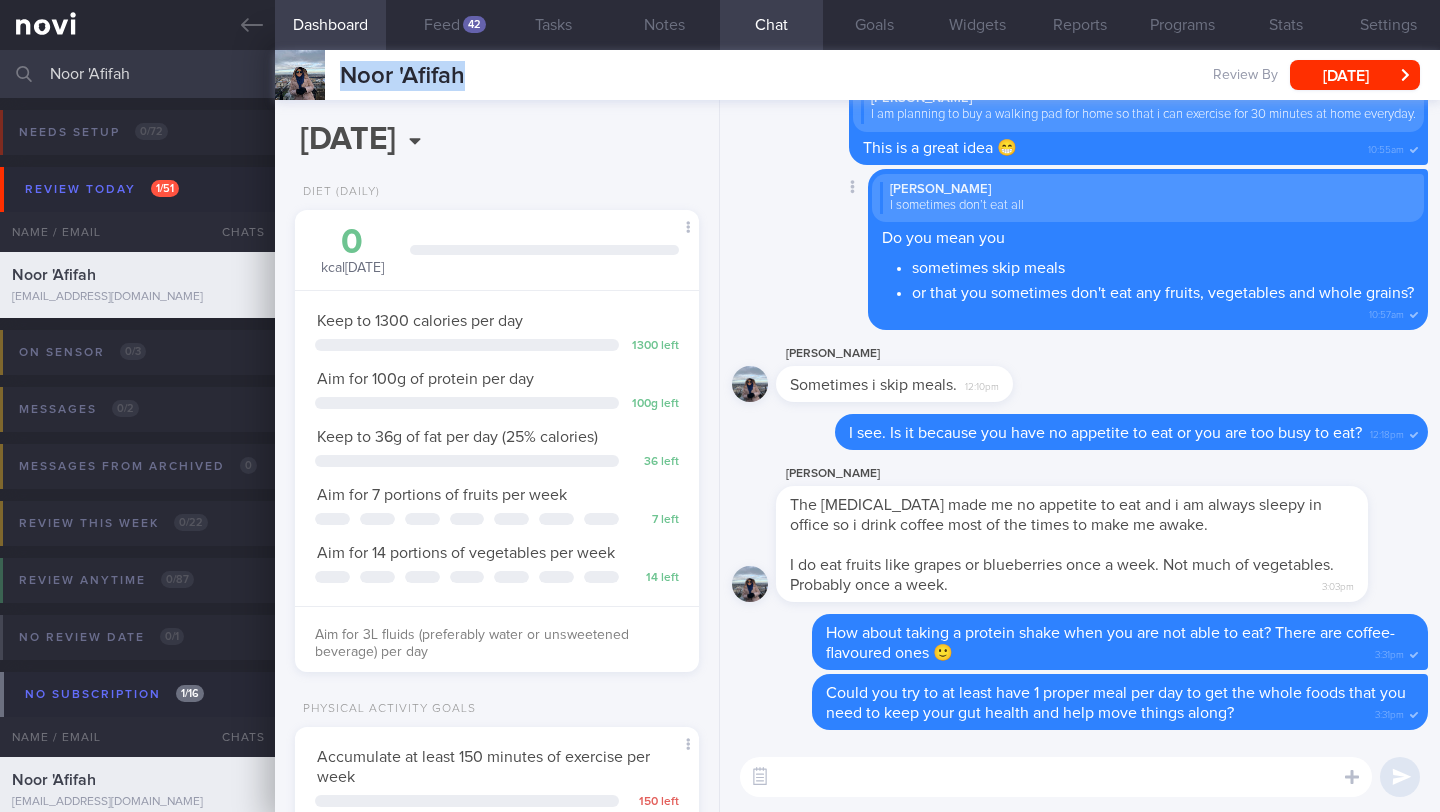scroll, scrollTop: -37, scrollLeft: 0, axis: vertical 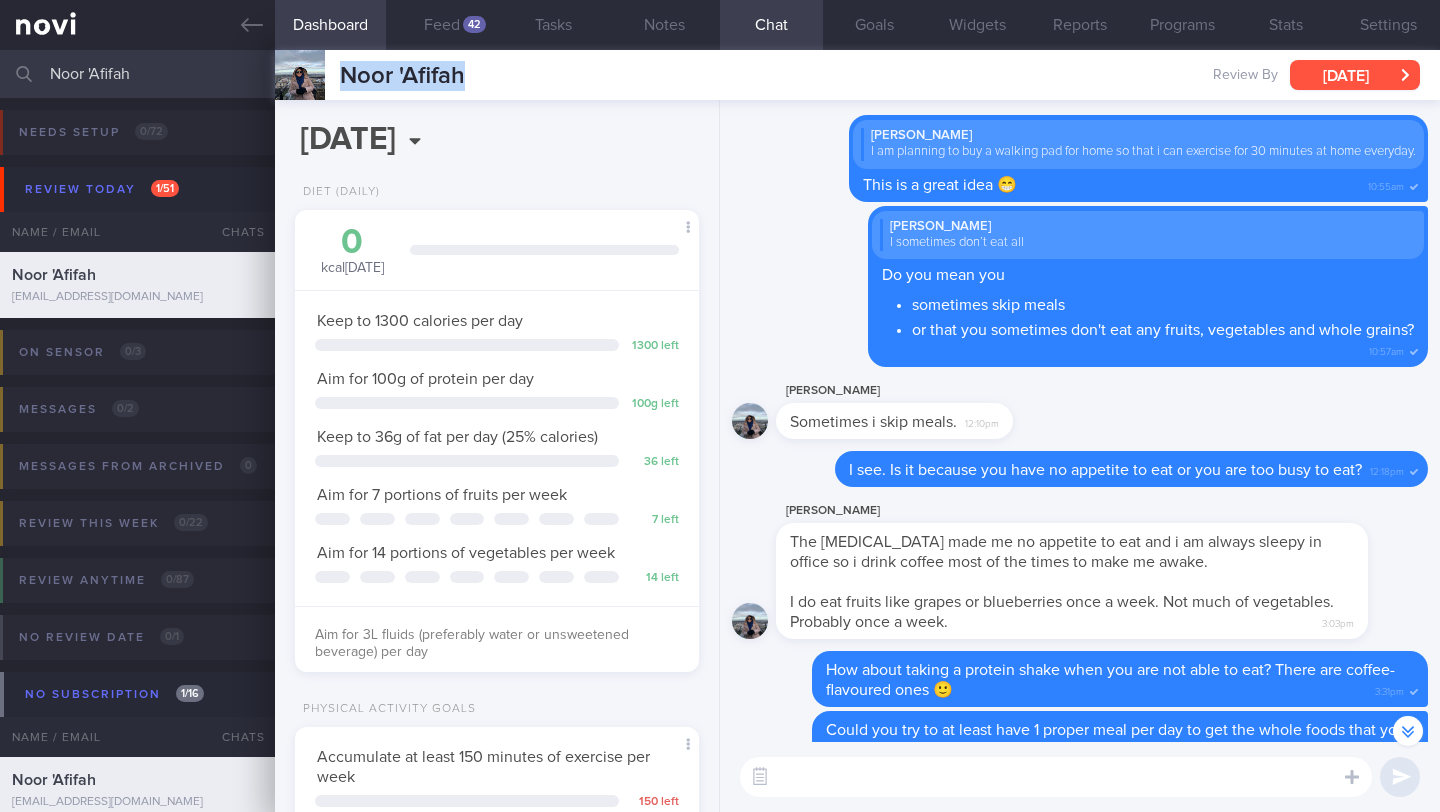 click on "[DATE]" at bounding box center (1355, 75) 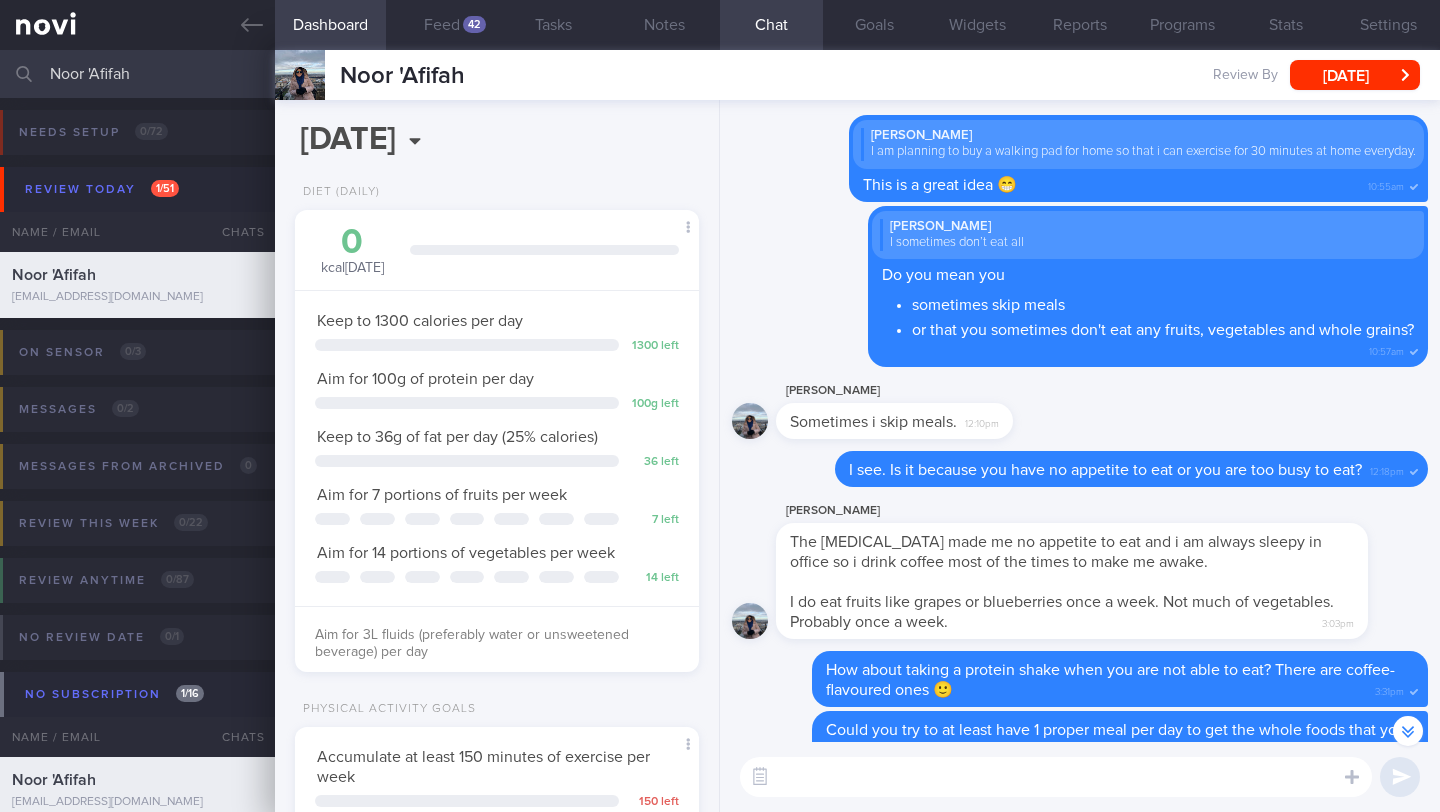 click on "[PERSON_NAME]
The [MEDICAL_DATA] made me no appetite to eat and i am always sleepy in office so i drink coffee most of the times to make me awake.  I do eat fruits like grapes or blueberries once a week. Not much of vegetables. Probably once a week.
3:03pm" at bounding box center [1080, 575] 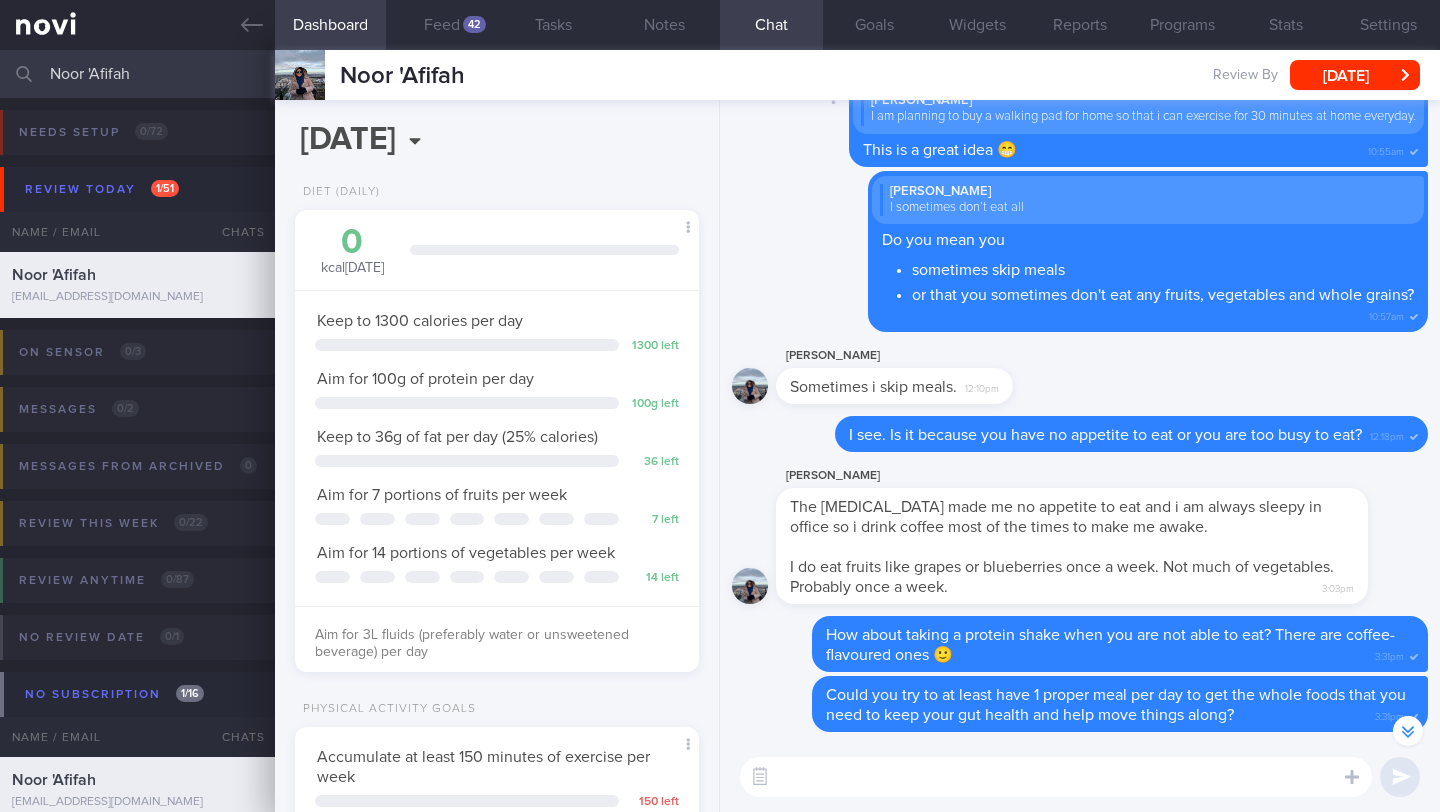 scroll, scrollTop: 0, scrollLeft: 0, axis: both 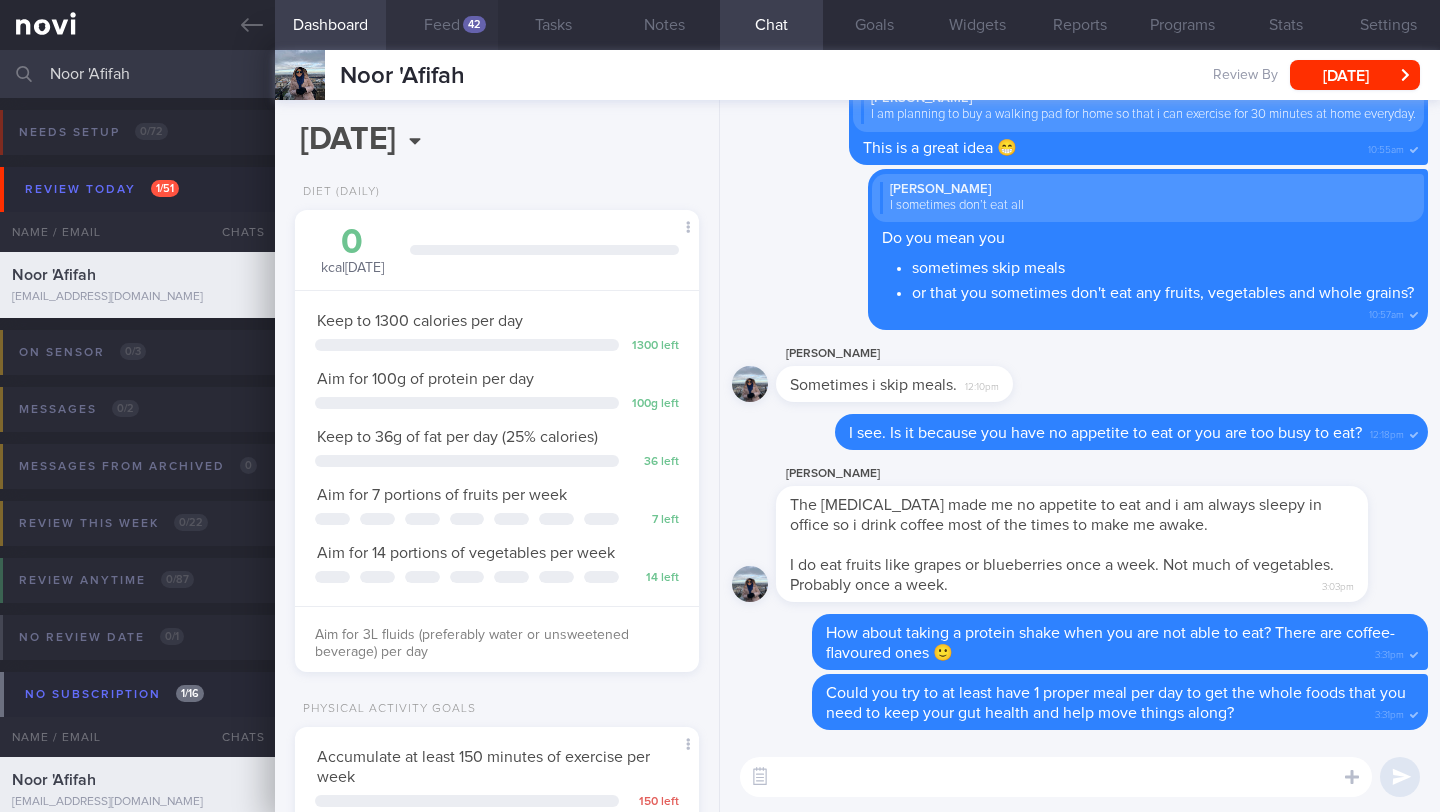 click on "Feed
42" at bounding box center (441, 25) 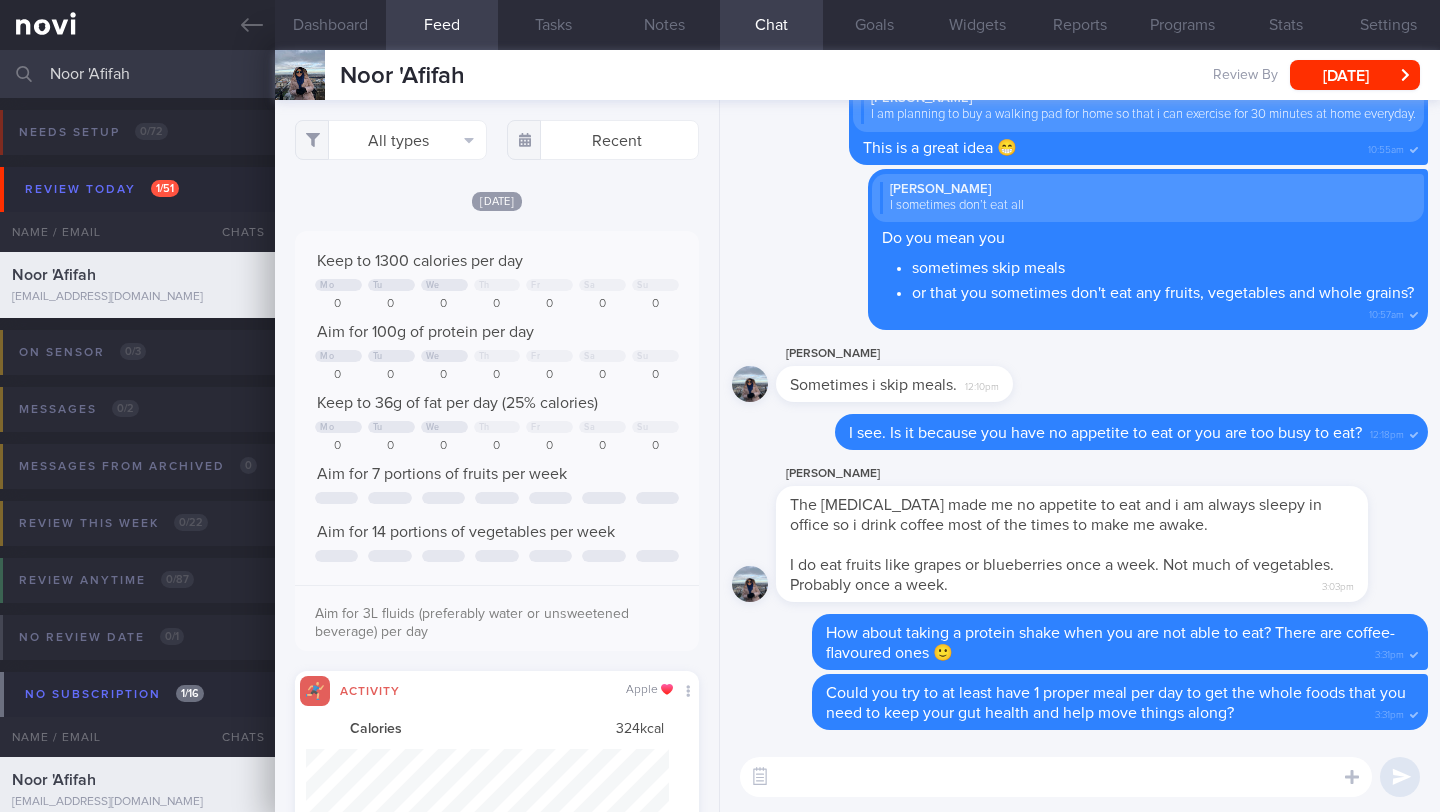 scroll, scrollTop: 999910, scrollLeft: 999637, axis: both 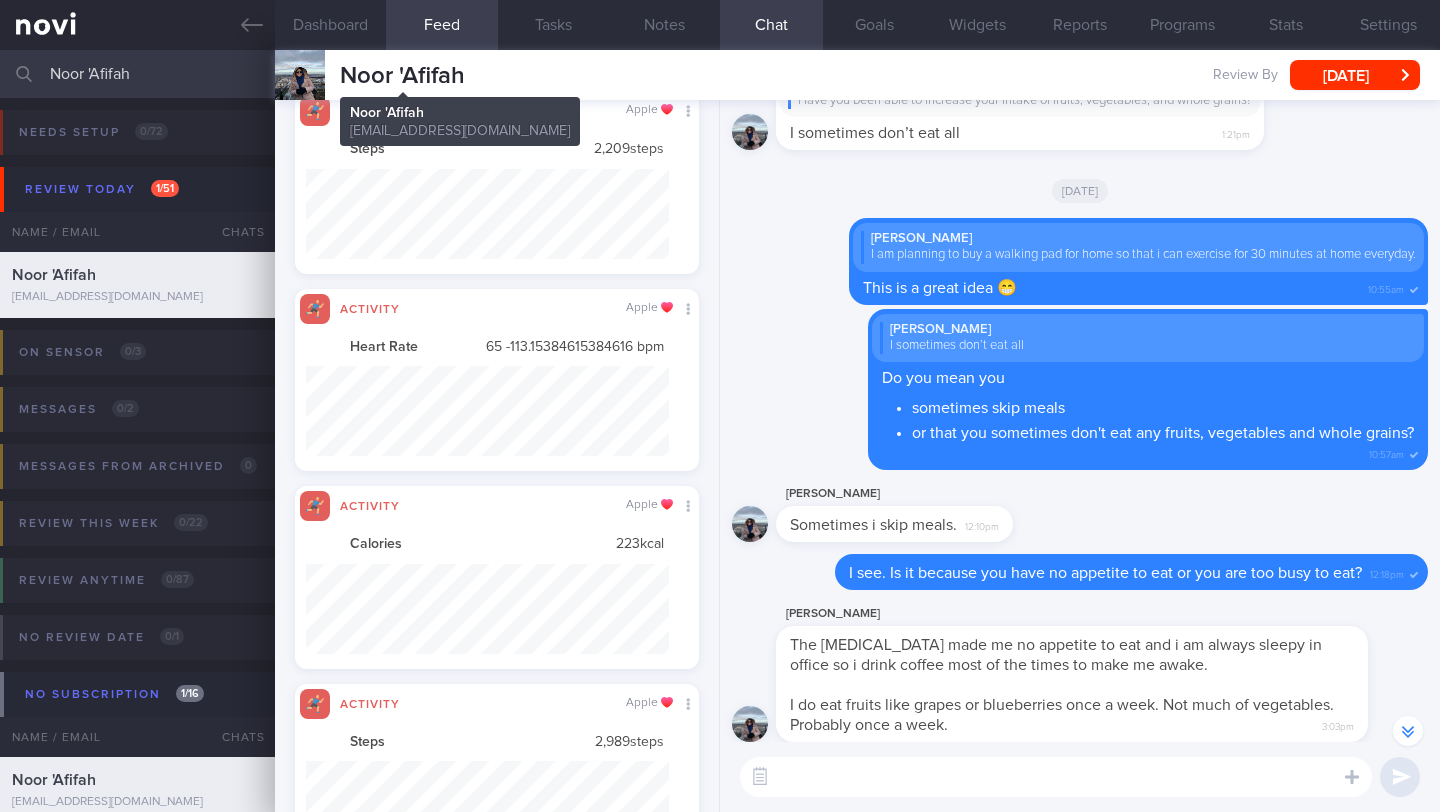 click on "Noor 'Afifah" at bounding box center [402, 76] 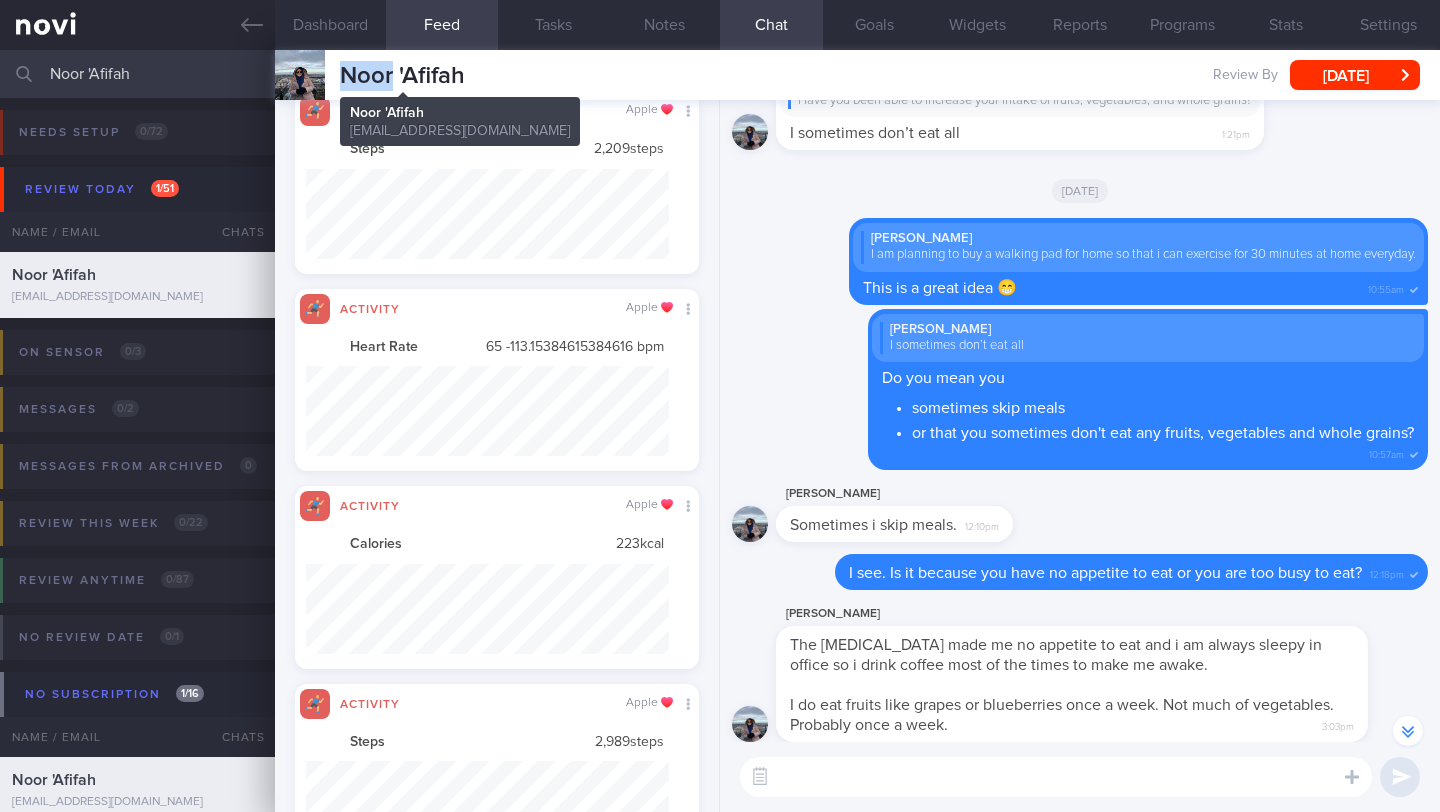 click on "Noor 'Afifah" at bounding box center [402, 76] 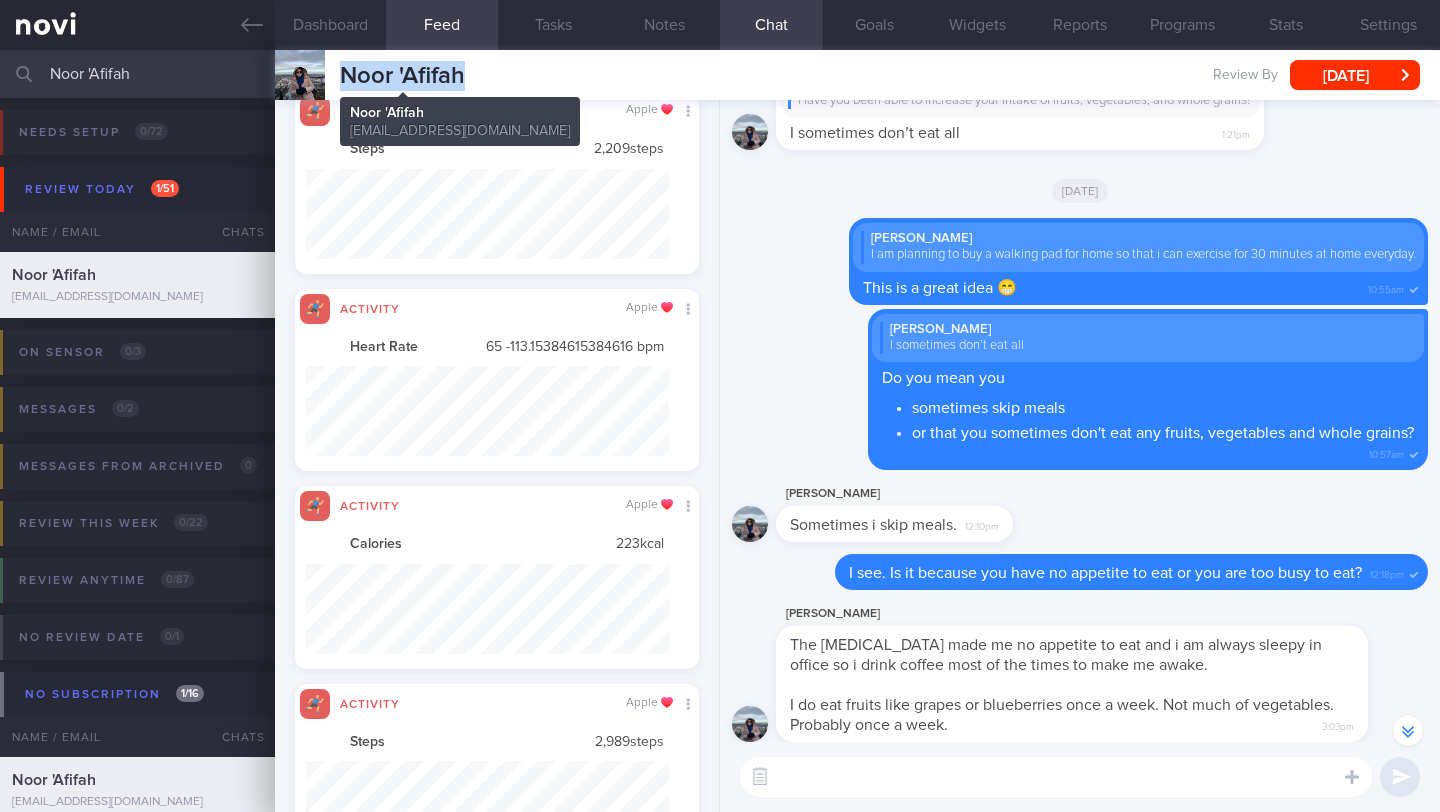 click on "Noor 'Afifah" at bounding box center [402, 76] 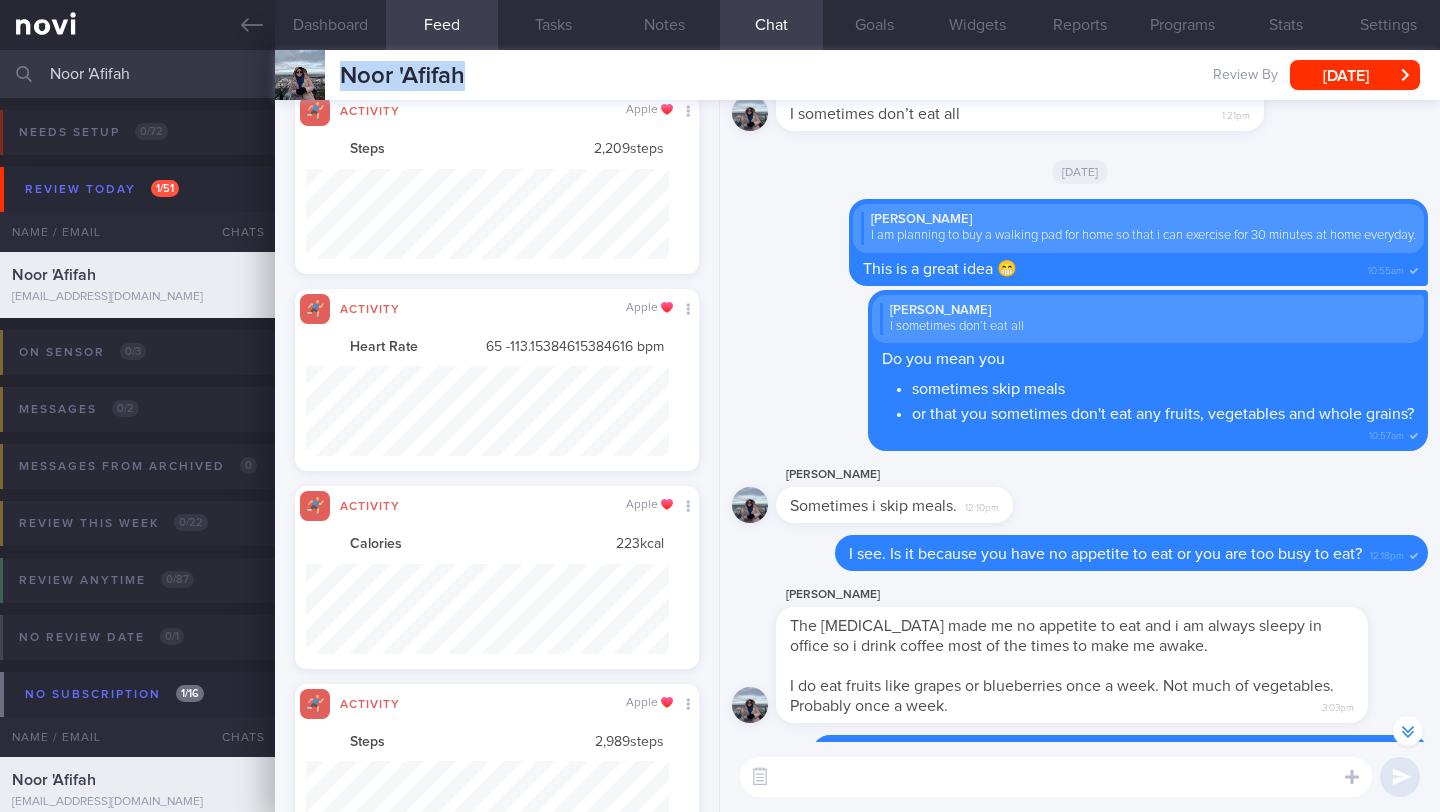 scroll, scrollTop: 0, scrollLeft: 0, axis: both 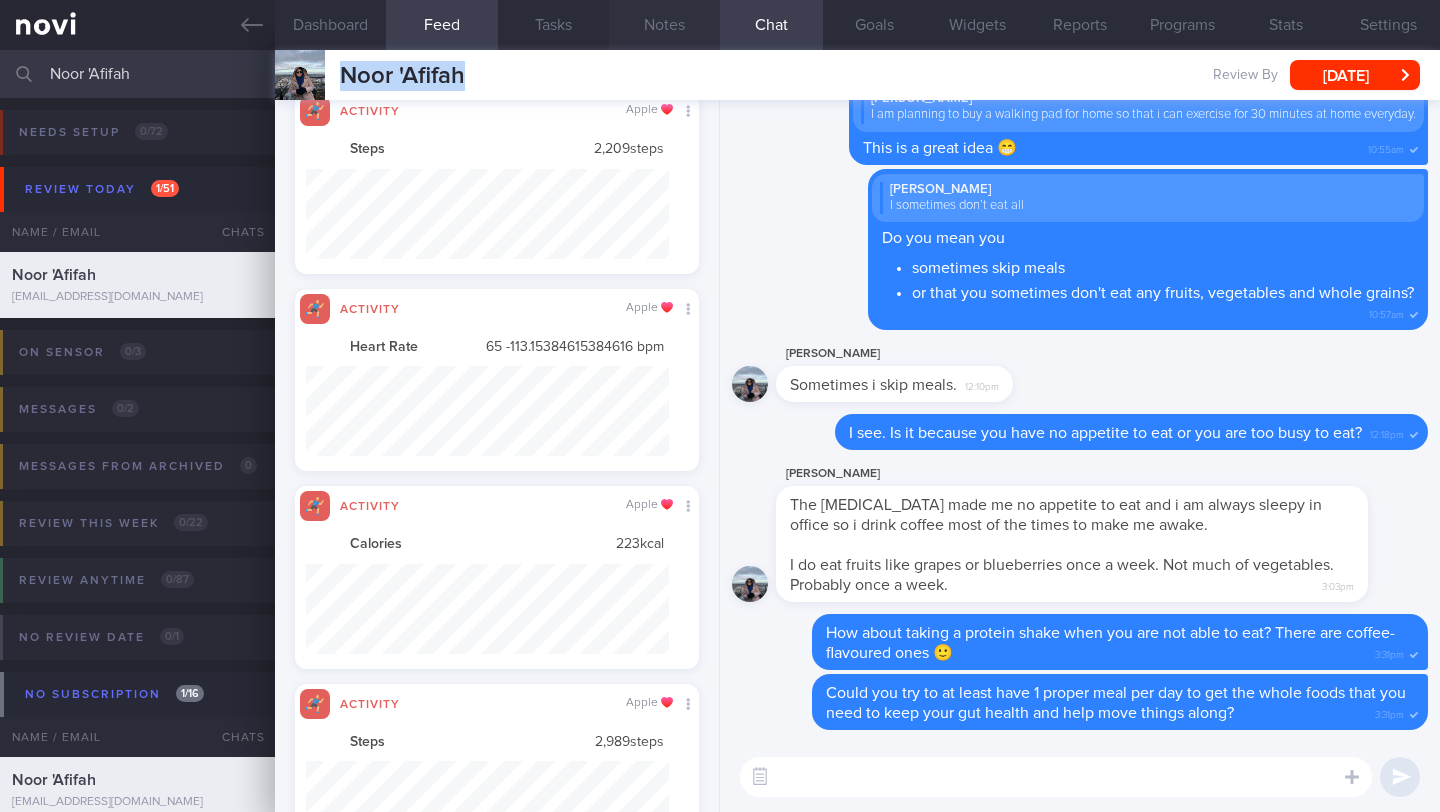 click on "Notes" at bounding box center (664, 25) 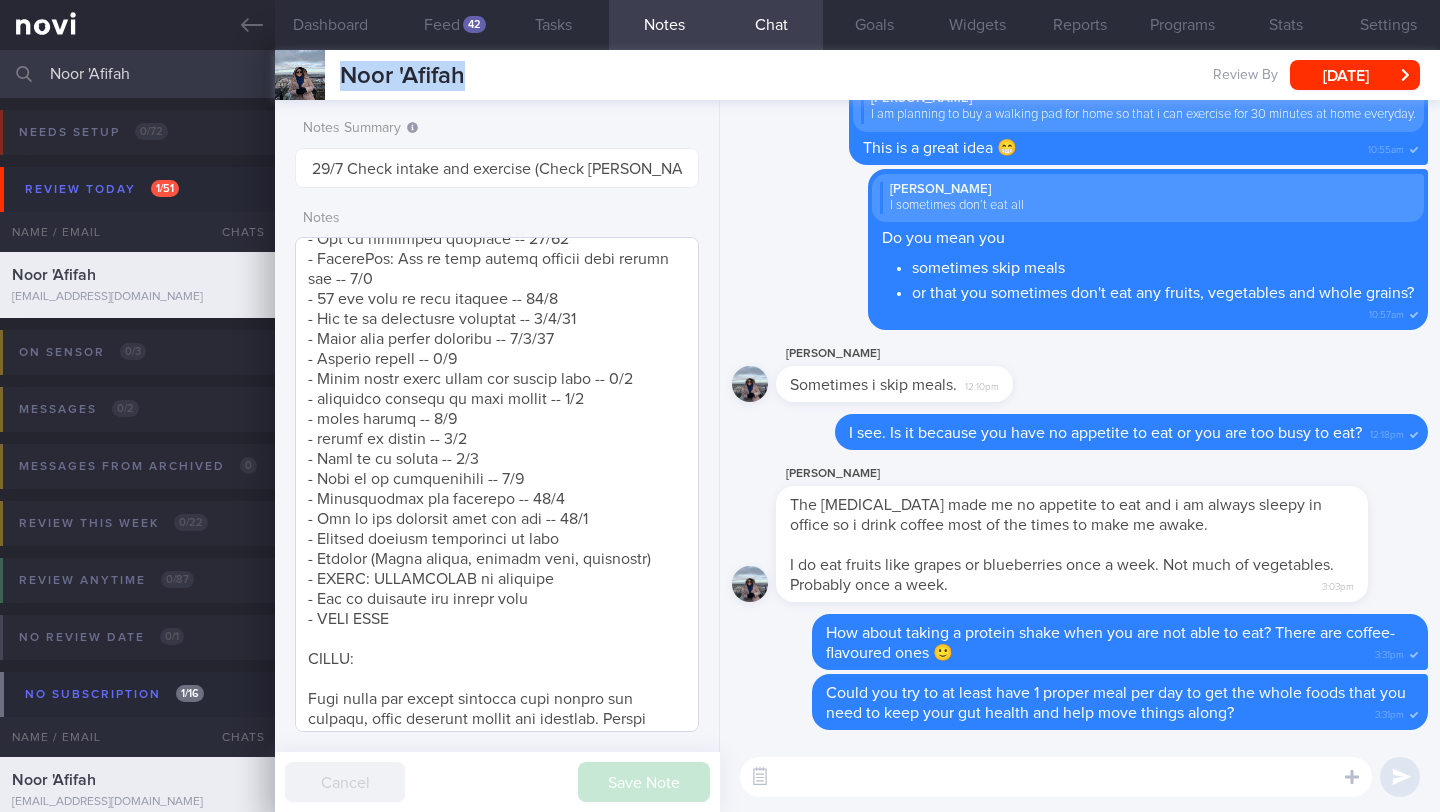 scroll, scrollTop: 1684, scrollLeft: 0, axis: vertical 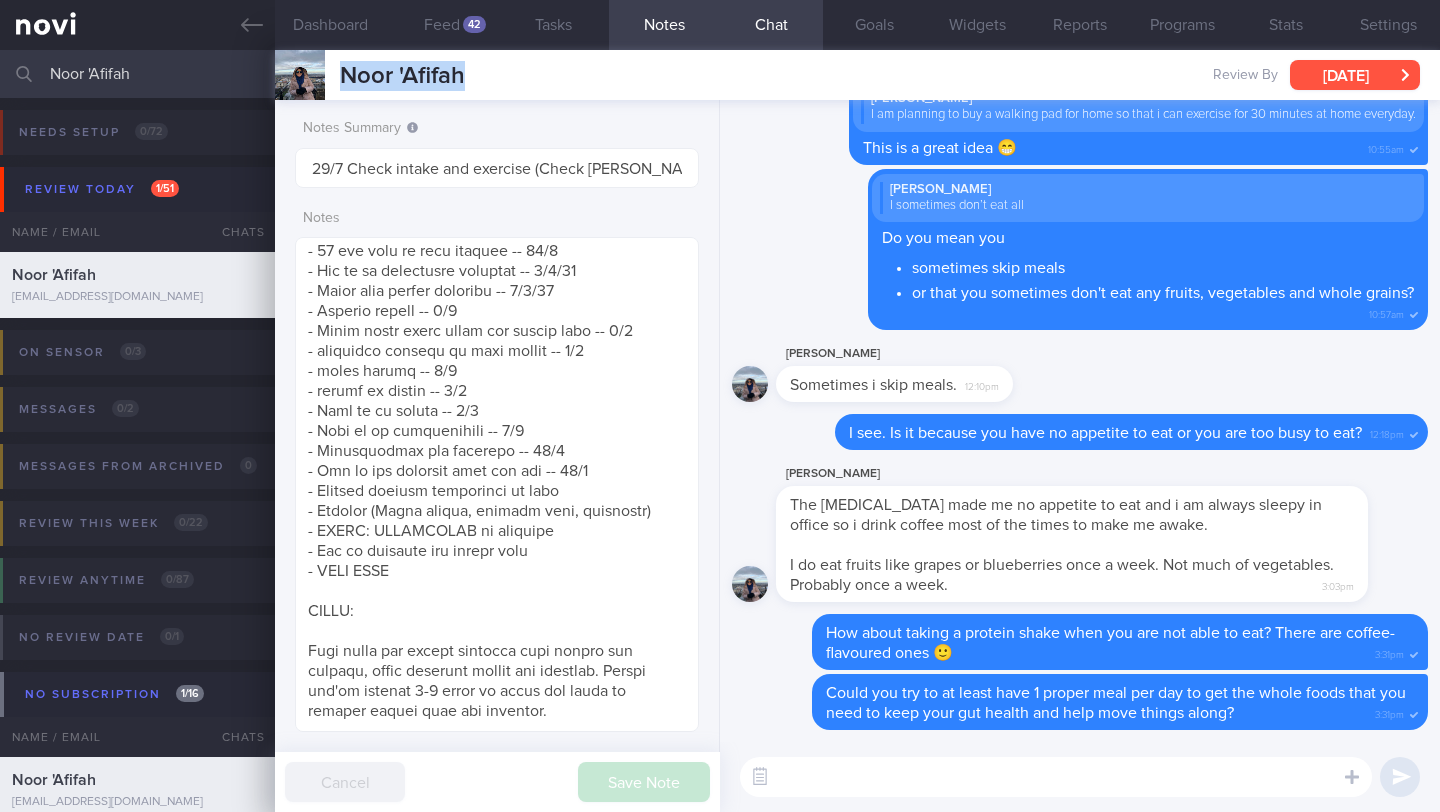 click on "[DATE]" at bounding box center [1355, 75] 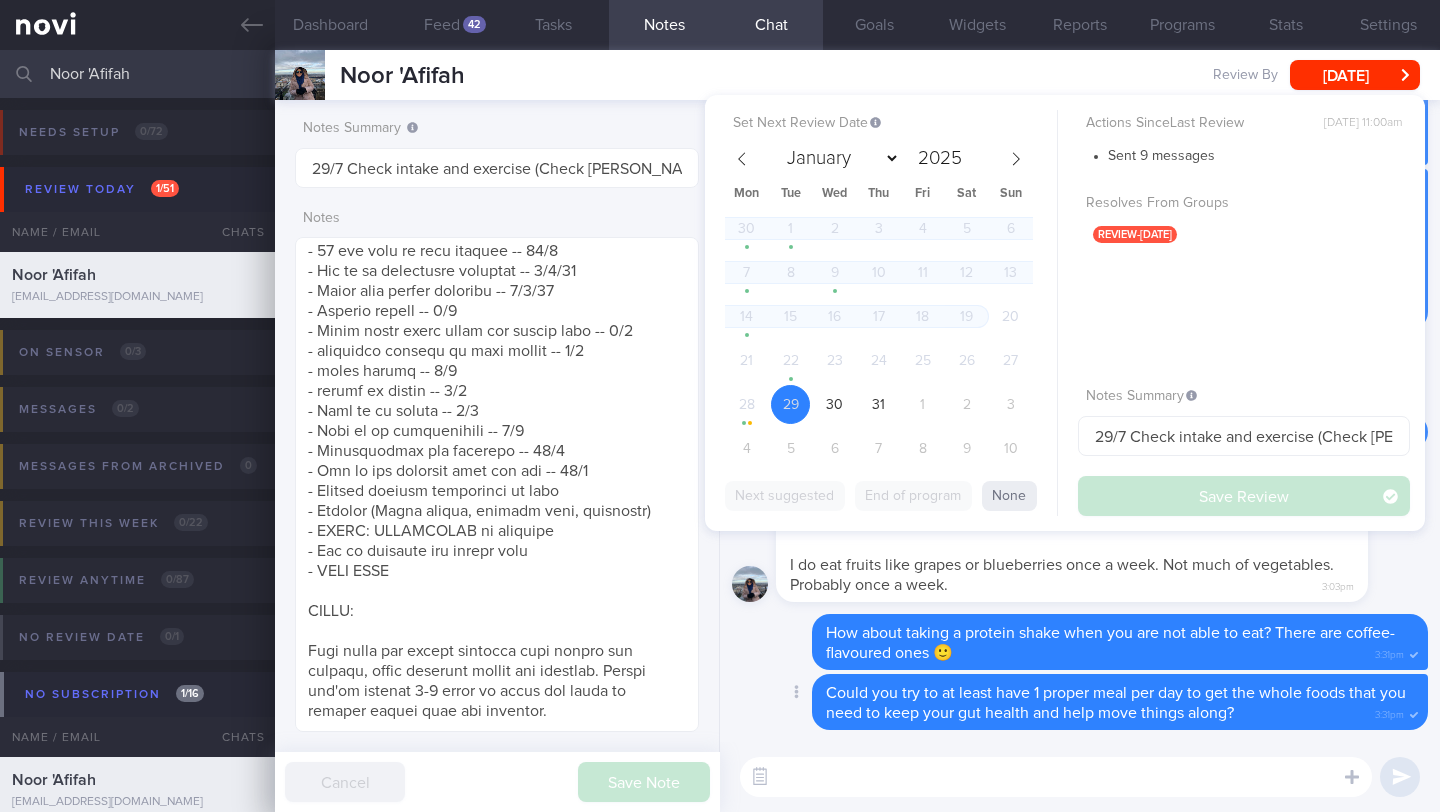 click on "Delete
Could you try to at least have 1 proper meal per day to get the whole foods that you need to keep your gut health and help move things along?
3:31pm" at bounding box center (1080, 702) 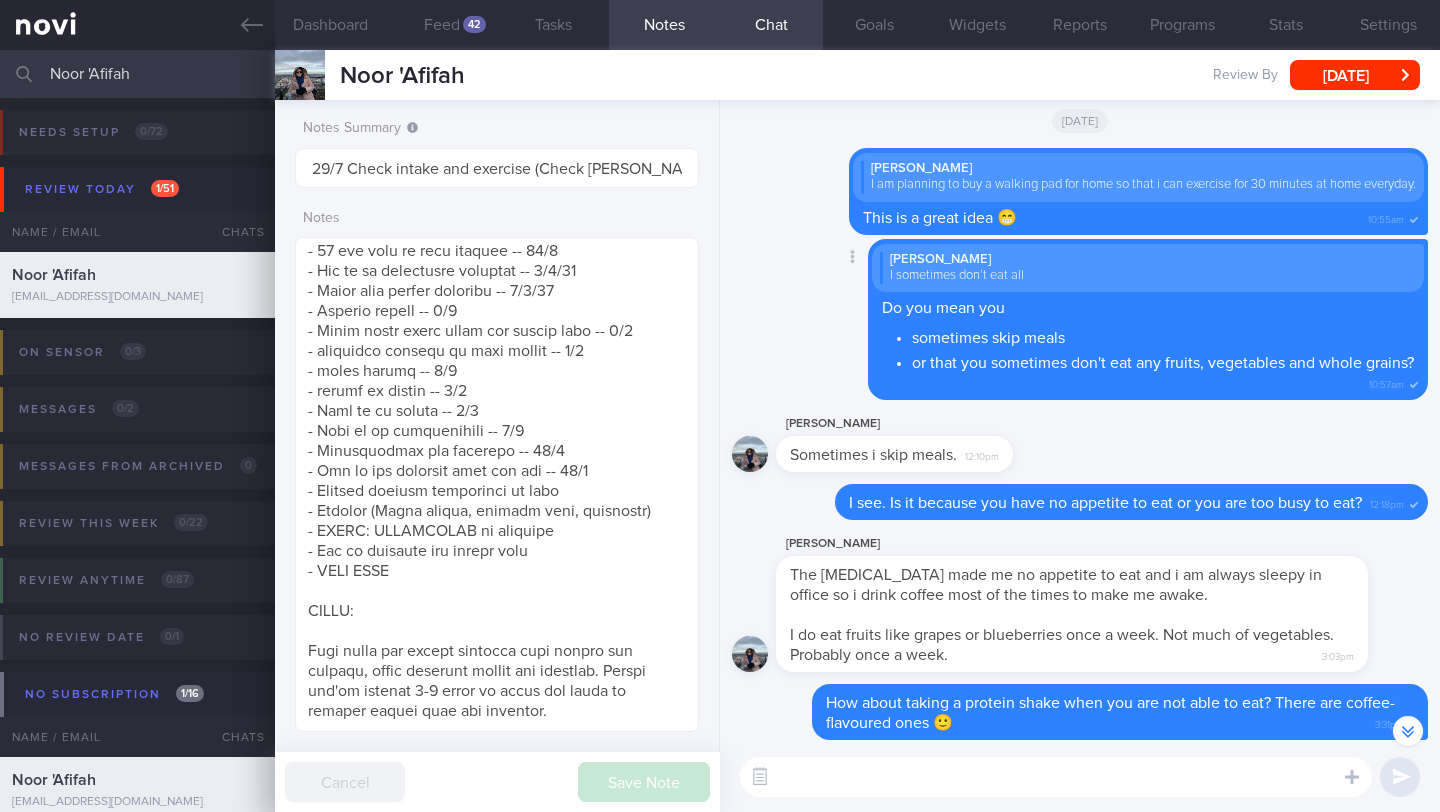 scroll, scrollTop: 0, scrollLeft: 0, axis: both 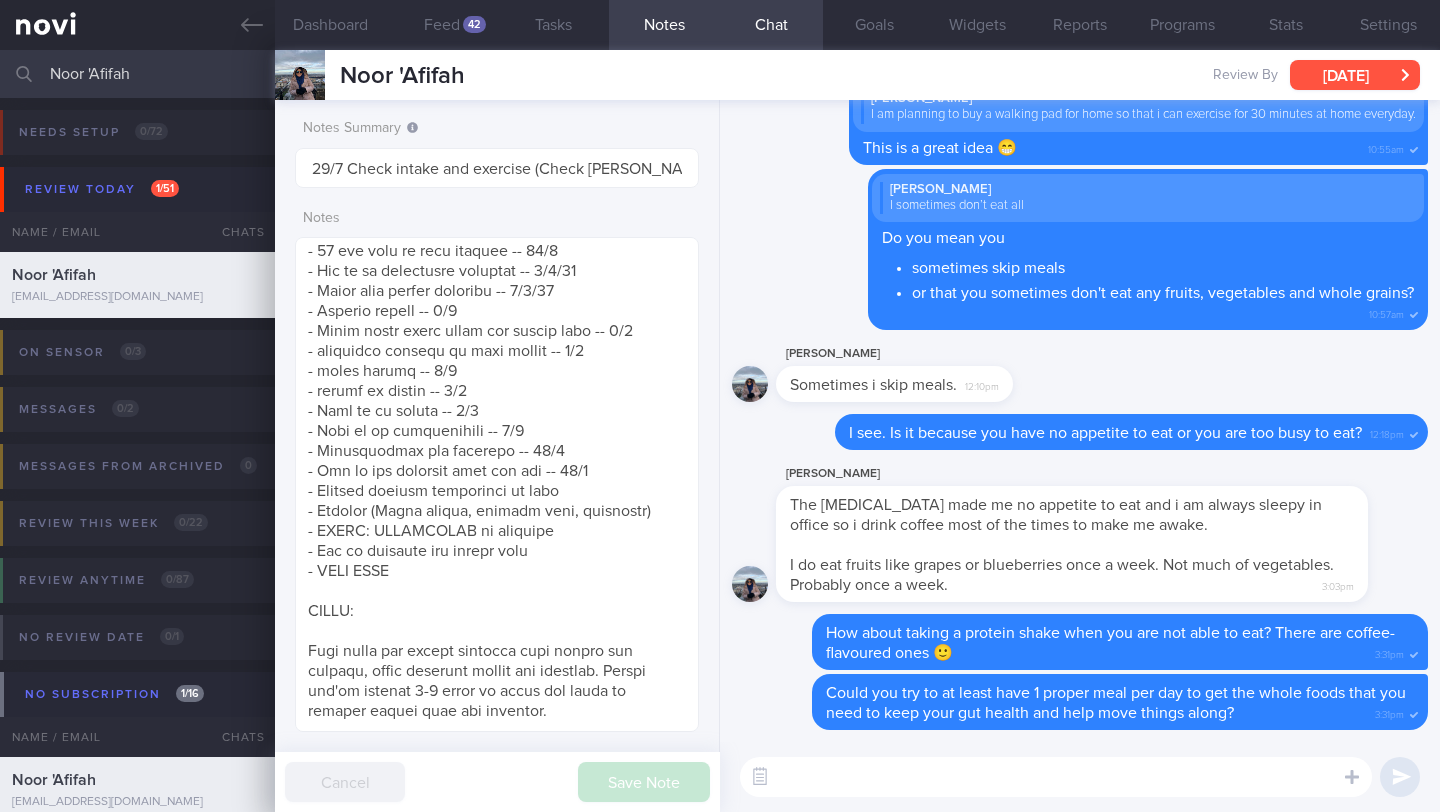 click on "[DATE]" at bounding box center (1355, 75) 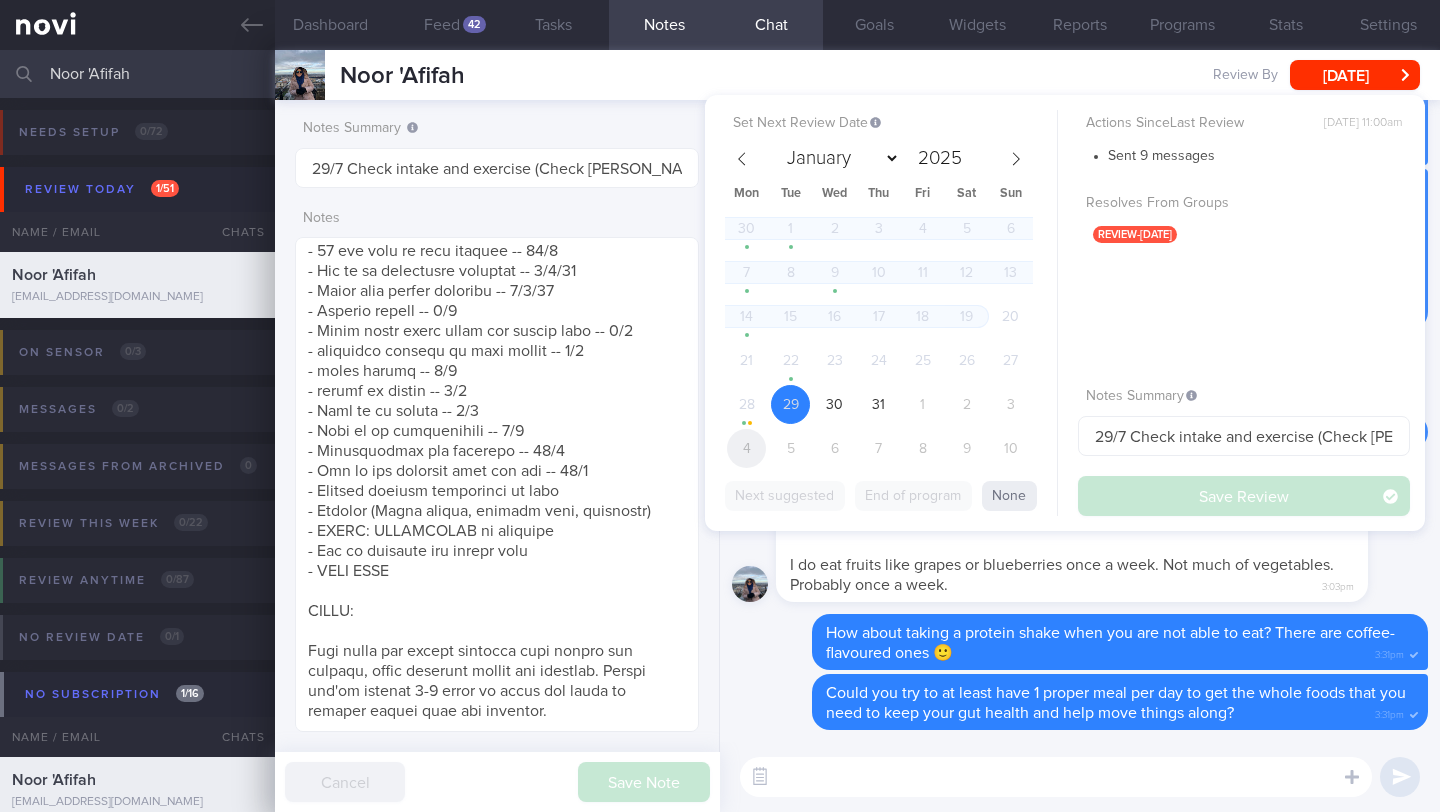 click on "4" at bounding box center [746, 448] 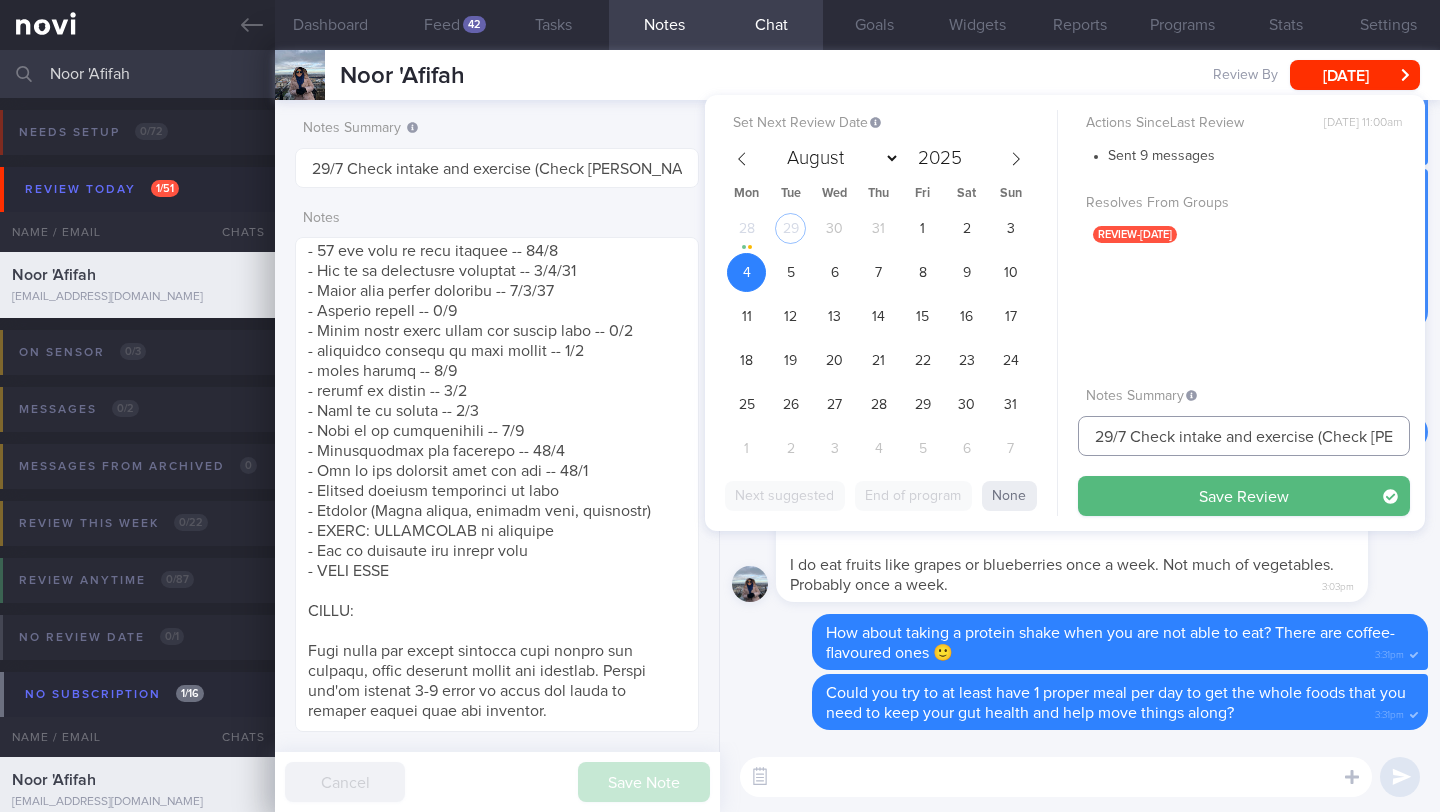 drag, startPoint x: 1127, startPoint y: 432, endPoint x: 1074, endPoint y: 431, distance: 53.009434 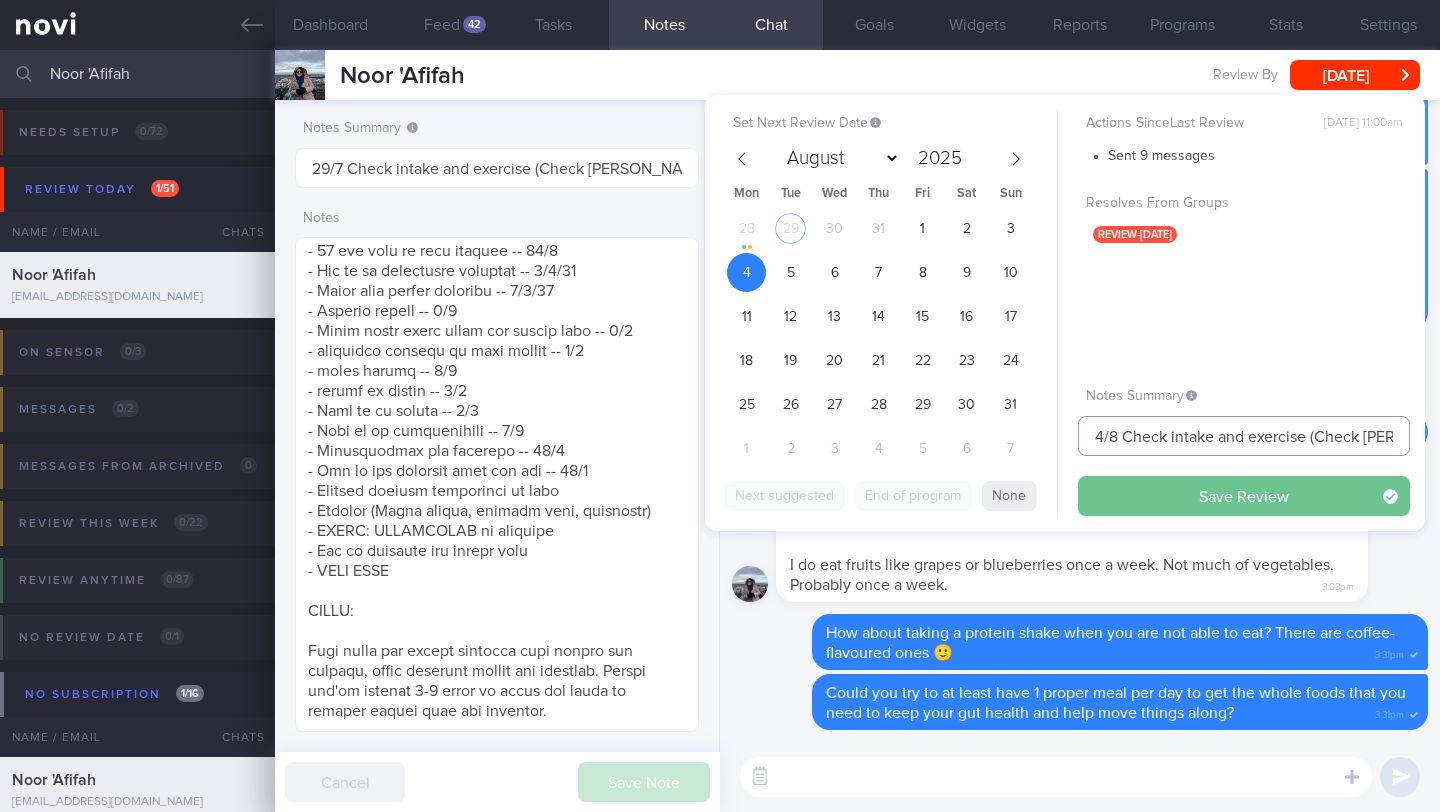 type on "4/8 Check intake and exercise (Check [PERSON_NAME] r/v)" 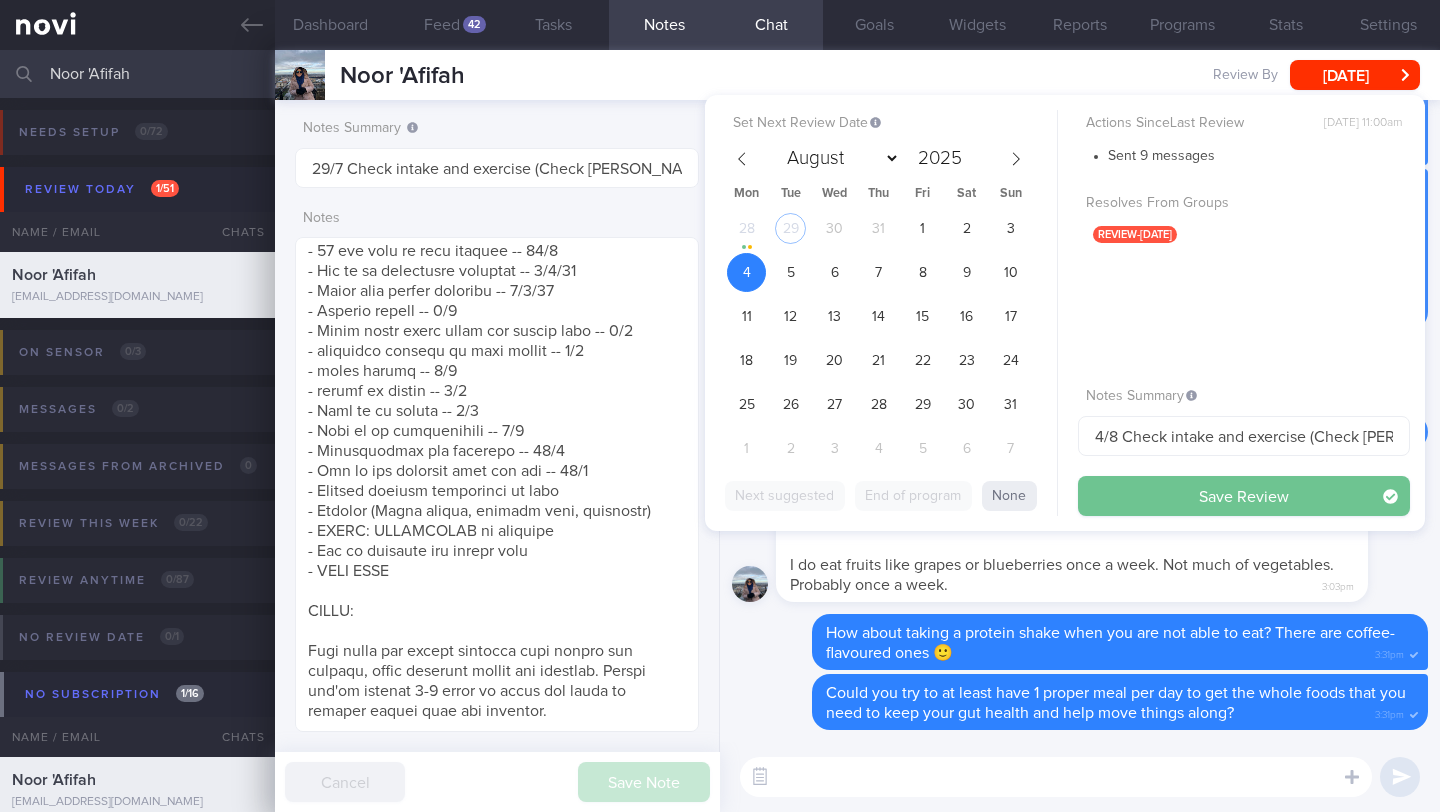 click on "Save Review" at bounding box center (1244, 496) 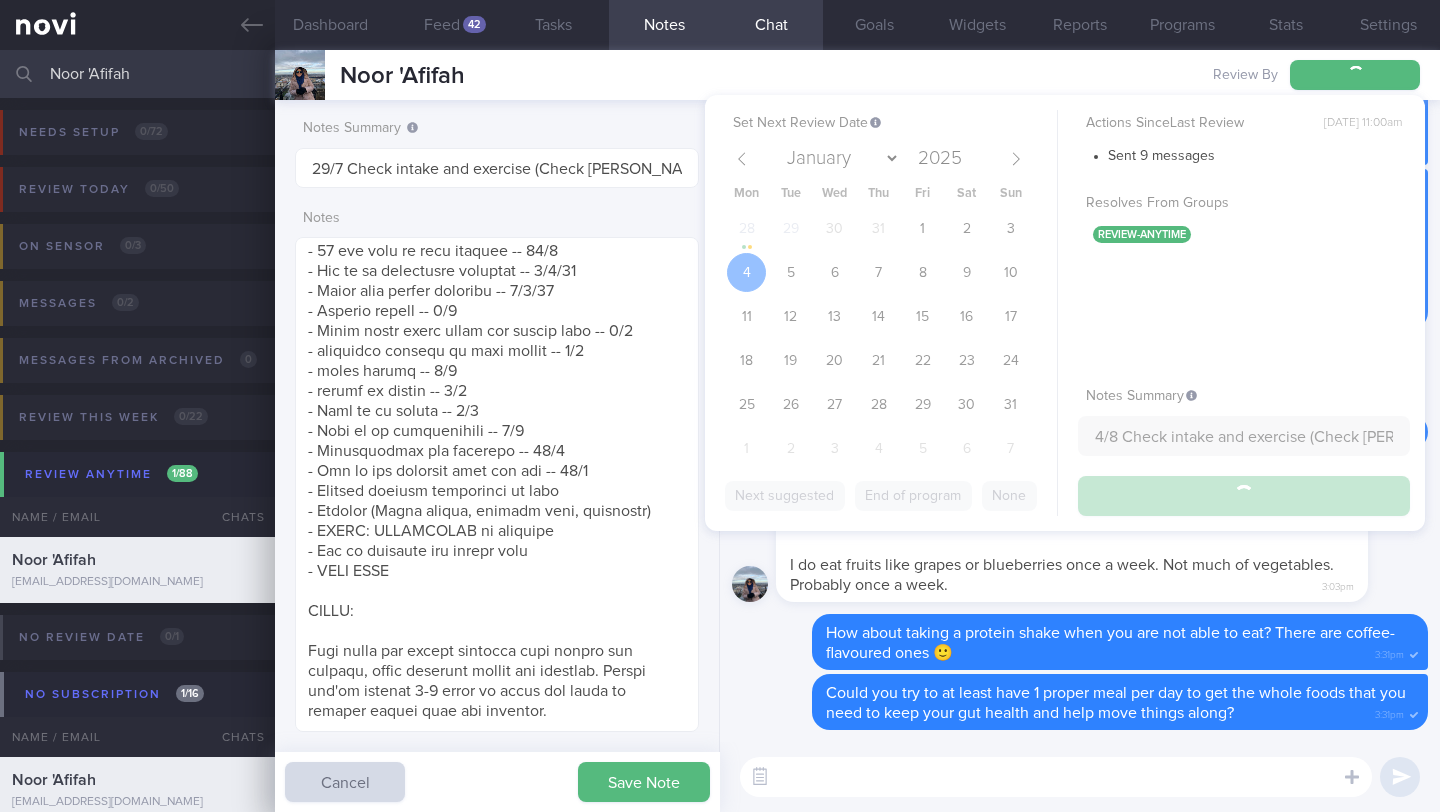 type on "4/8 Check intake and exercise (Check [PERSON_NAME] r/v)" 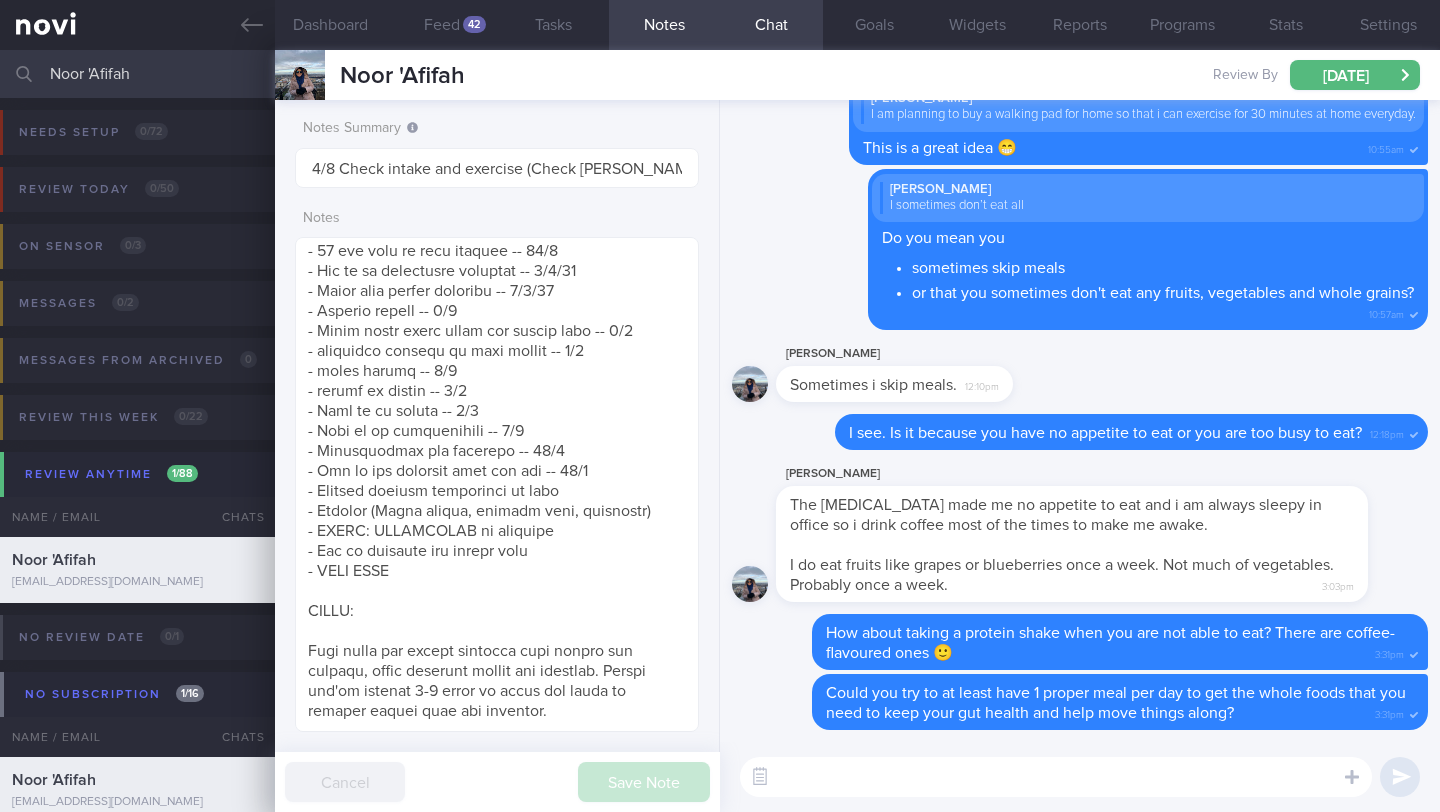 click on "Noor 'Afifah" at bounding box center [720, 74] 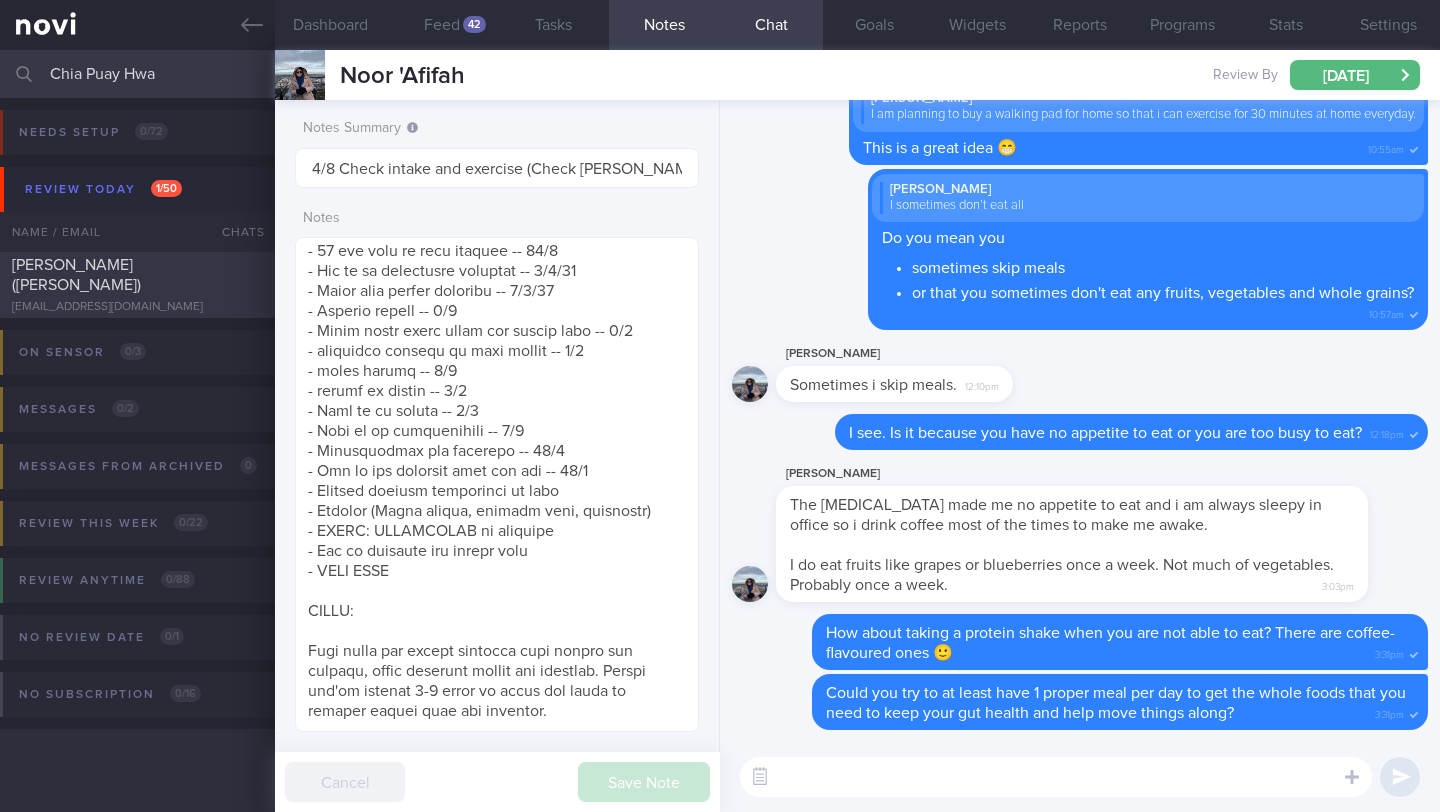 type on "Chia Puay Hwa" 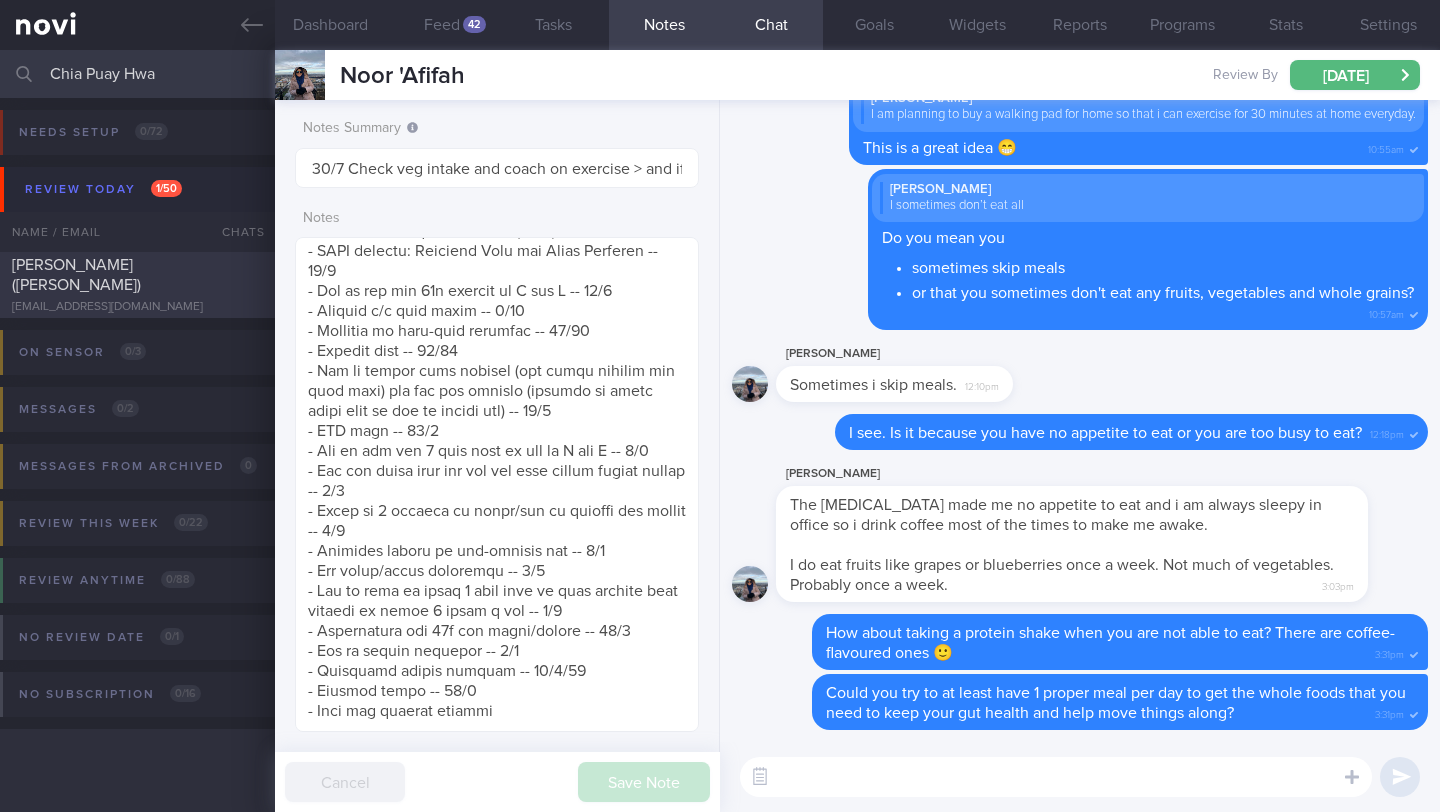 select on "6" 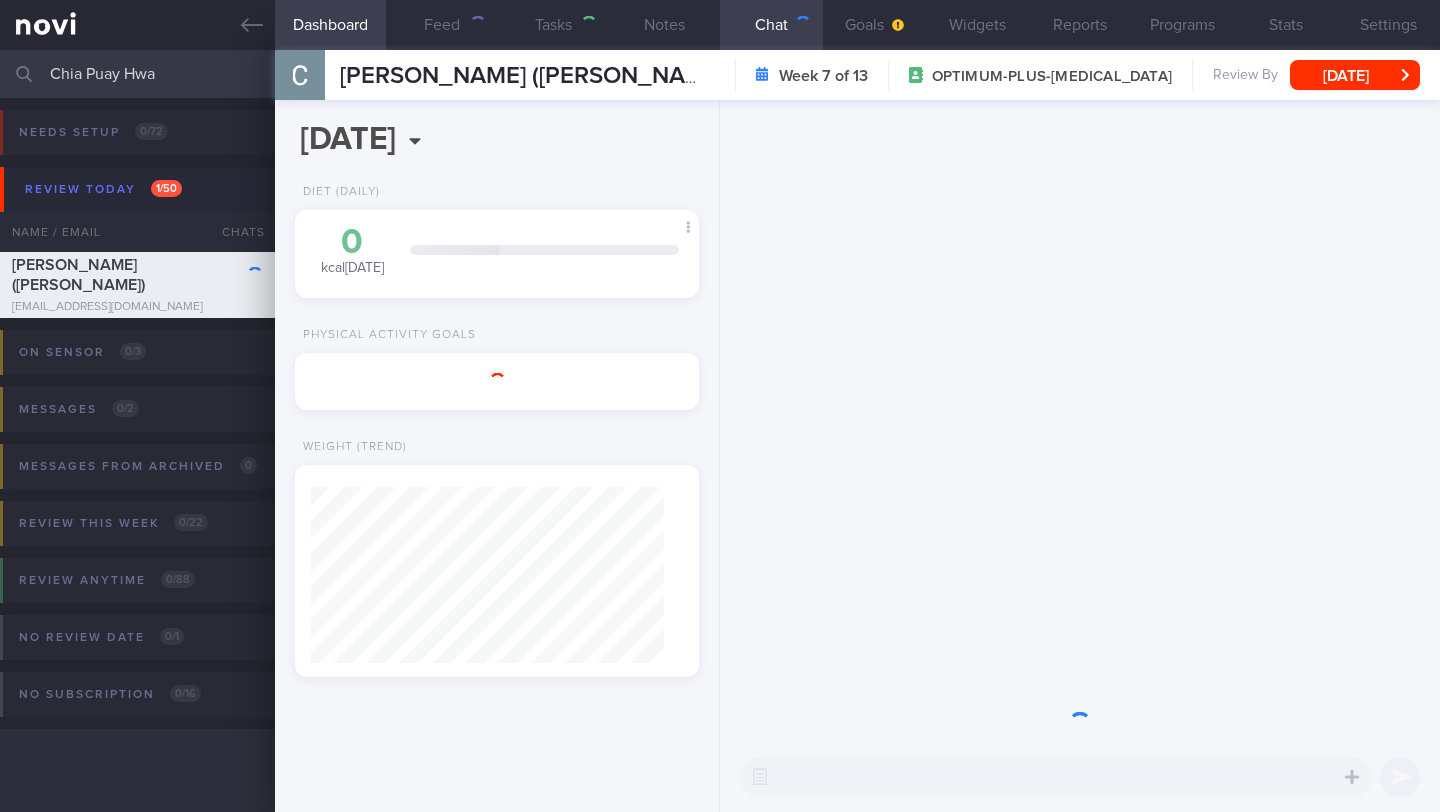 scroll, scrollTop: 0, scrollLeft: 0, axis: both 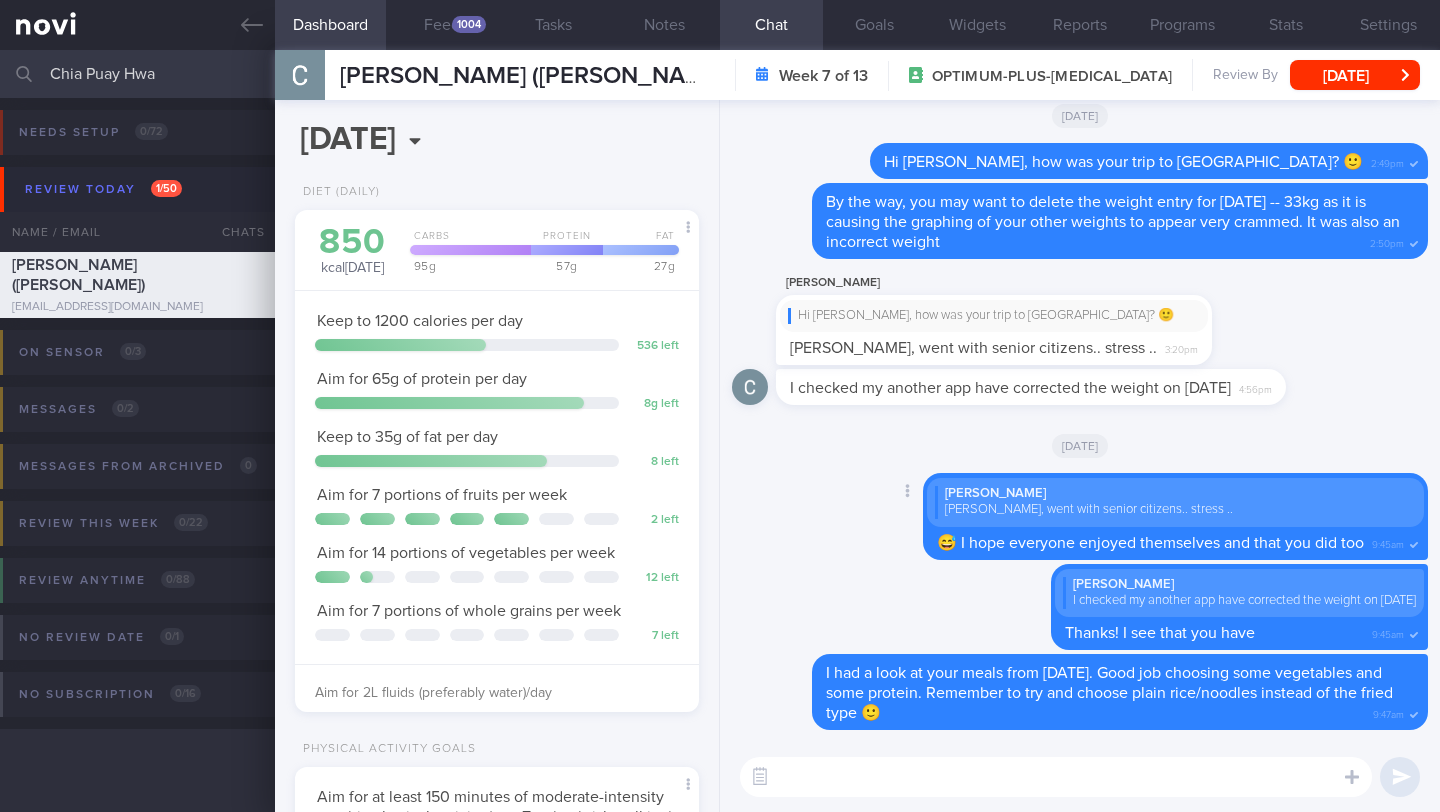 click on "Delete
[PERSON_NAME],  went with senior citizens.. stress ..
😅 I hope everyone enjoyed themselves and that you did too
9:45am" at bounding box center [1080, 518] 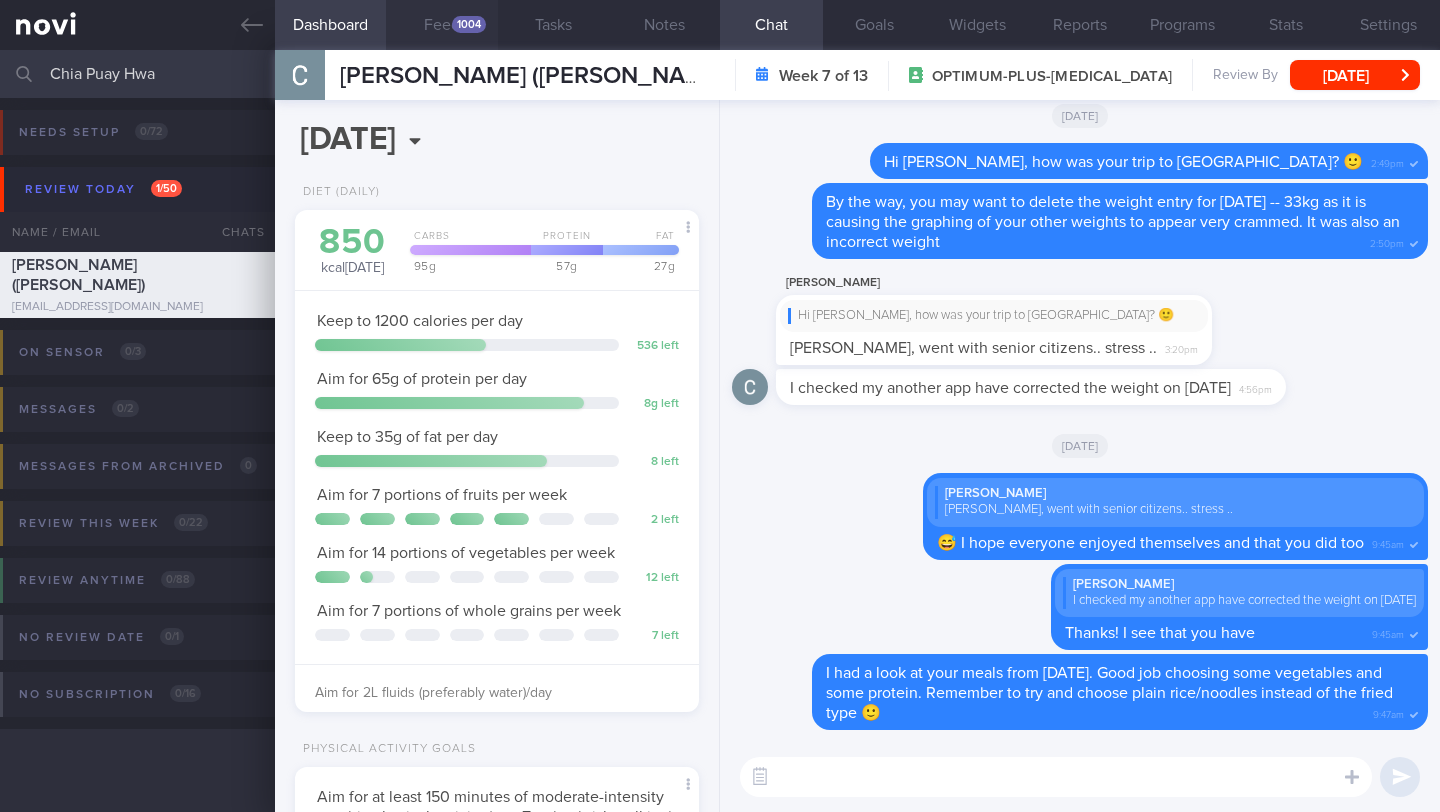 click on "Feed
1004" at bounding box center (441, 25) 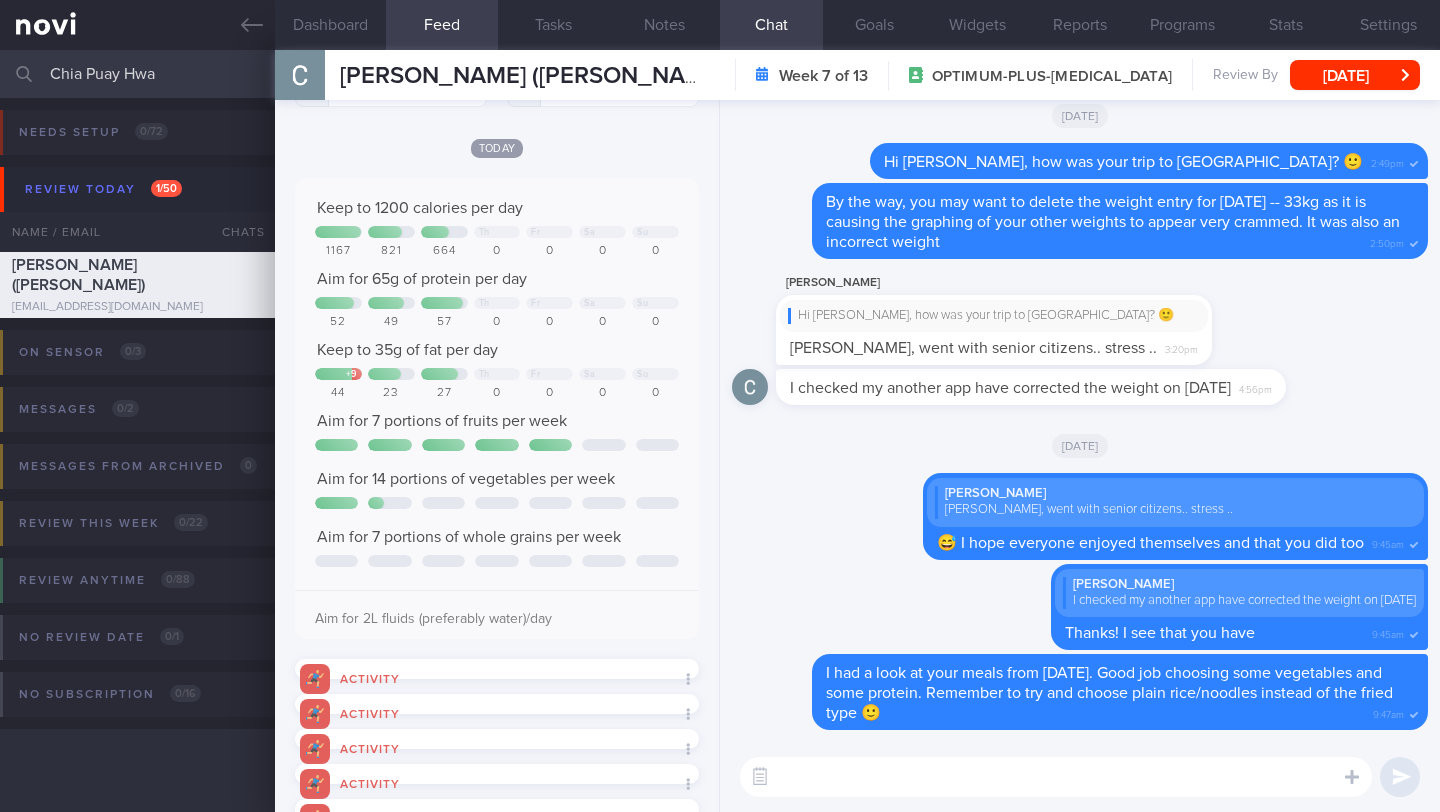scroll, scrollTop: 0, scrollLeft: 0, axis: both 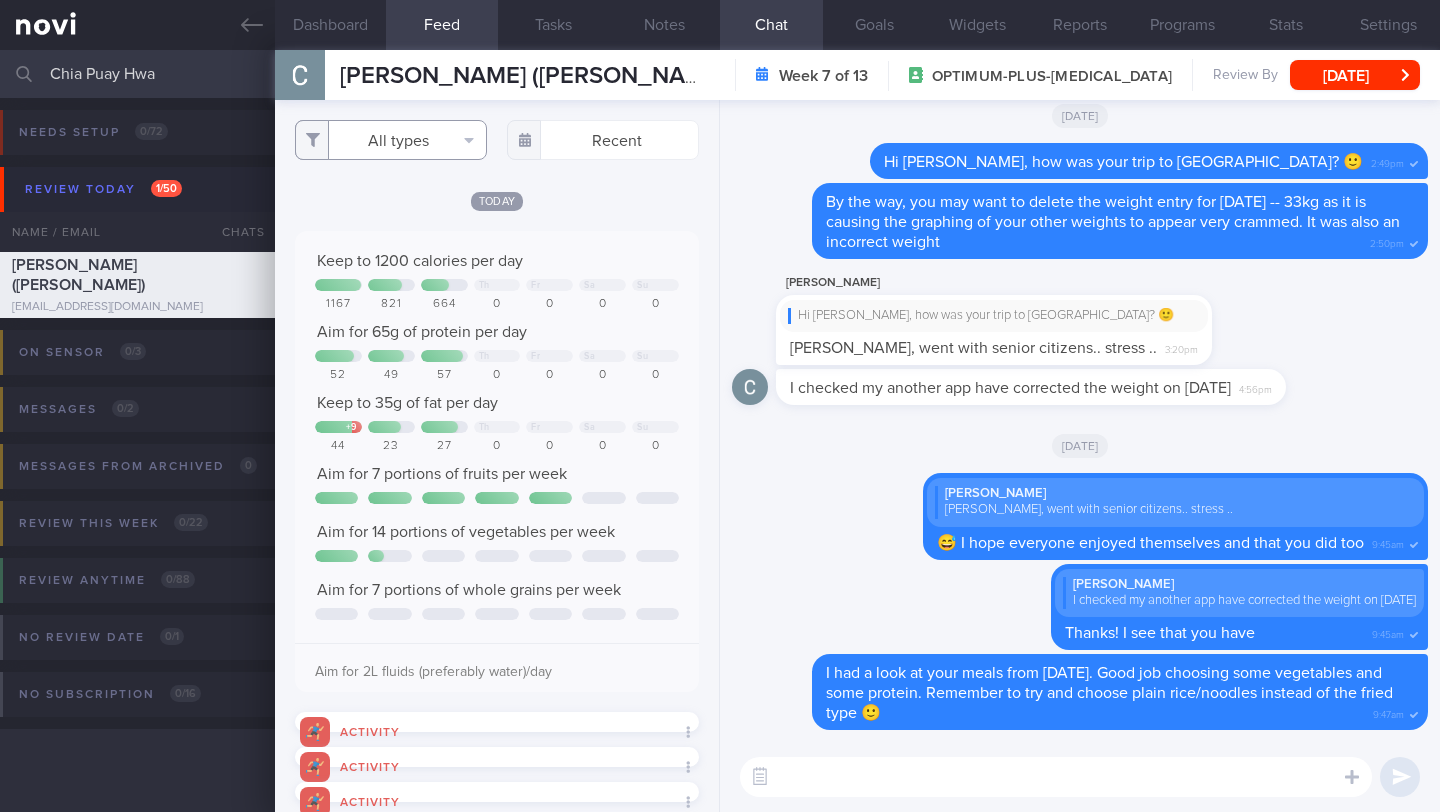 click on "All types" at bounding box center [391, 140] 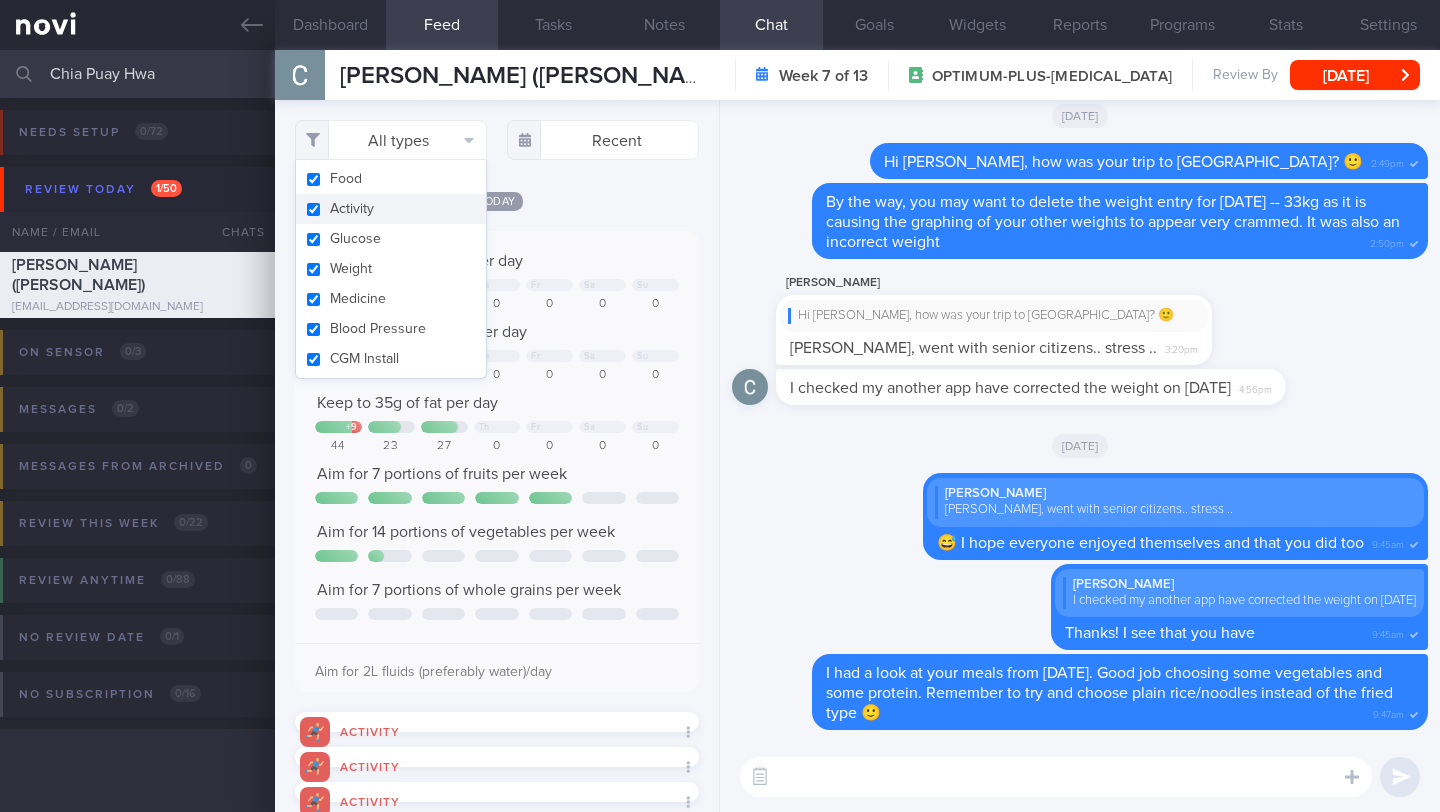 click on "Activity" at bounding box center [391, 209] 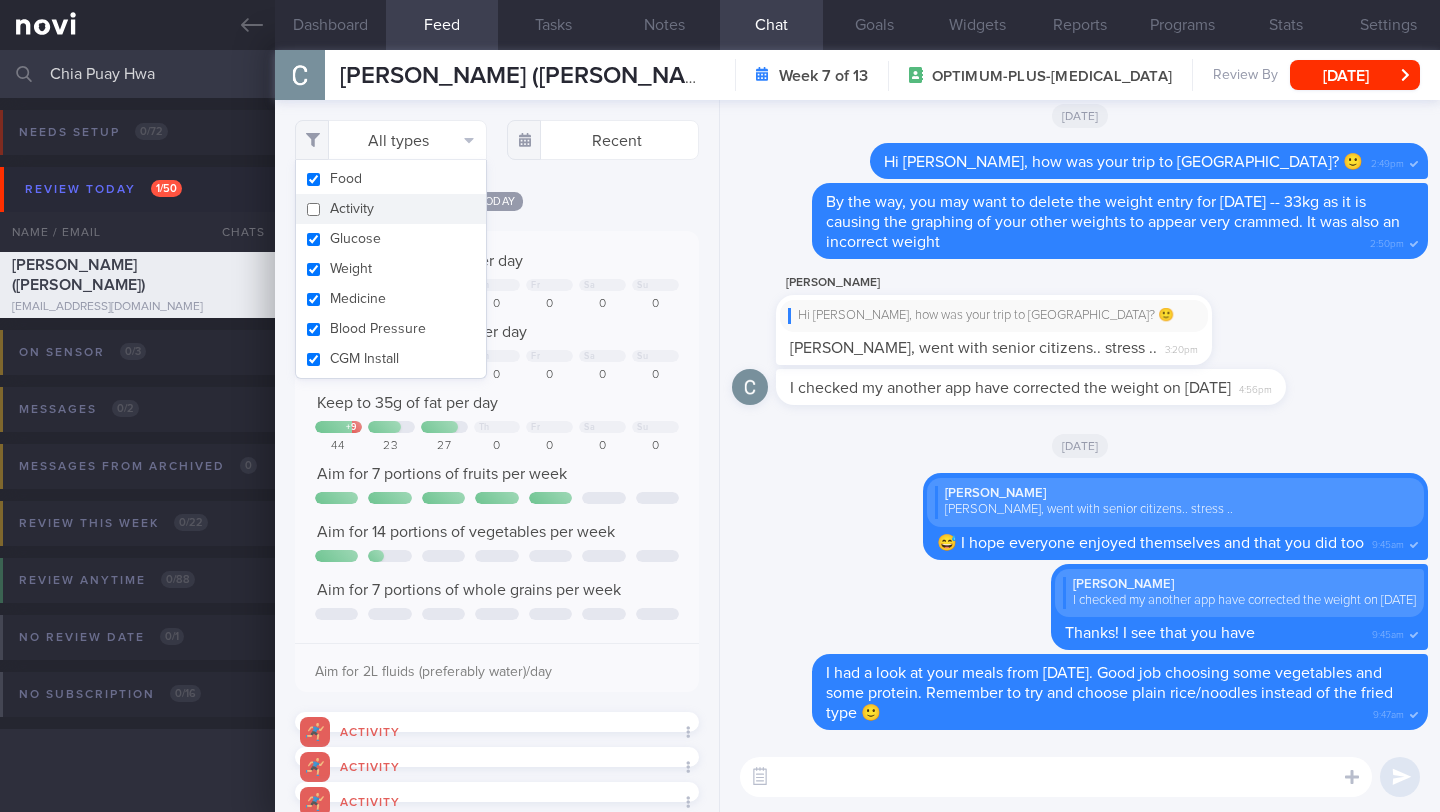 checkbox on "false" 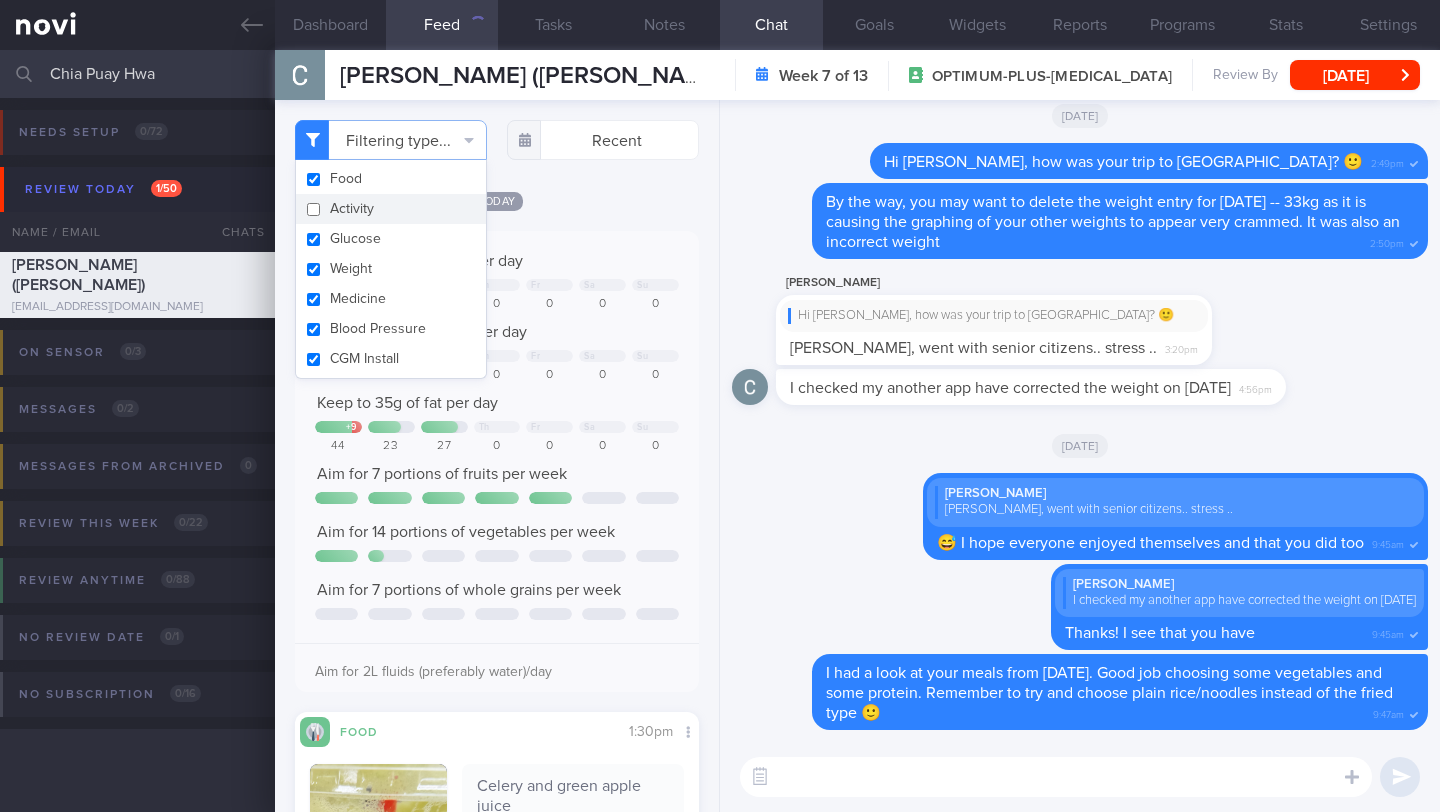 click on "Filtering type...
Food
Activity
Glucose
Weight
Medicine
Blood Pressure
CGM Install
Recent
[DATE]" at bounding box center [497, 456] 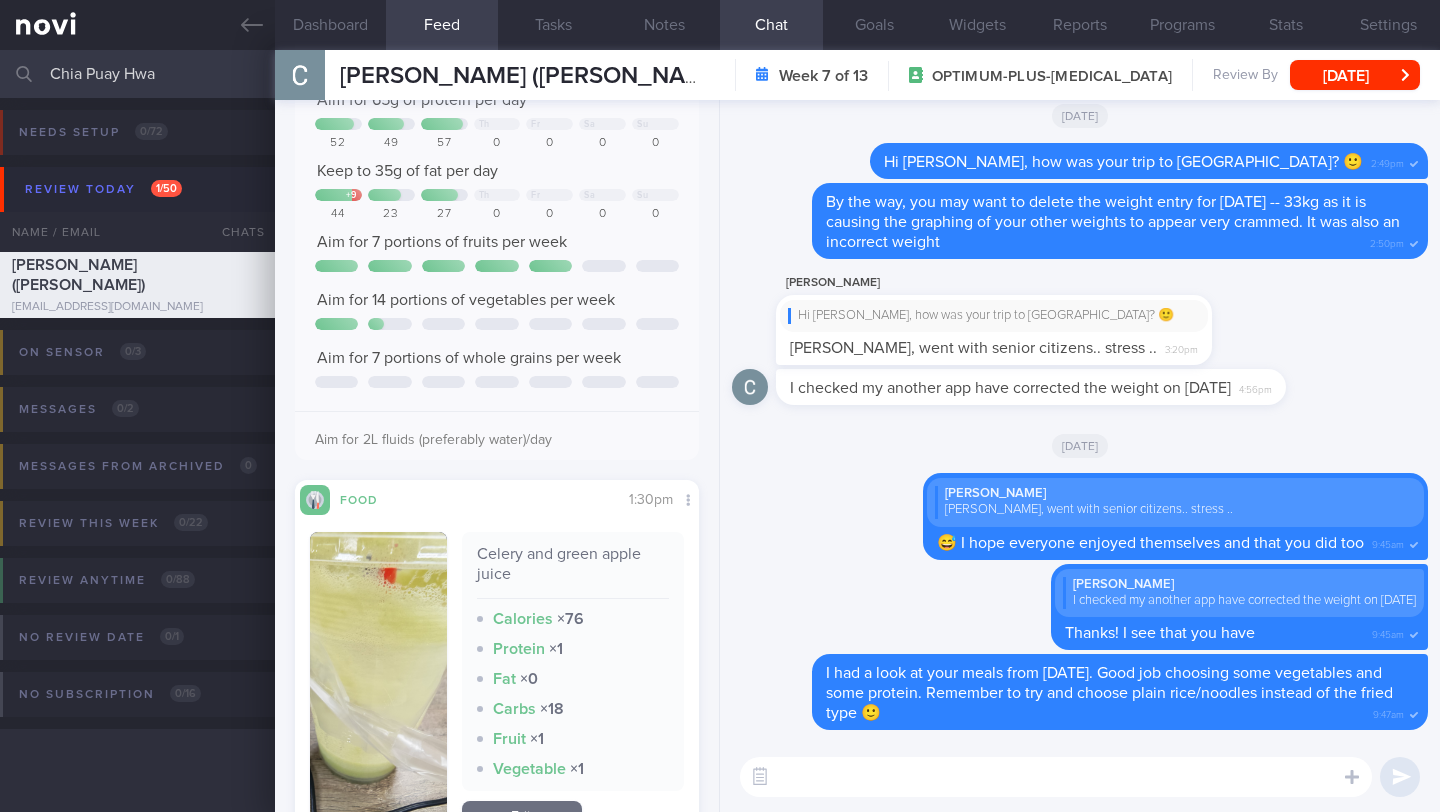 scroll, scrollTop: 43, scrollLeft: 0, axis: vertical 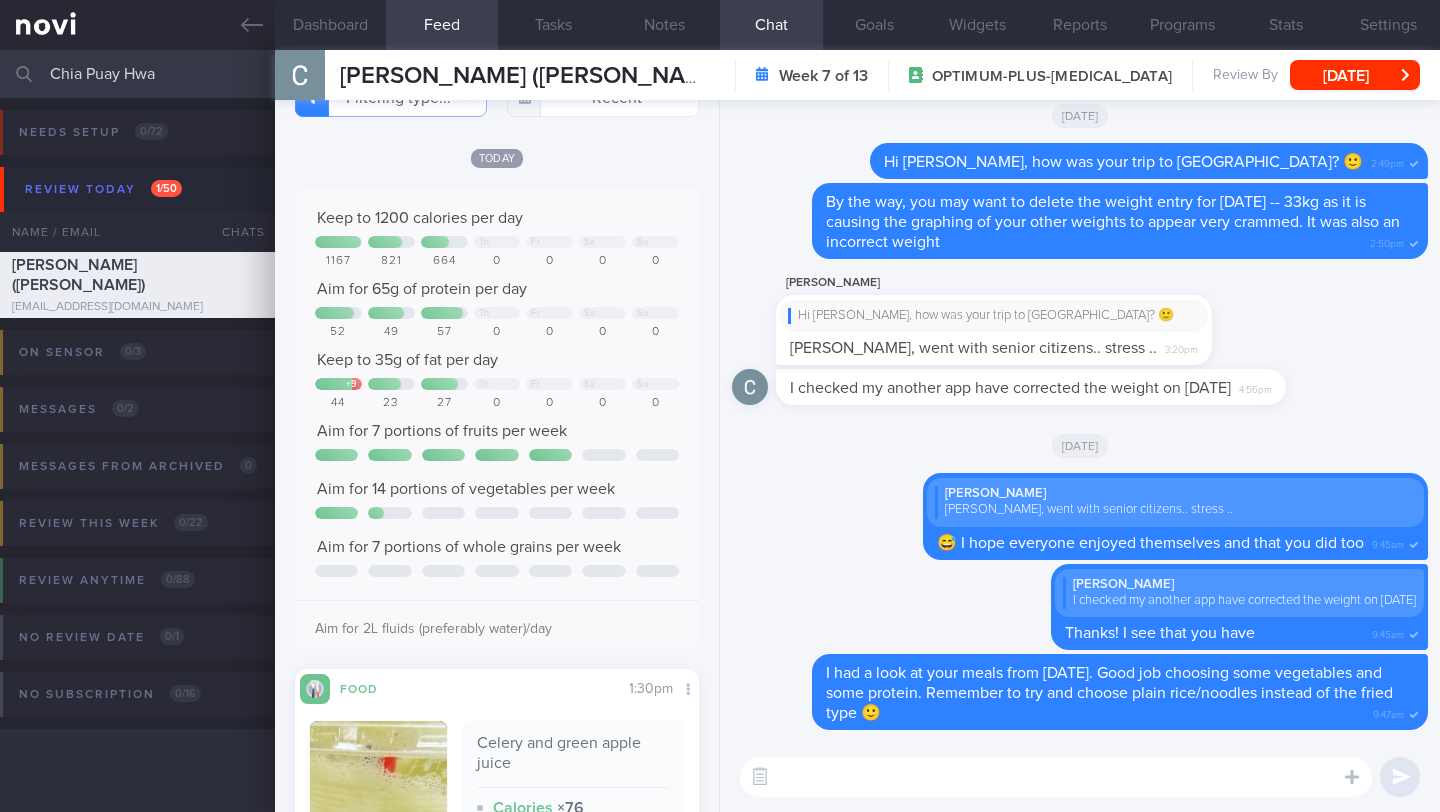 click at bounding box center (1056, 777) 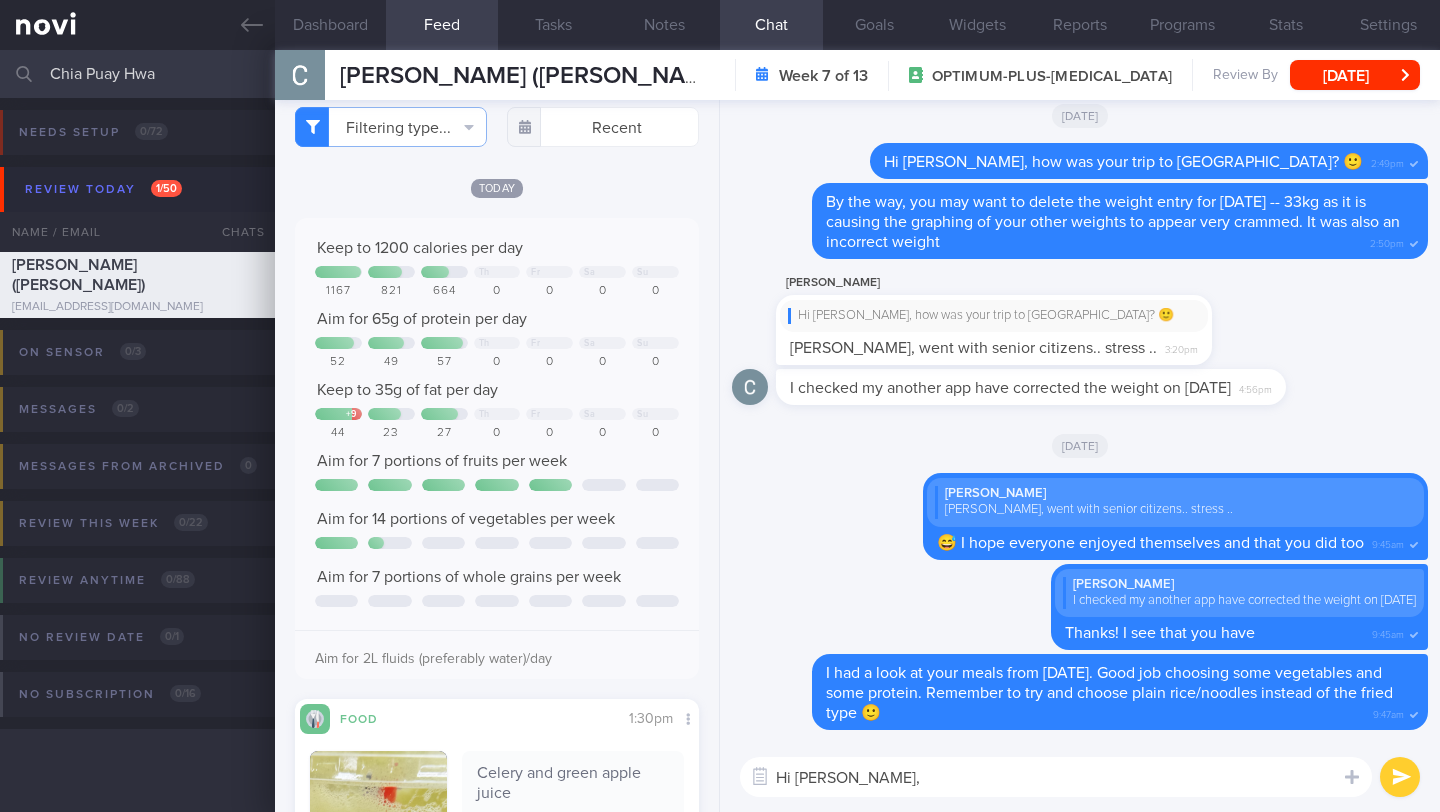 scroll, scrollTop: 0, scrollLeft: 0, axis: both 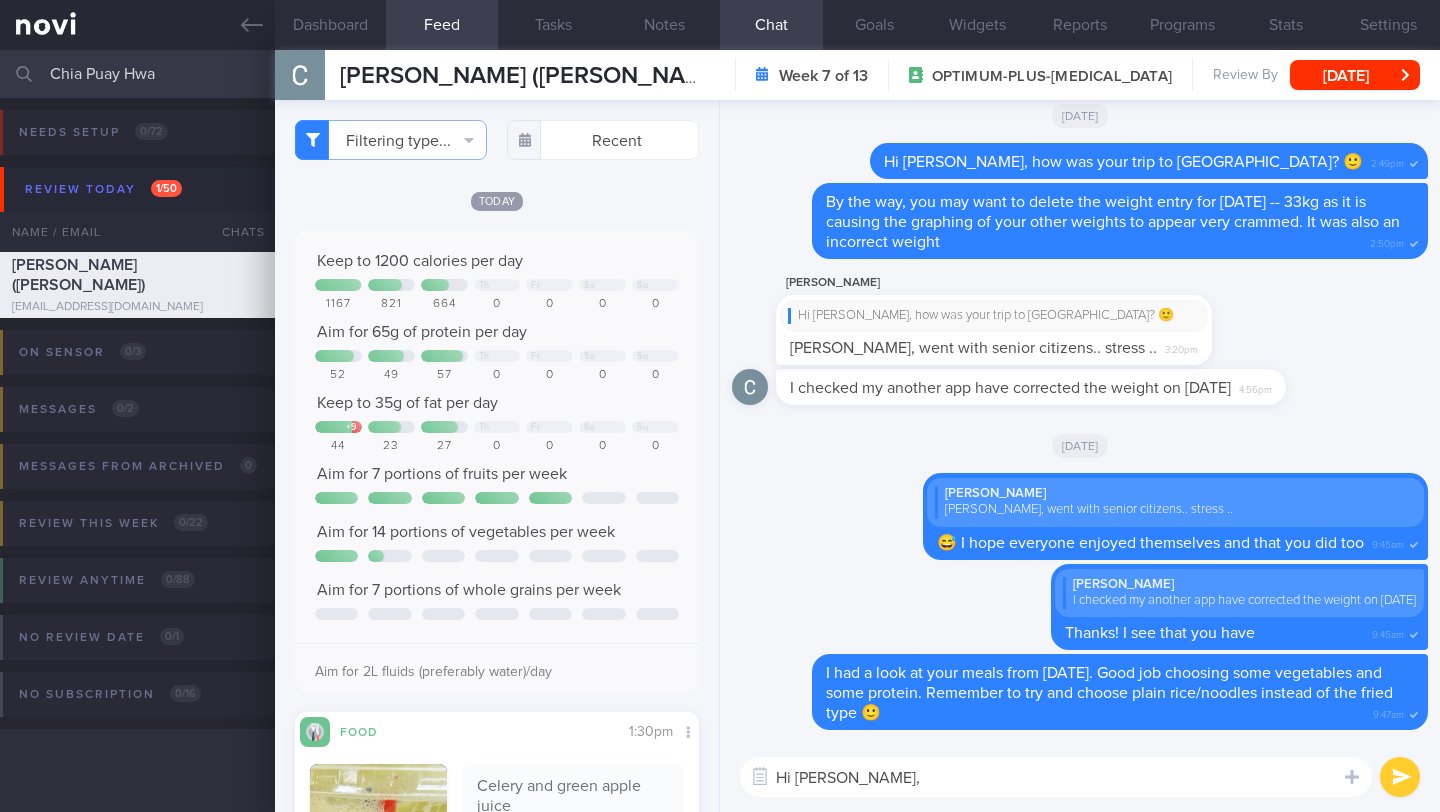click on "Hi [PERSON_NAME]," at bounding box center (1056, 777) 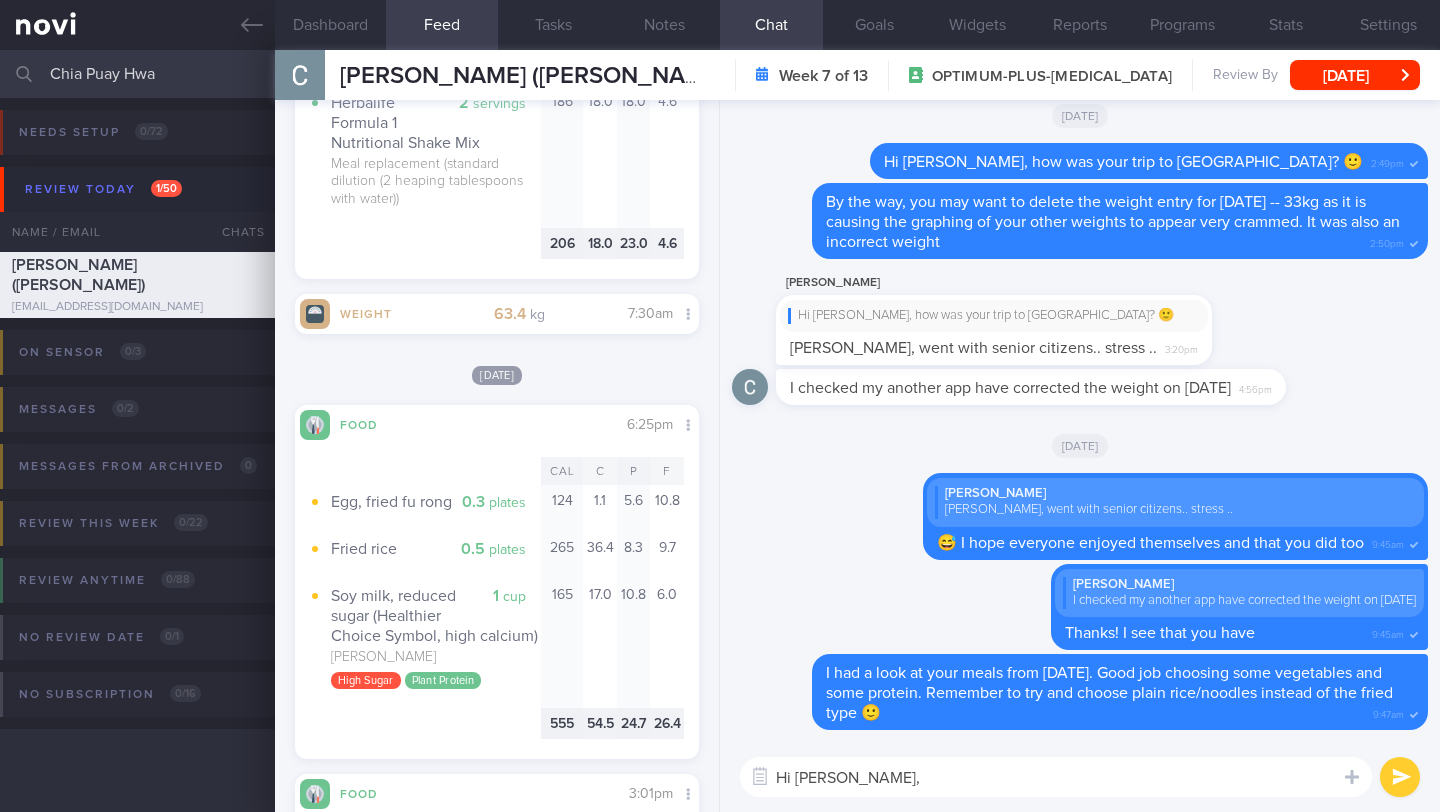 scroll, scrollTop: 3432, scrollLeft: 0, axis: vertical 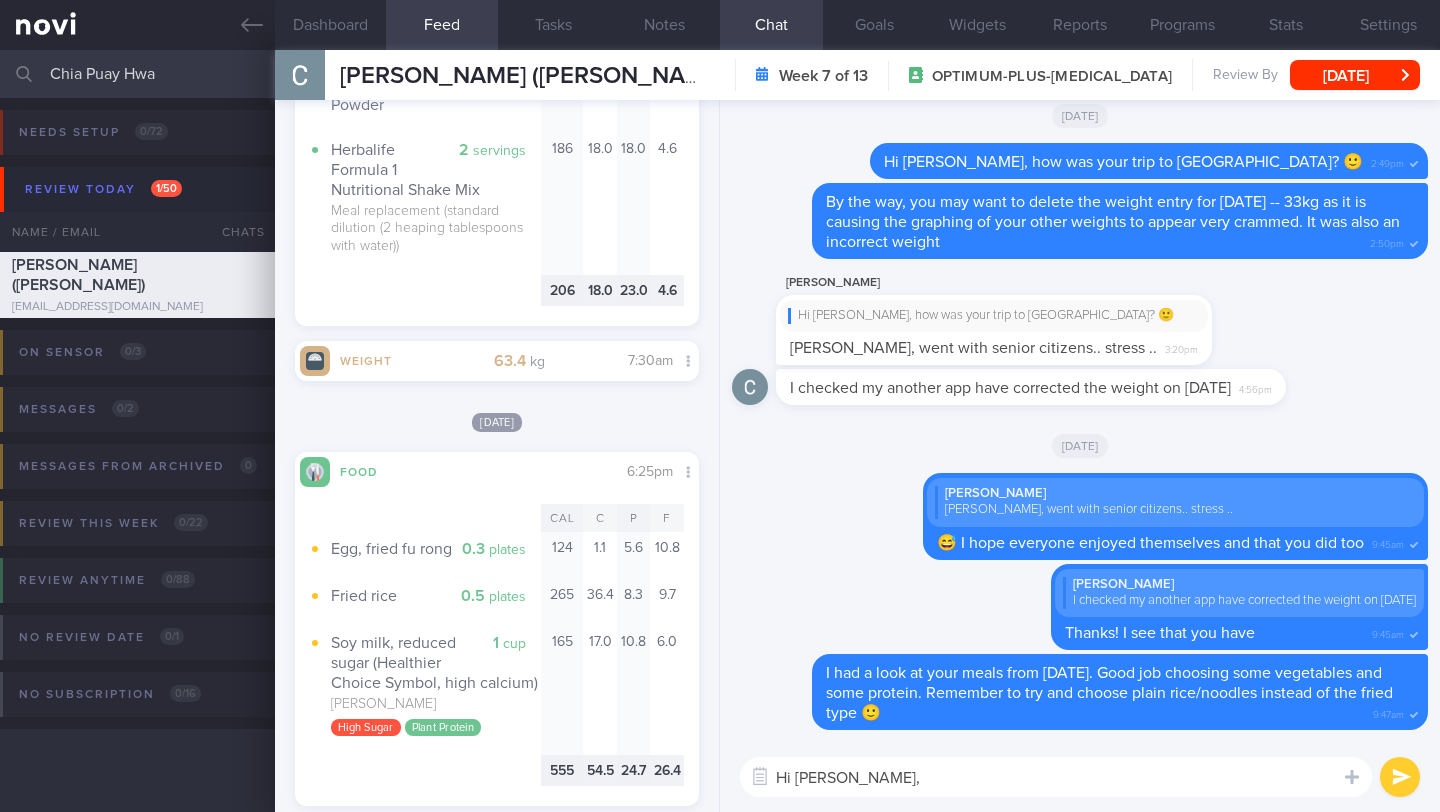 click on "Hi [PERSON_NAME]," at bounding box center [1056, 777] 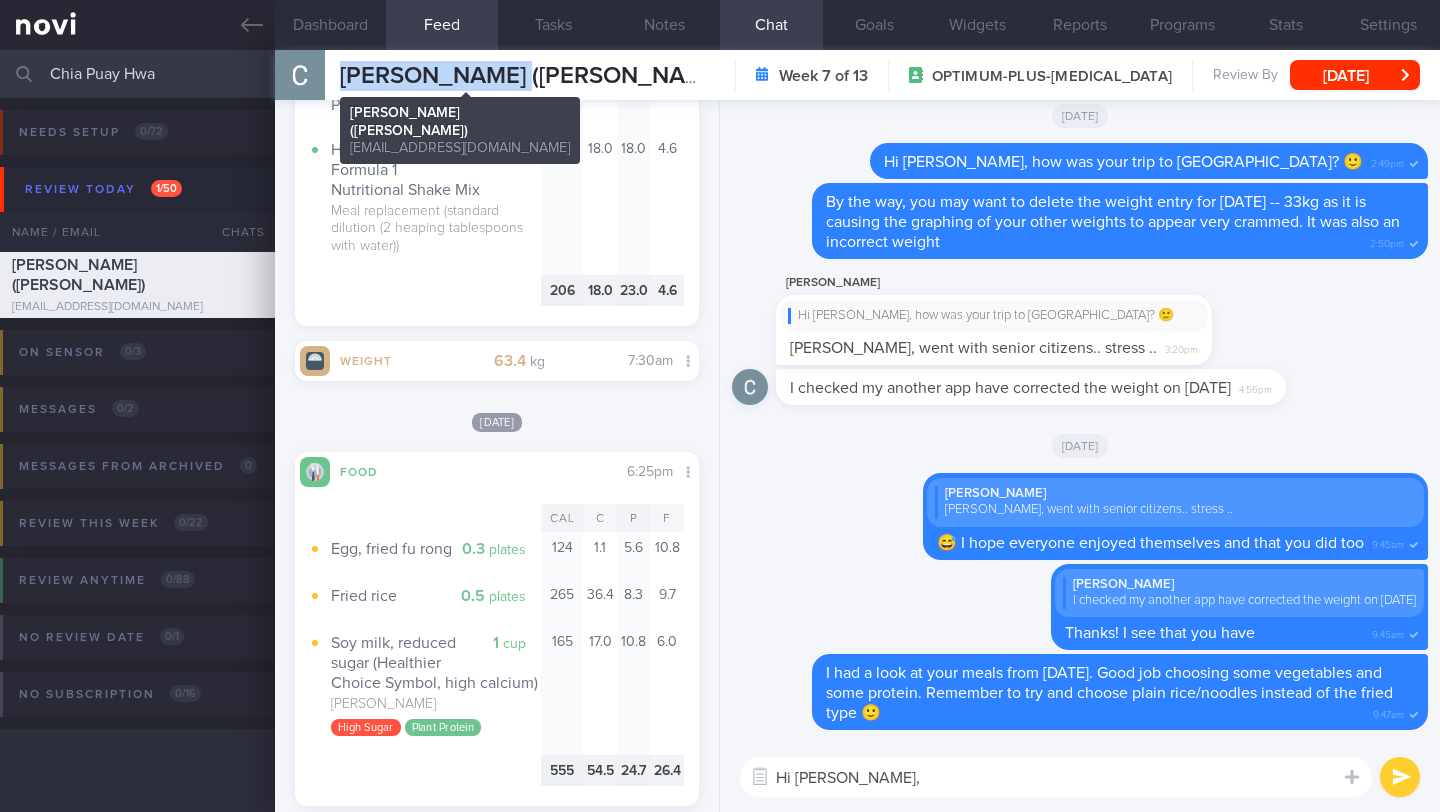 drag, startPoint x: 339, startPoint y: 74, endPoint x: 506, endPoint y: 80, distance: 167.10774 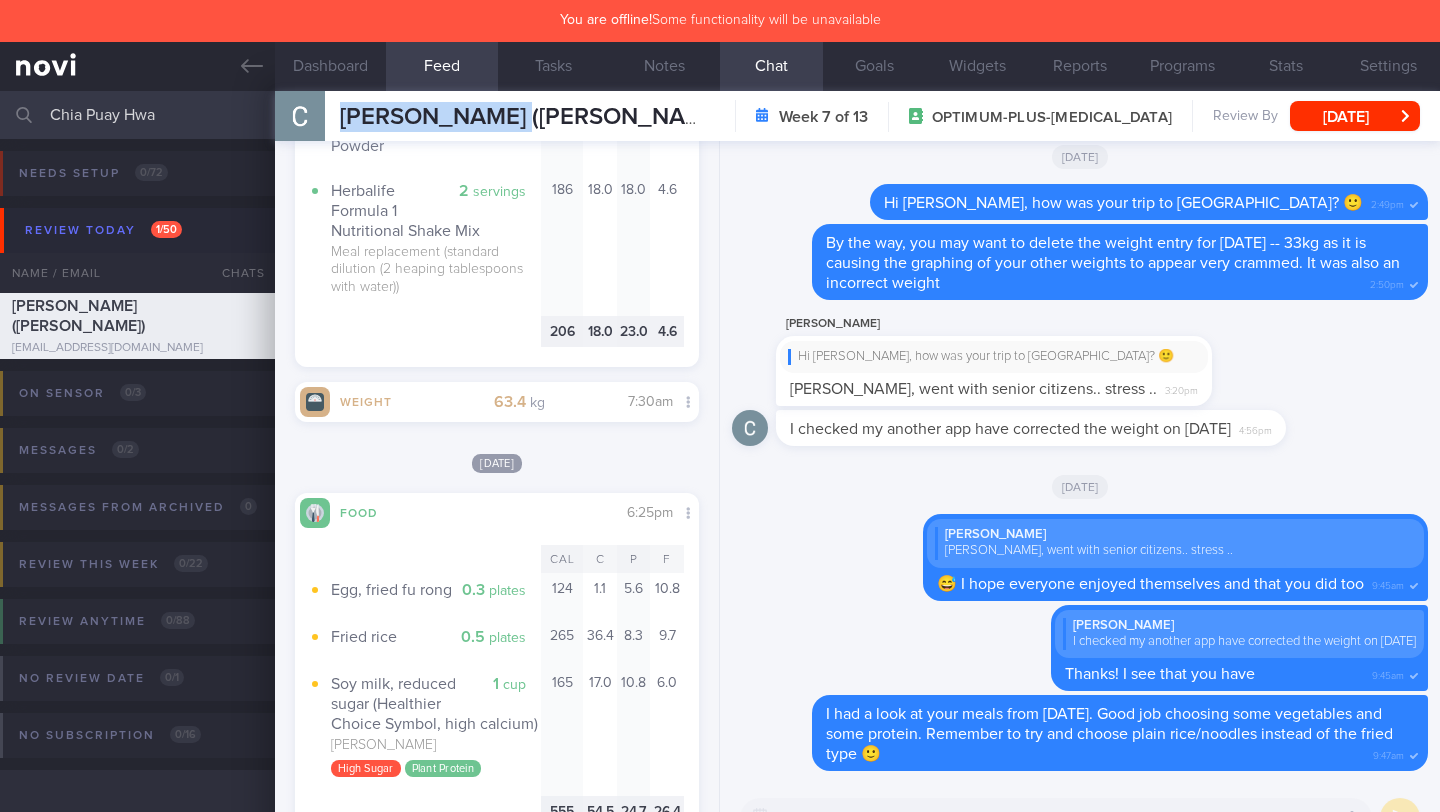 scroll, scrollTop: 999795, scrollLeft: 999647, axis: both 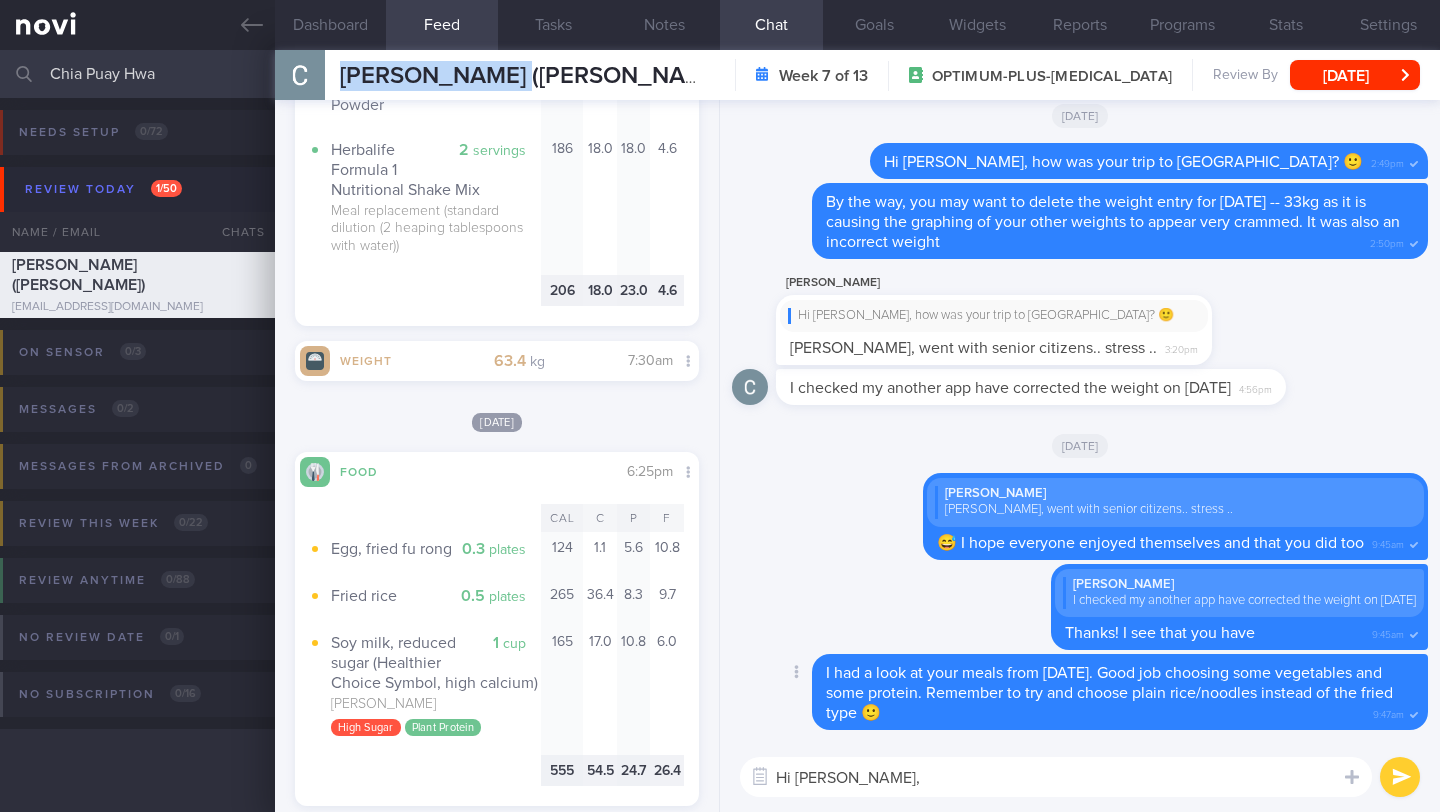 click on "Delete
I had a look at your meals from [DATE]. Good job choosing some vegetables and some protein. Remember to try and choose plain rice/noodles instead of the fried type 🙂
9:47am" at bounding box center [1080, 698] 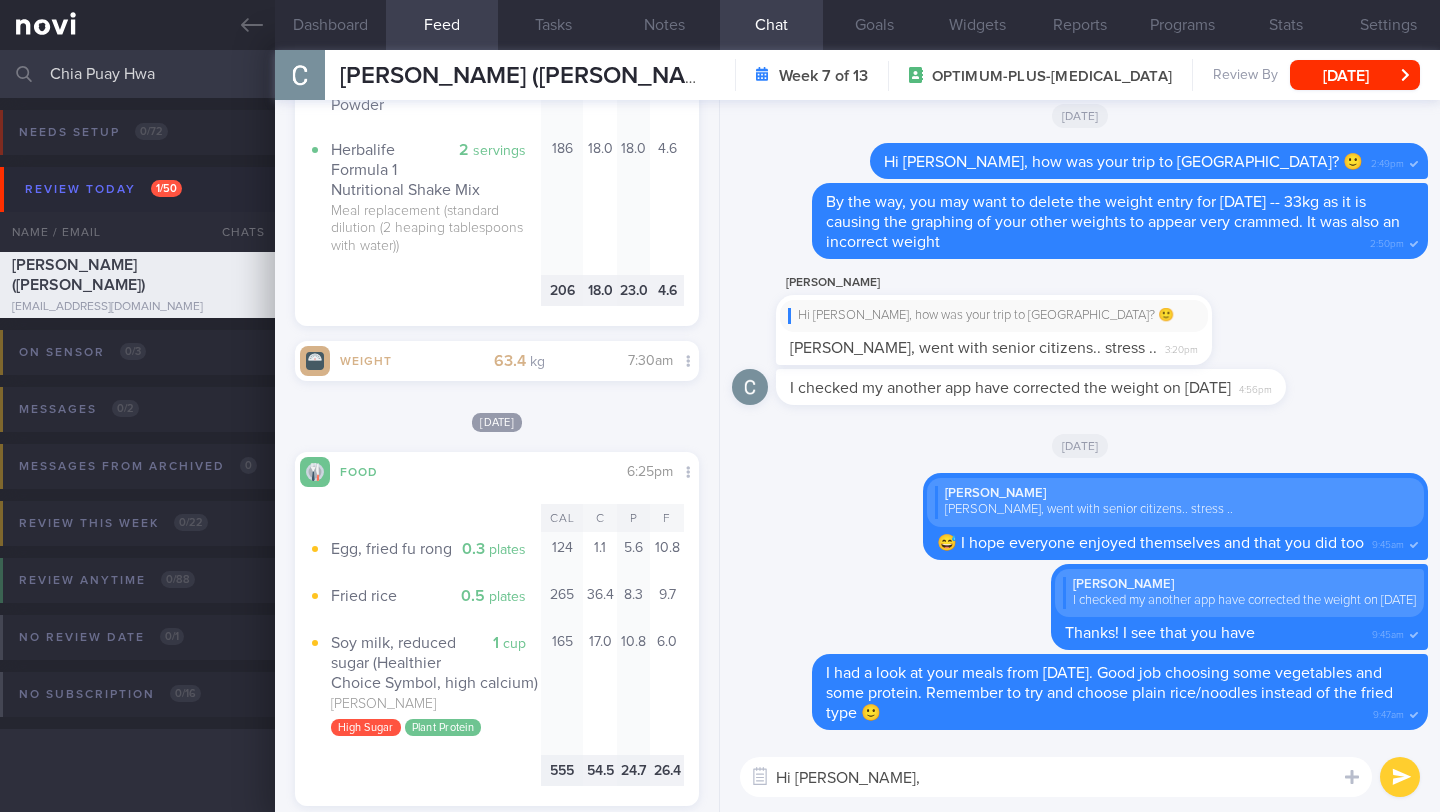 click on "Hi [PERSON_NAME]," at bounding box center [1056, 777] 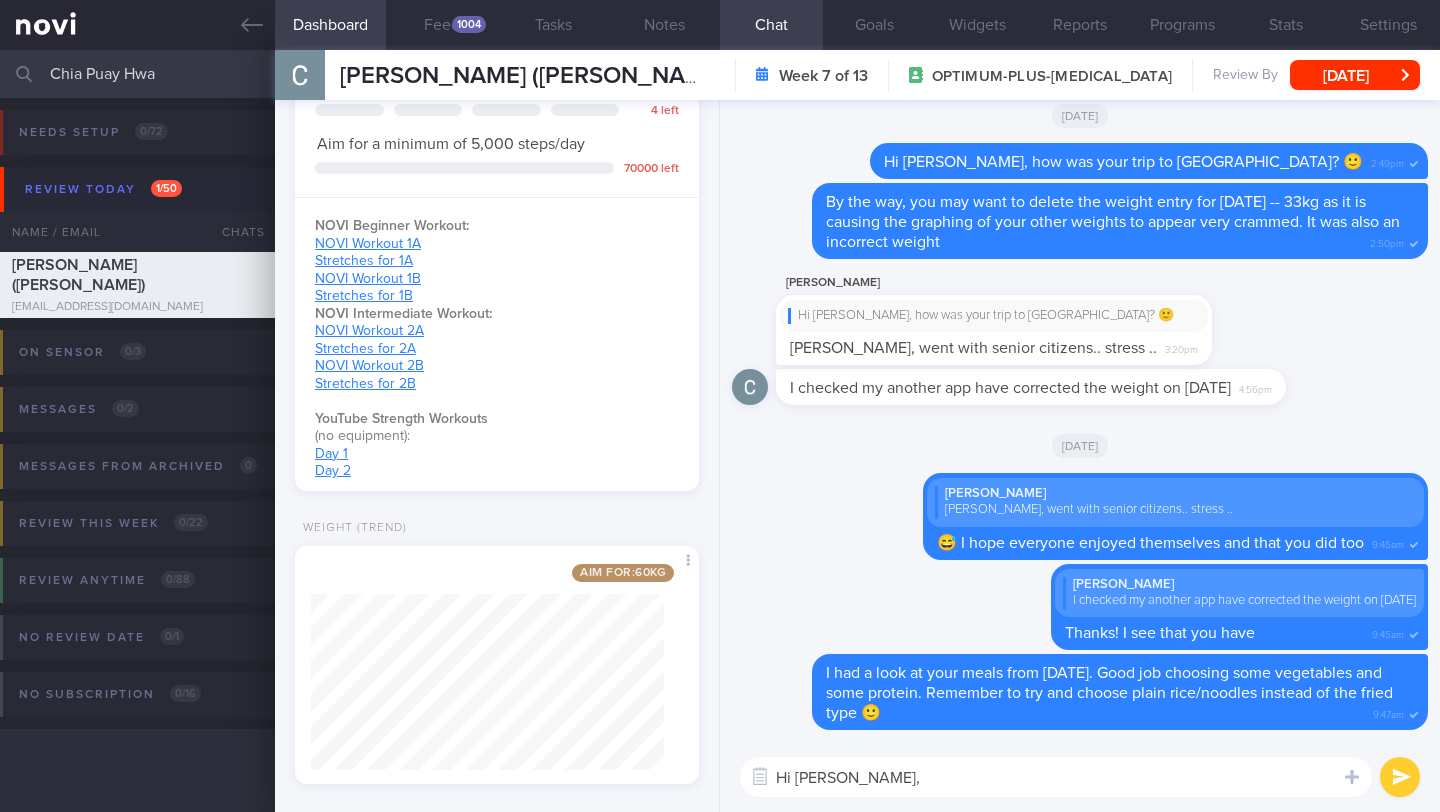 scroll, scrollTop: 1065, scrollLeft: 0, axis: vertical 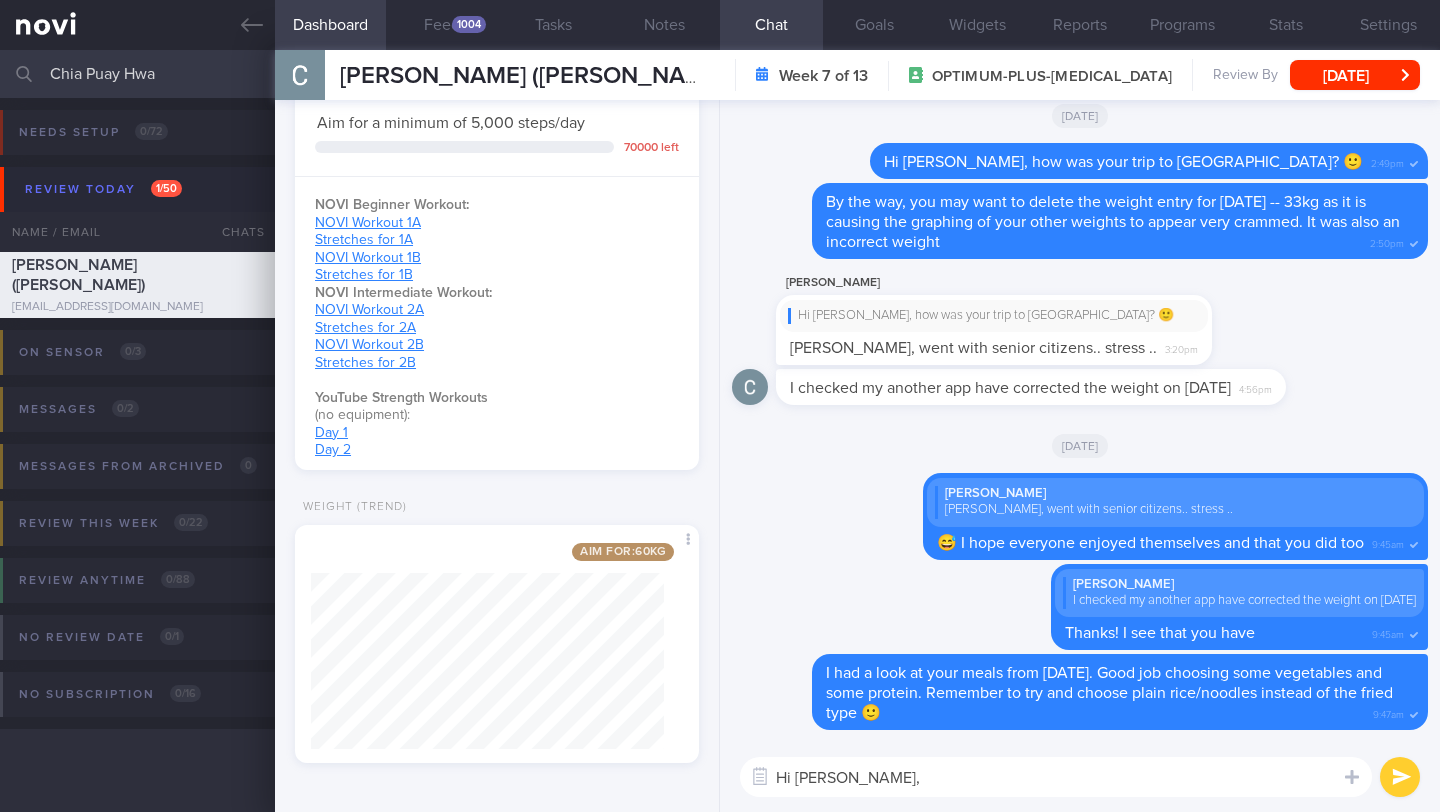 click on "Hi [PERSON_NAME]," at bounding box center (1056, 777) 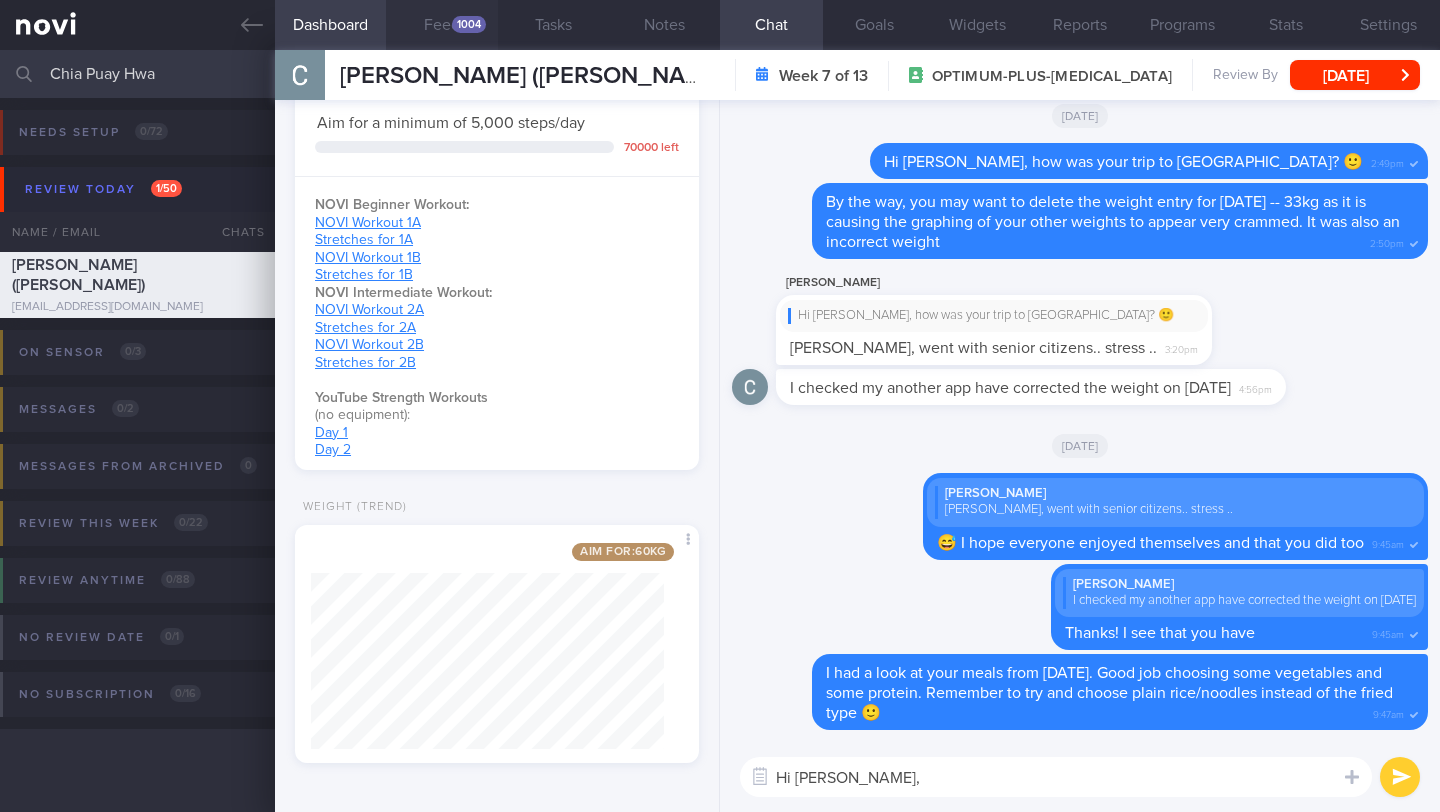 click on "Feed
1004" at bounding box center [441, 25] 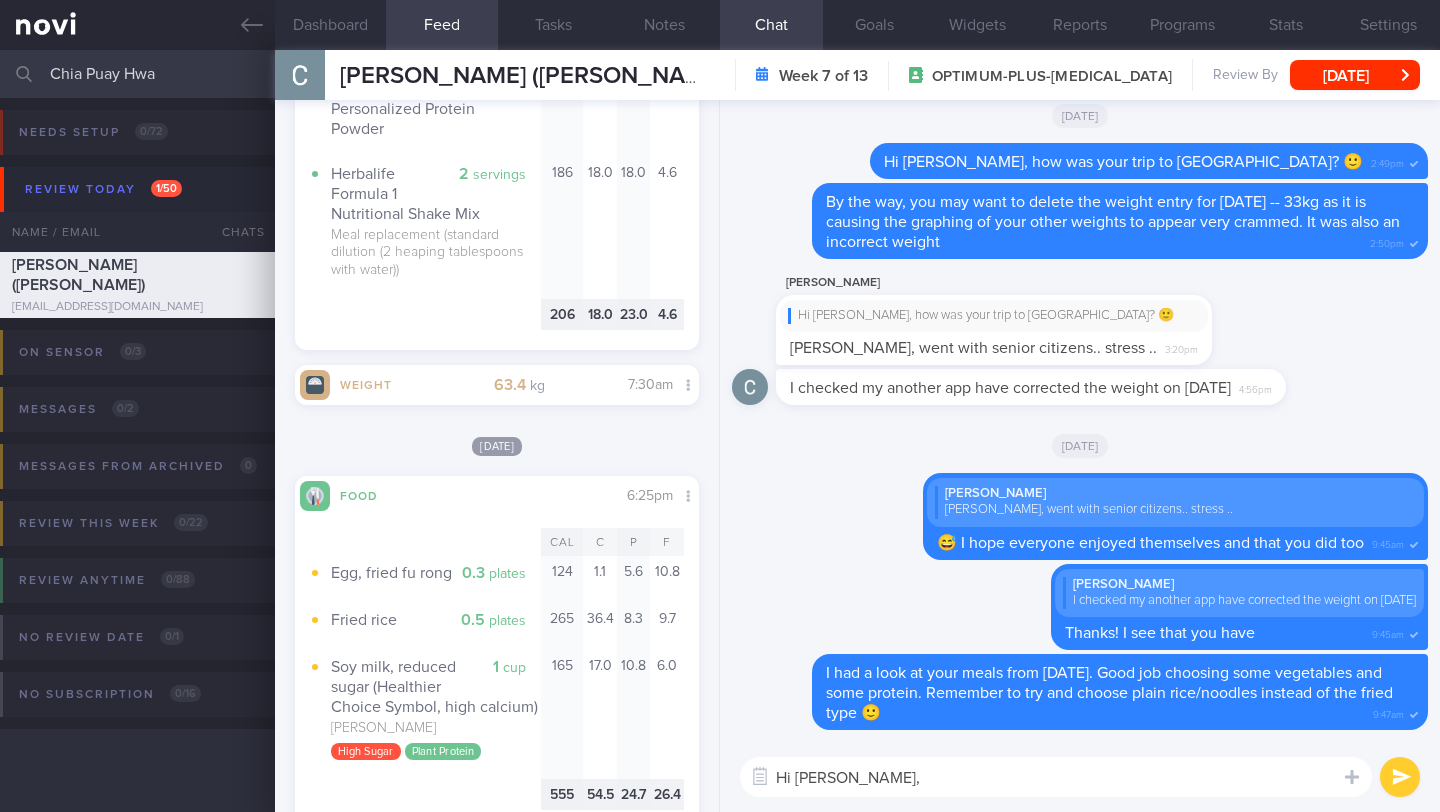 scroll, scrollTop: 3395, scrollLeft: 0, axis: vertical 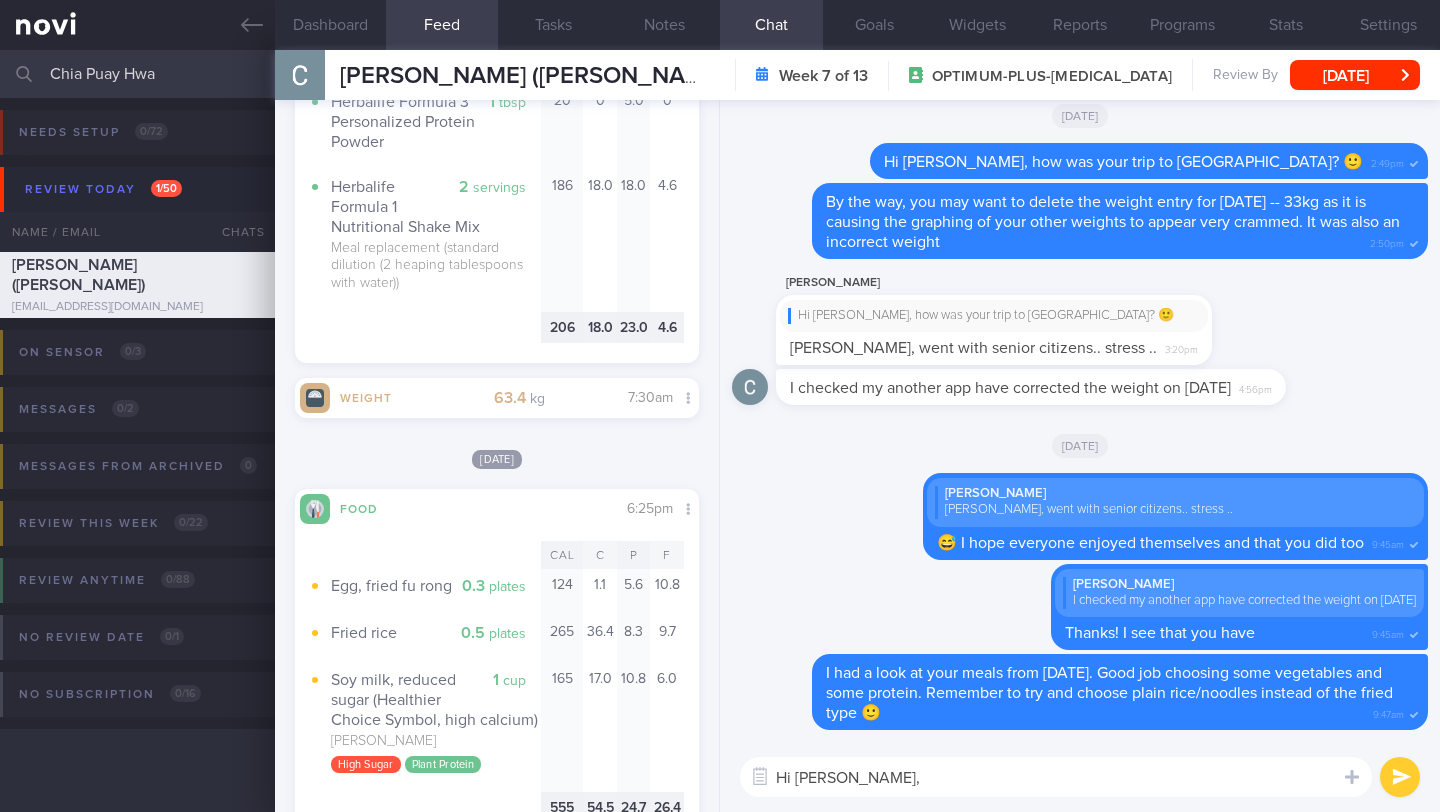 type 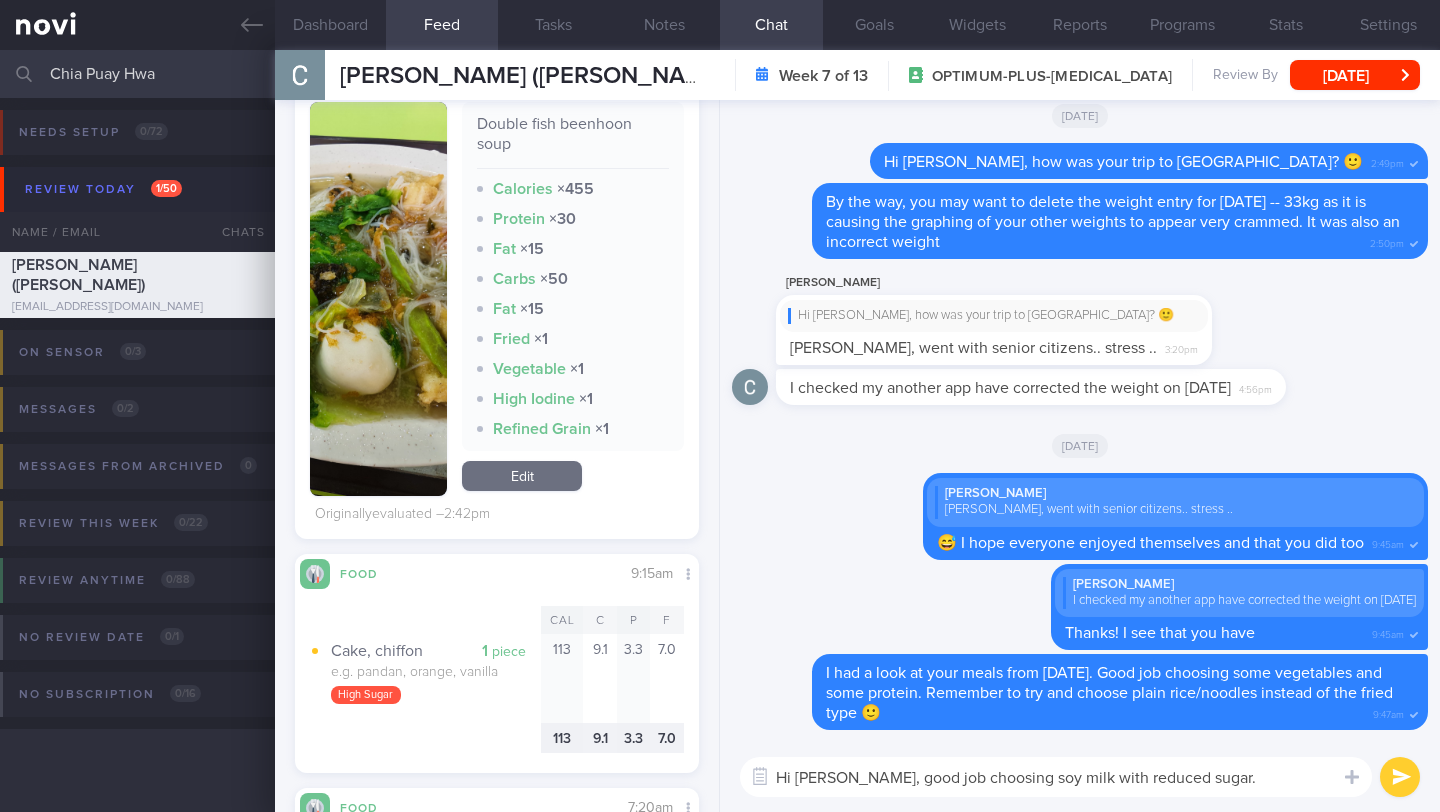 scroll, scrollTop: 972, scrollLeft: 0, axis: vertical 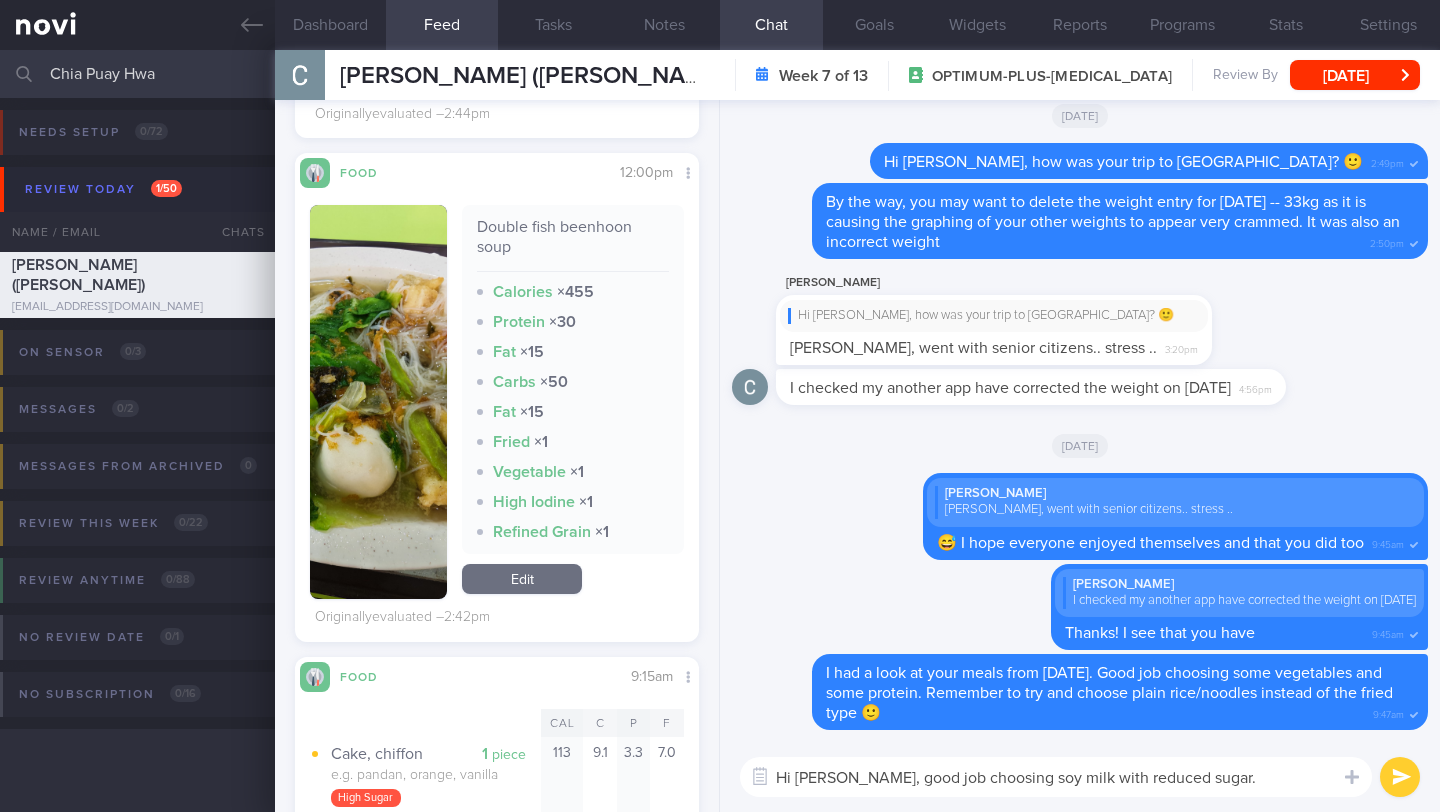 drag, startPoint x: 854, startPoint y: 780, endPoint x: 1214, endPoint y: 775, distance: 360.03473 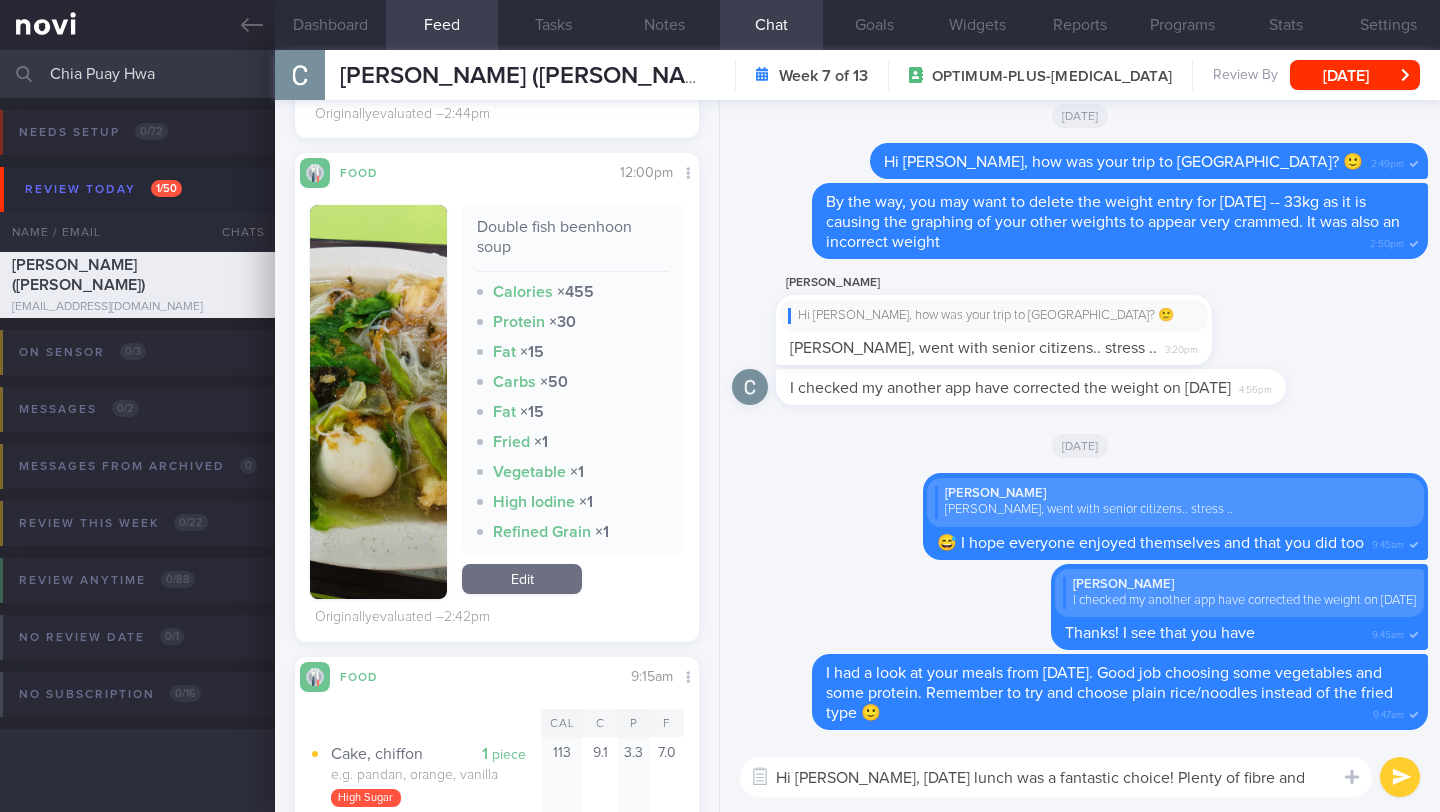 type on "Hi [PERSON_NAME], [DATE] lunch was a fantastic choice! Plenty of fibre and protein :)" 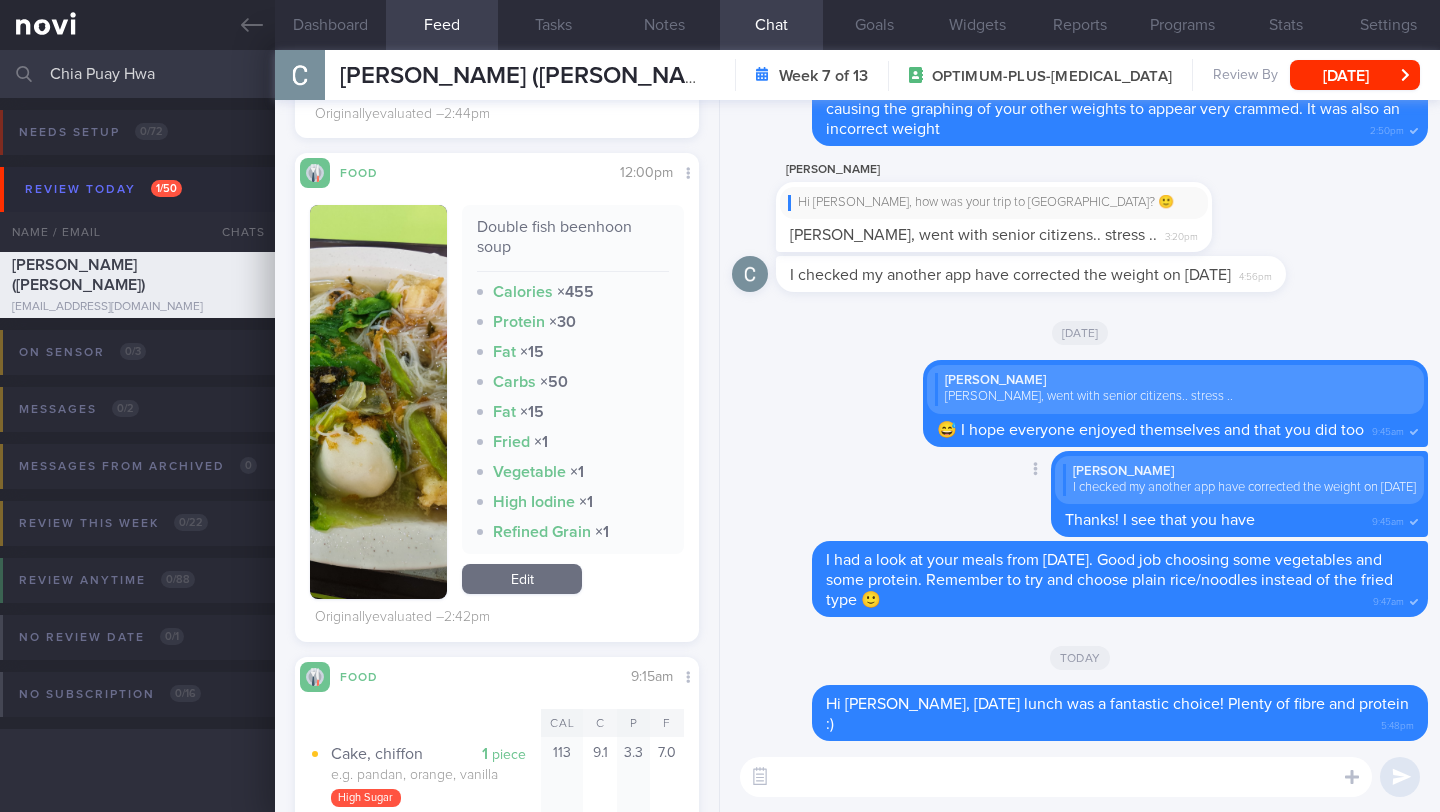 scroll, scrollTop: 0, scrollLeft: 0, axis: both 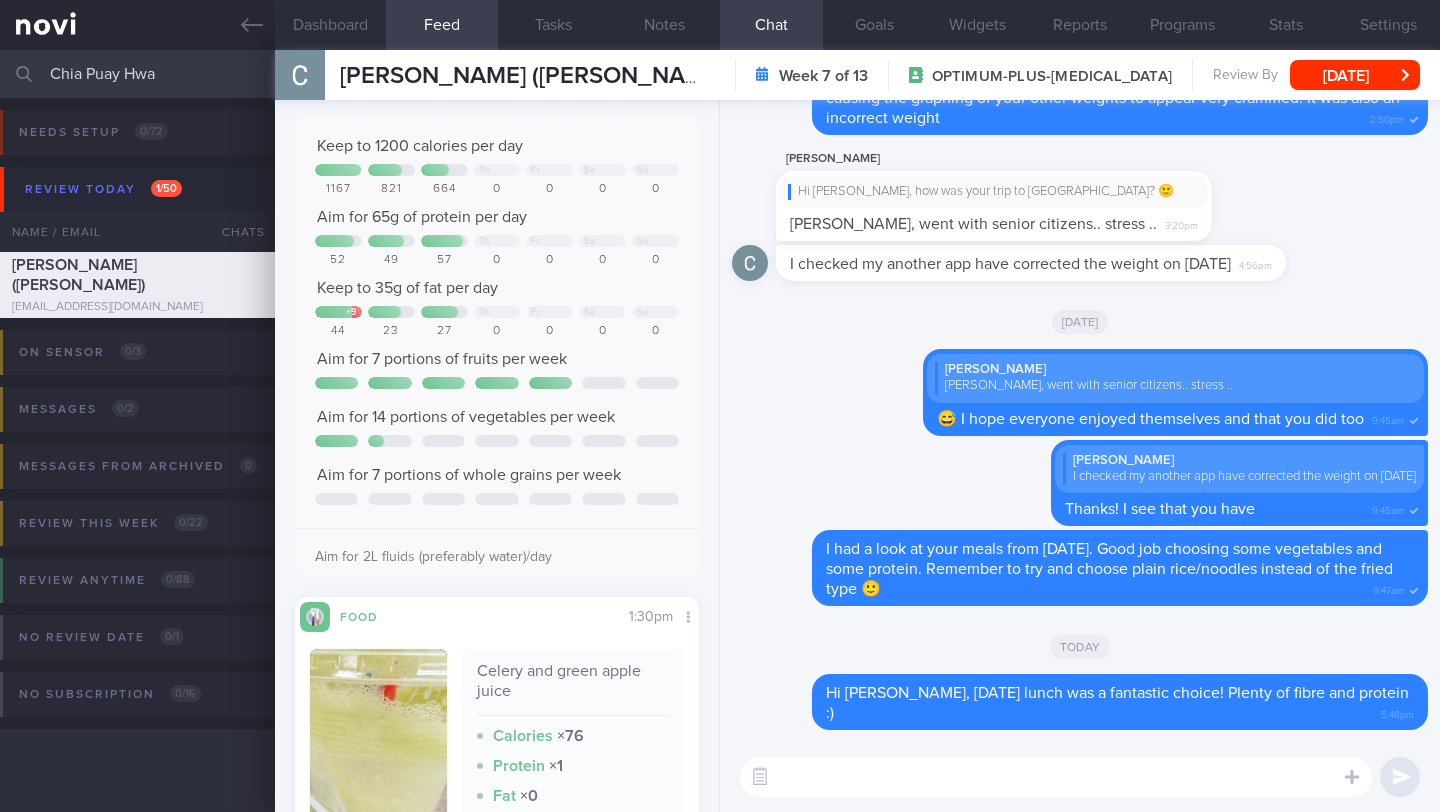 click at bounding box center (1056, 777) 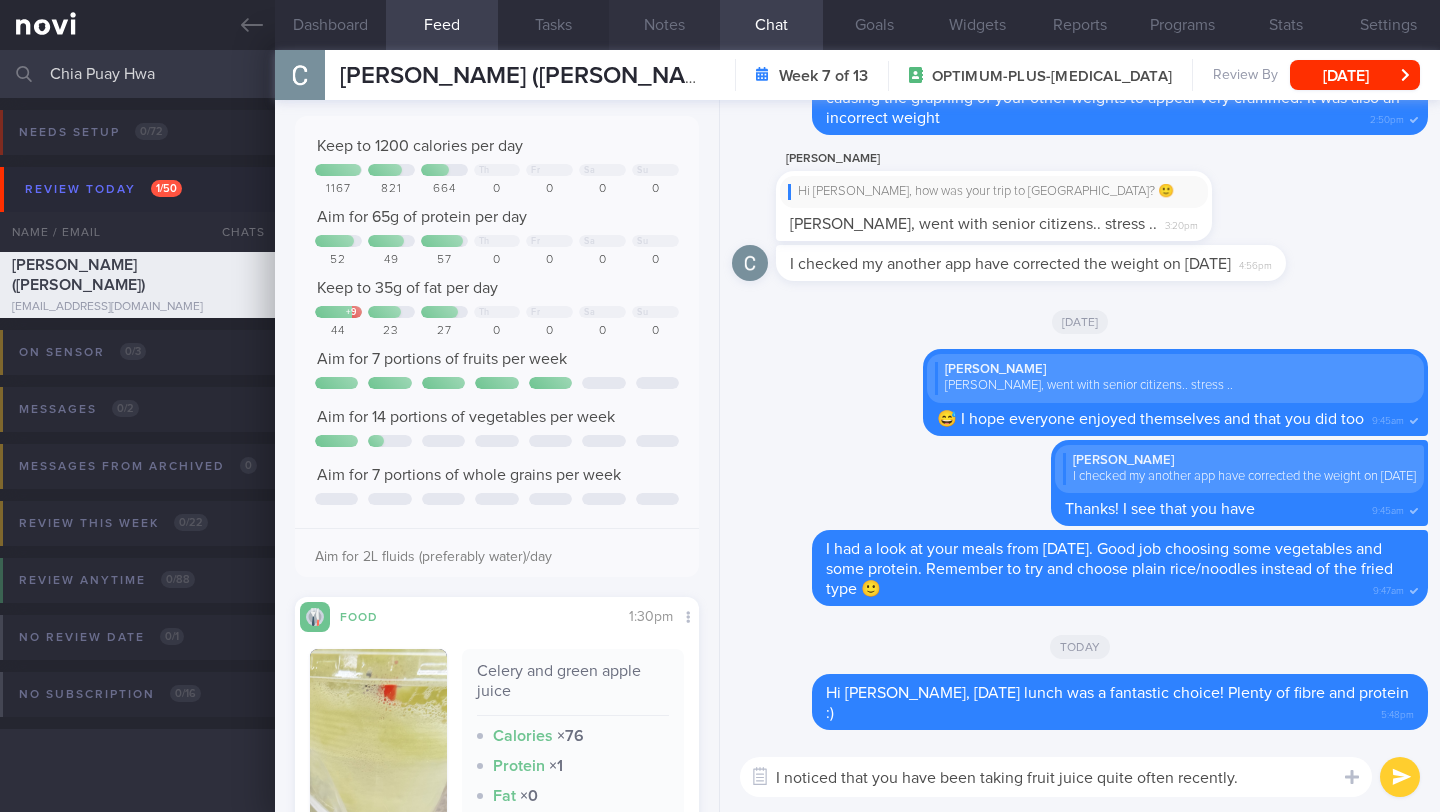 click on "Notes" at bounding box center (664, 25) 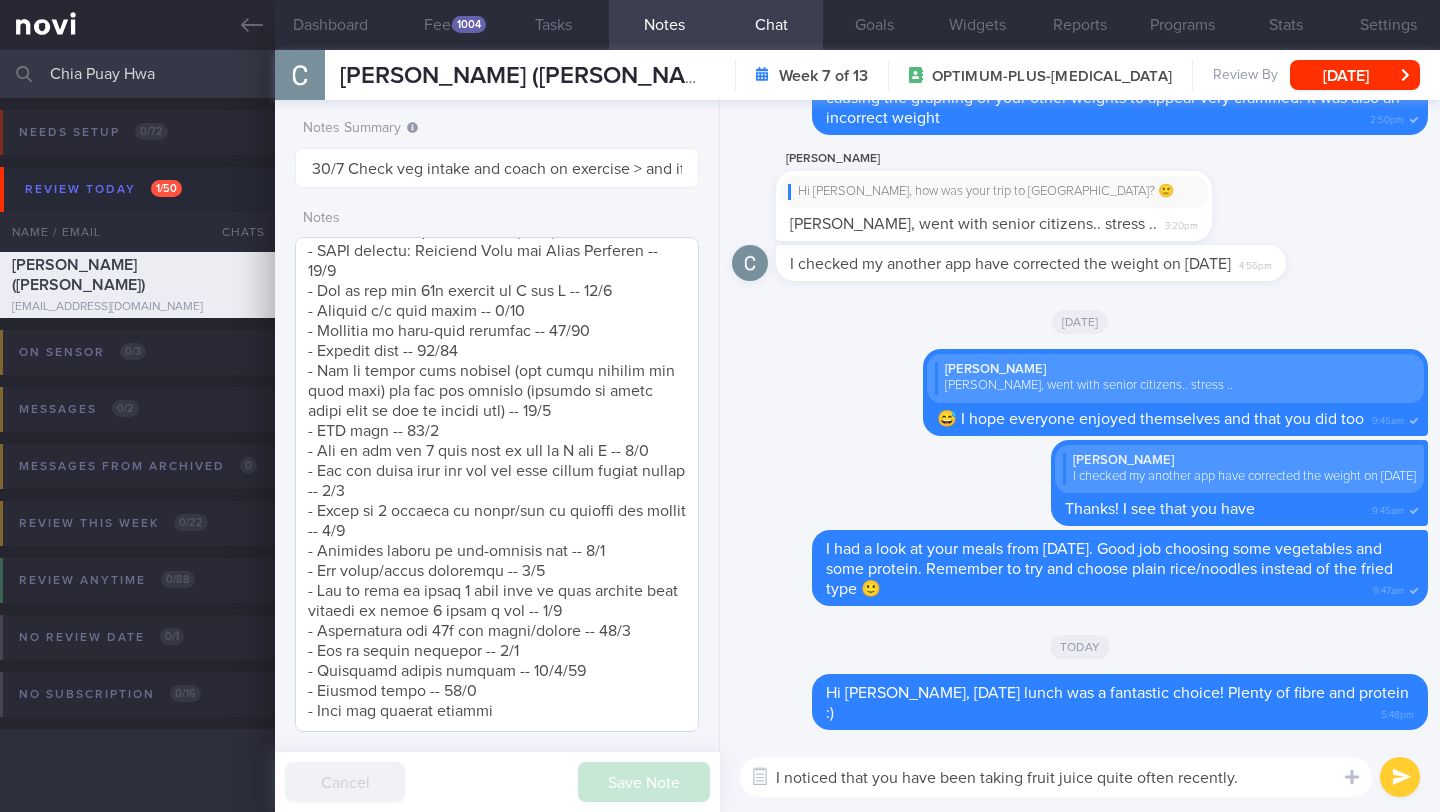 scroll, scrollTop: 1747, scrollLeft: 0, axis: vertical 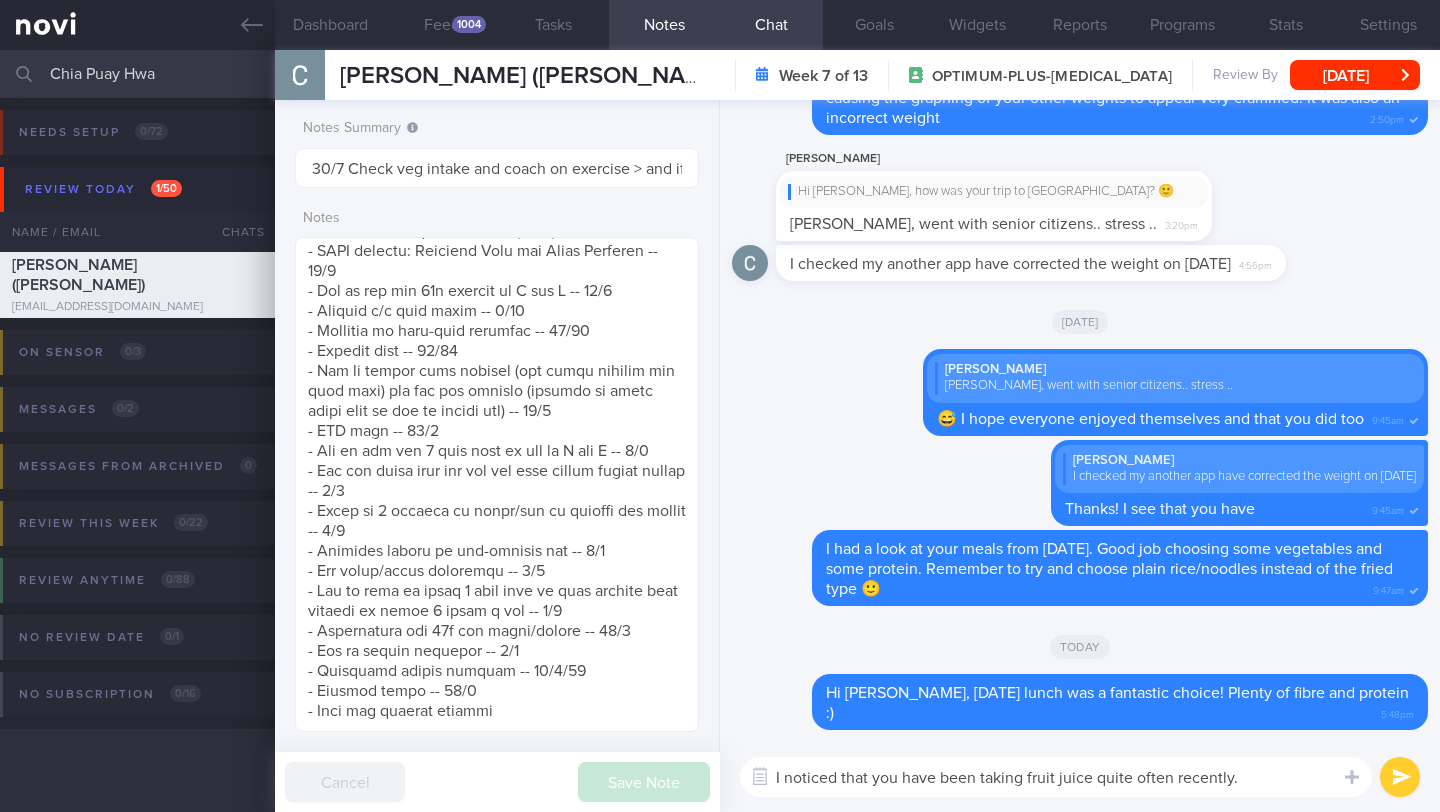 click on "I noticed that you have been taking fruit juice quite often recently." at bounding box center (1056, 777) 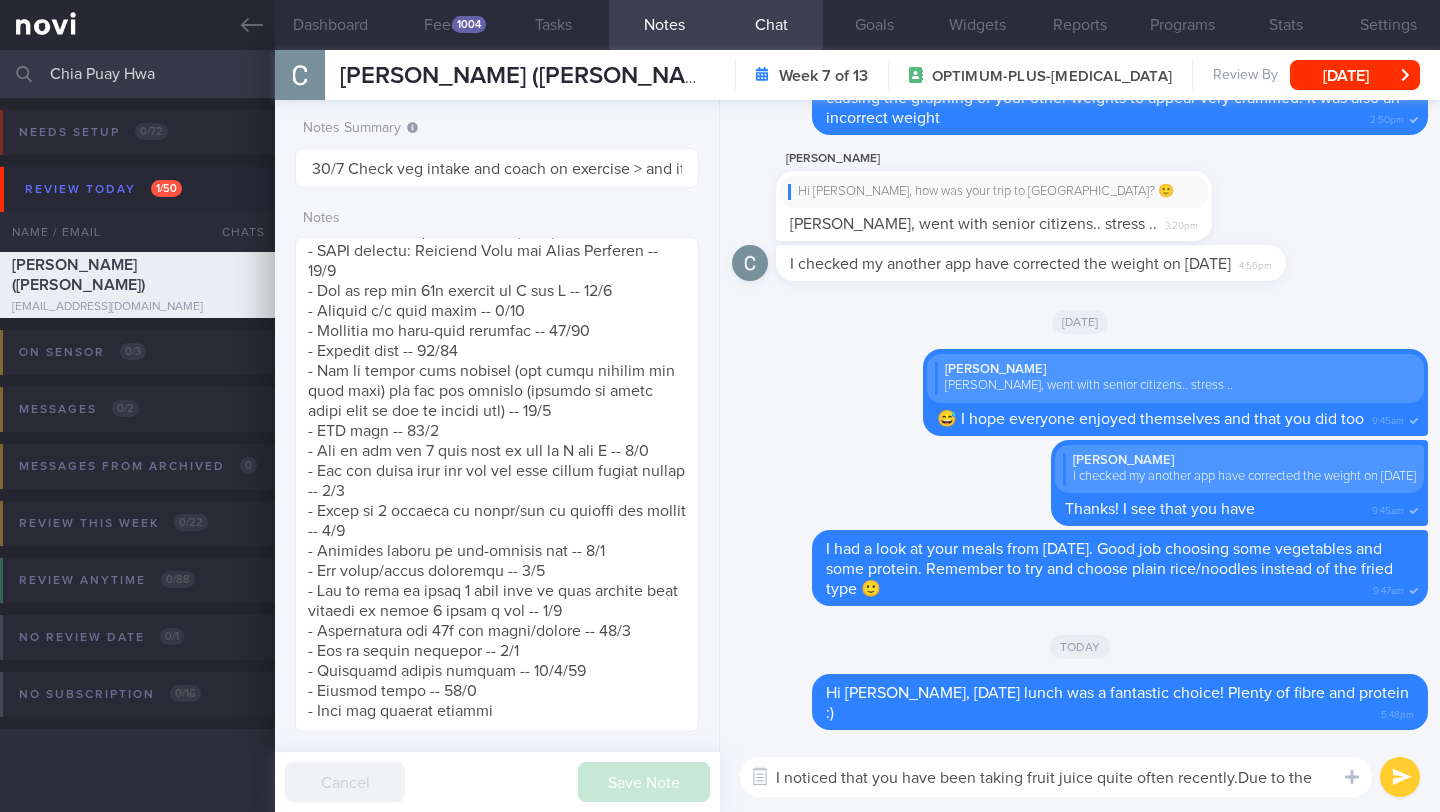 scroll, scrollTop: 0, scrollLeft: 0, axis: both 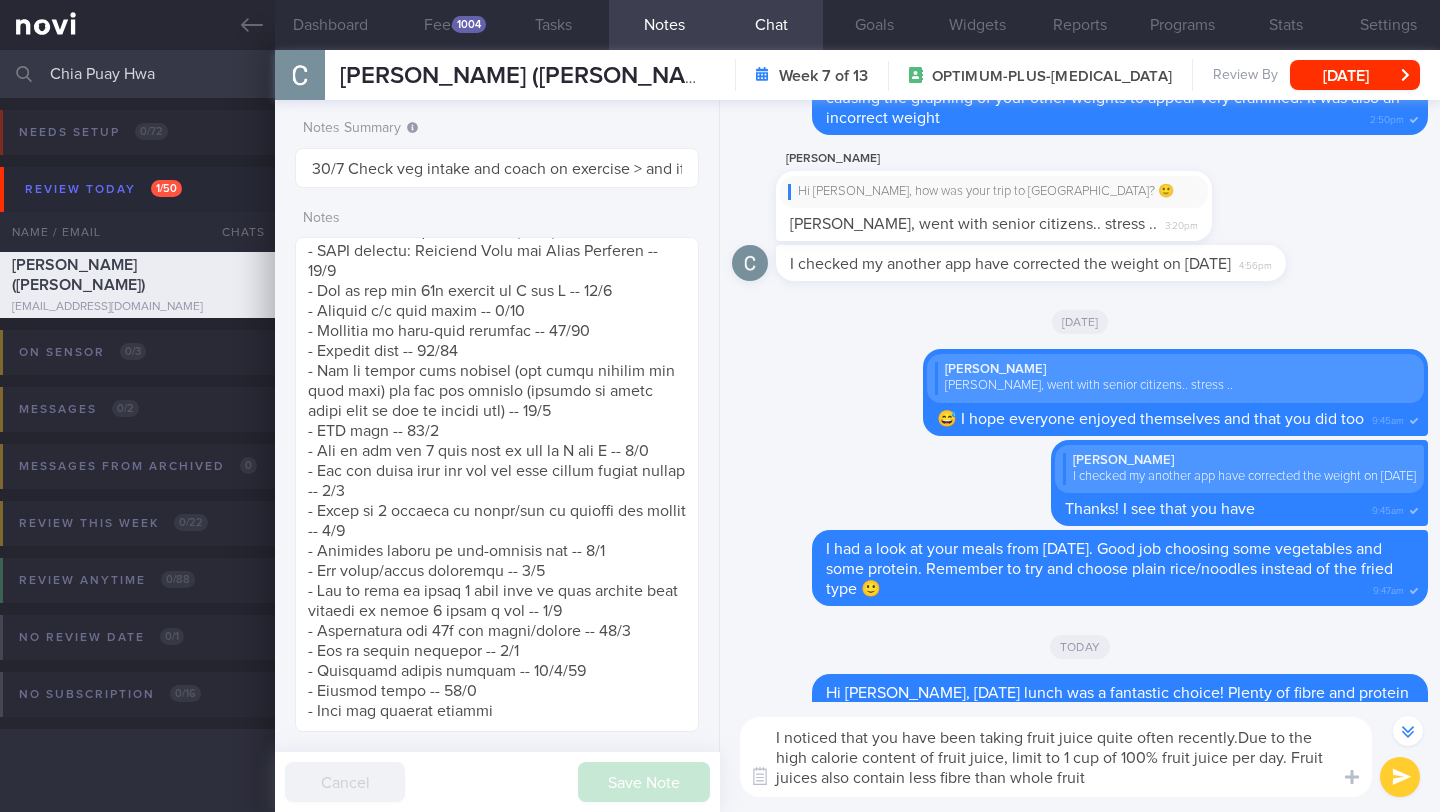 drag, startPoint x: 1238, startPoint y: 741, endPoint x: 1254, endPoint y: 774, distance: 36.67424 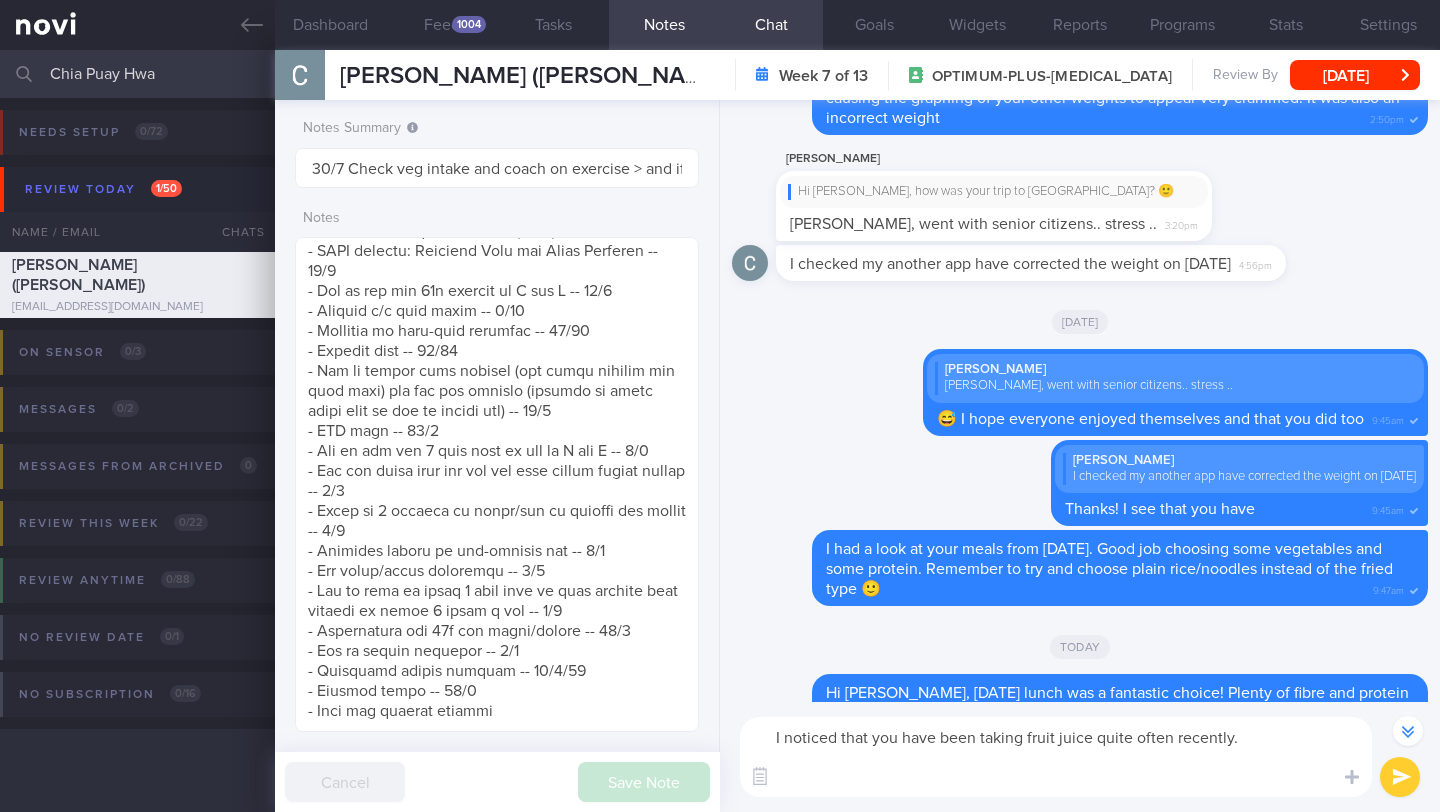 scroll, scrollTop: 0, scrollLeft: 0, axis: both 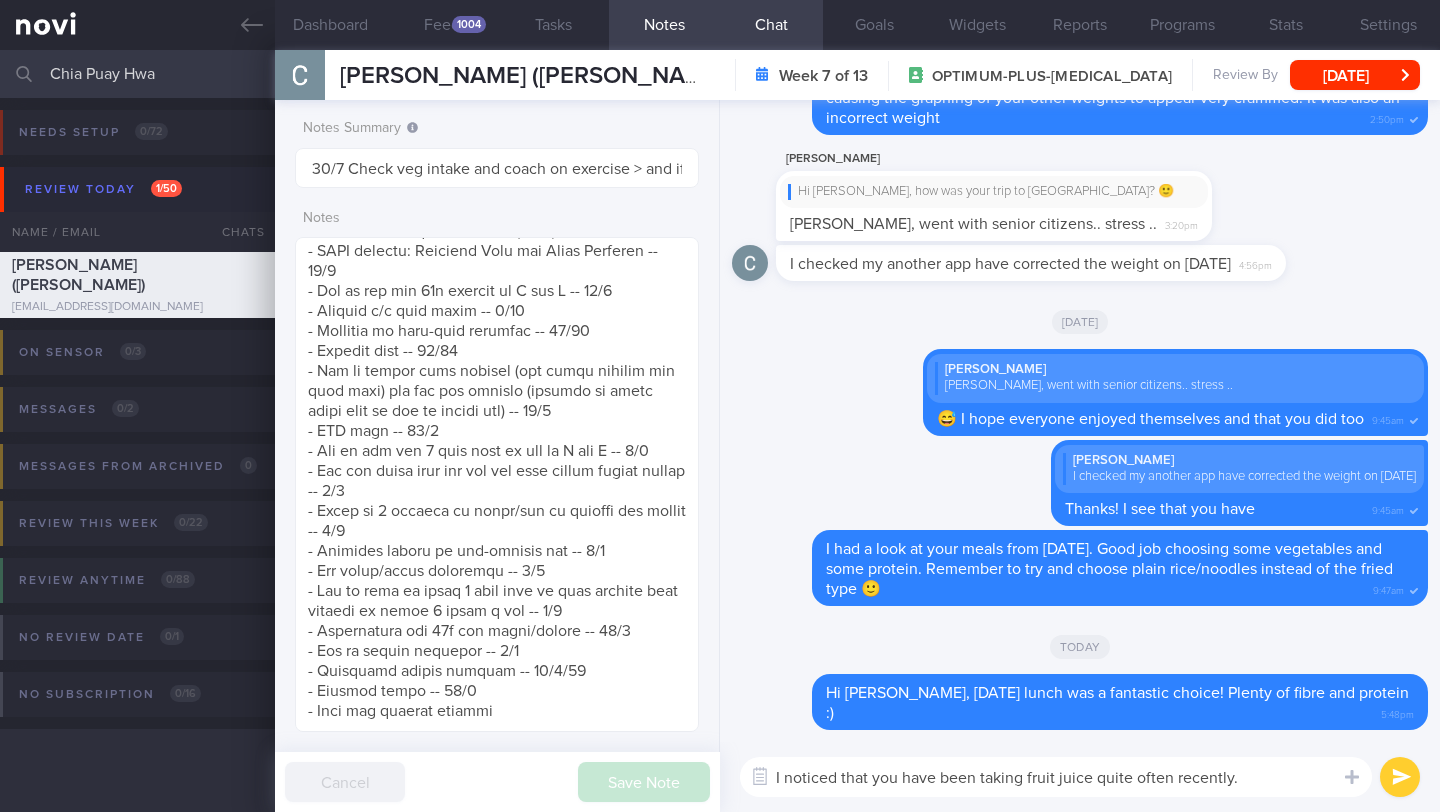 paste on "concentrated amount of sugar as well as the lack of fibre. Please go for 1 serving of whole fruit instead." 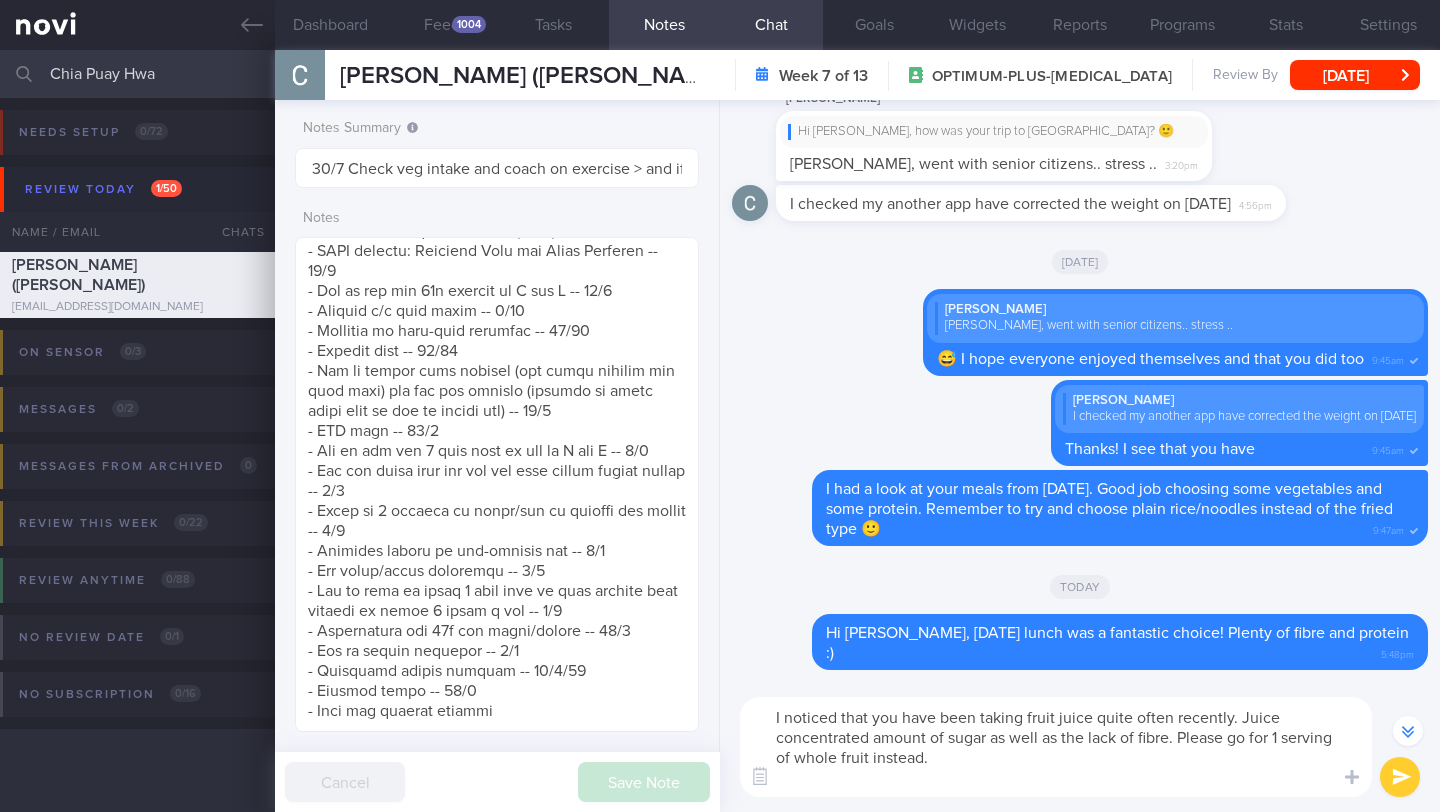 scroll, scrollTop: 0, scrollLeft: 0, axis: both 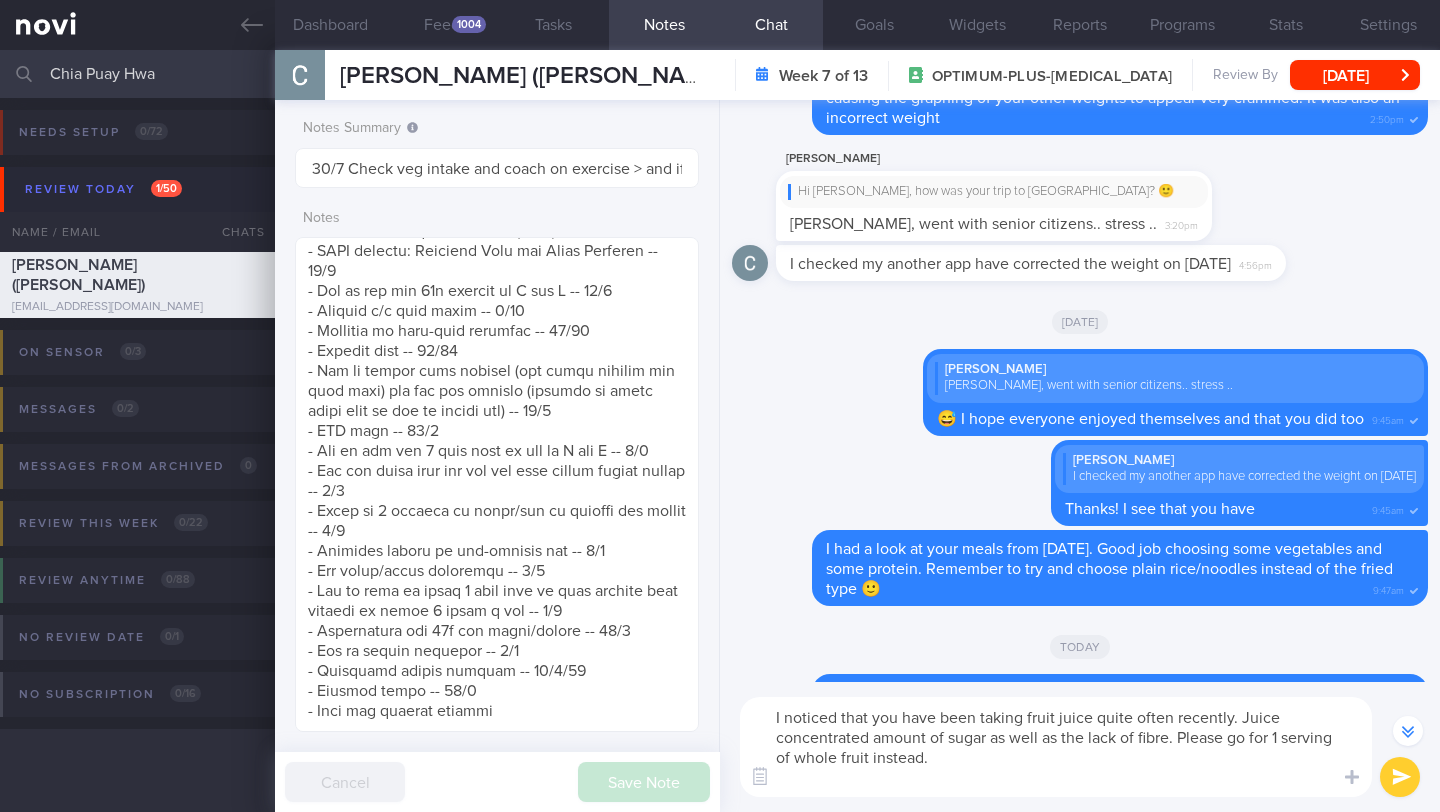 click on "I noticed that you have been taking fruit juice quite often recently. Juice concentrated amount of sugar as well as the lack of fibre. Please go for 1 serving of whole fruit instead." at bounding box center [1056, 747] 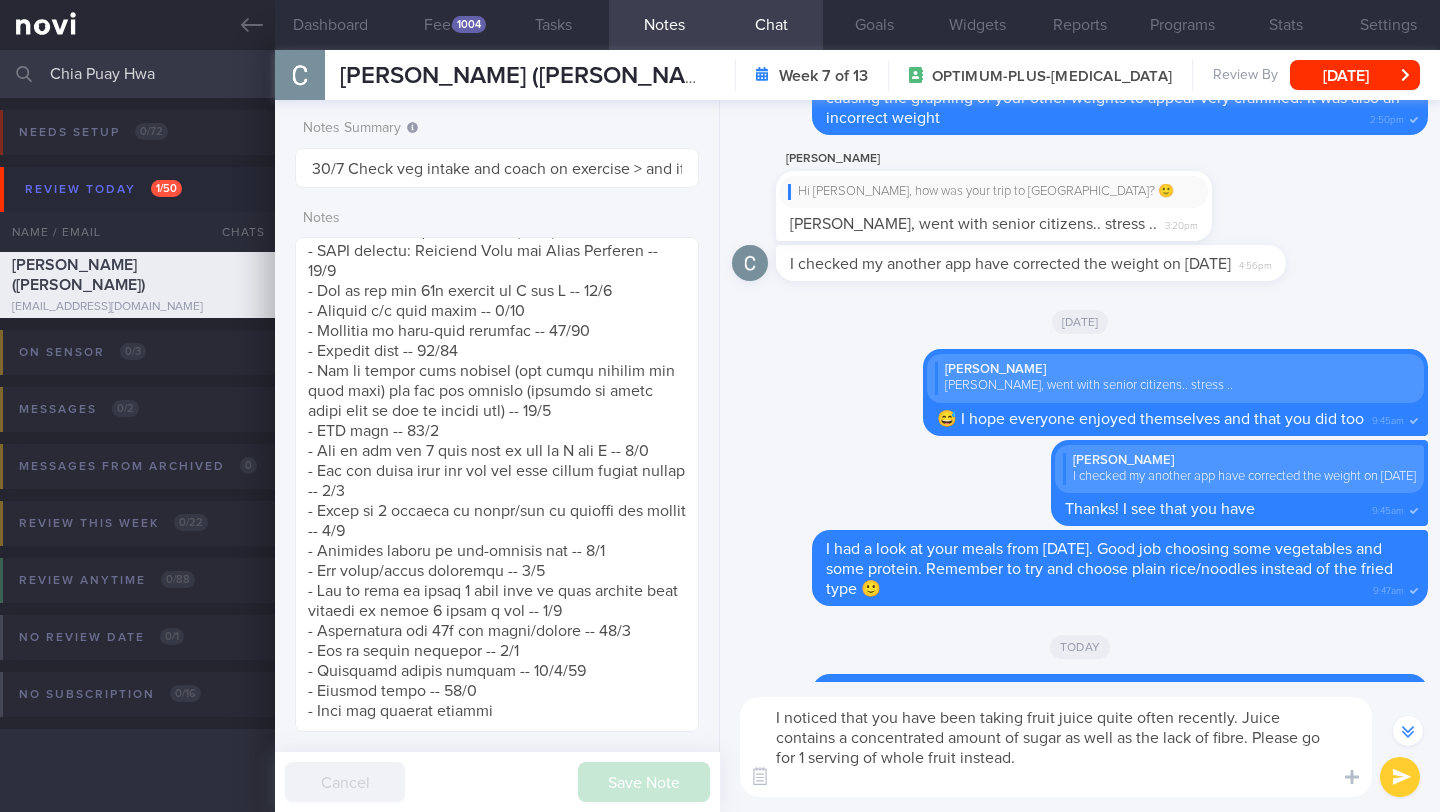 drag, startPoint x: 1066, startPoint y: 741, endPoint x: 1157, endPoint y: 737, distance: 91.08787 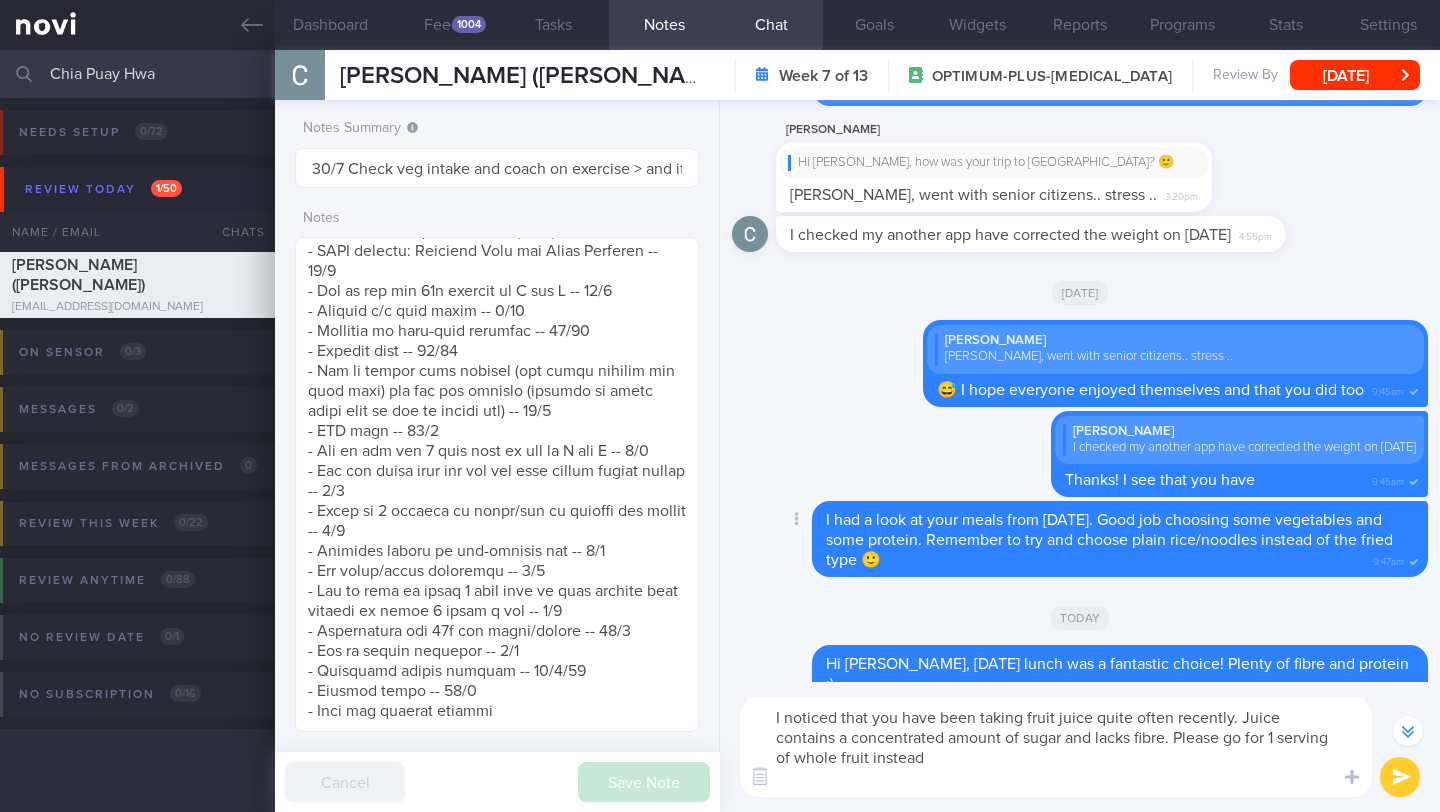 scroll, scrollTop: 0, scrollLeft: 0, axis: both 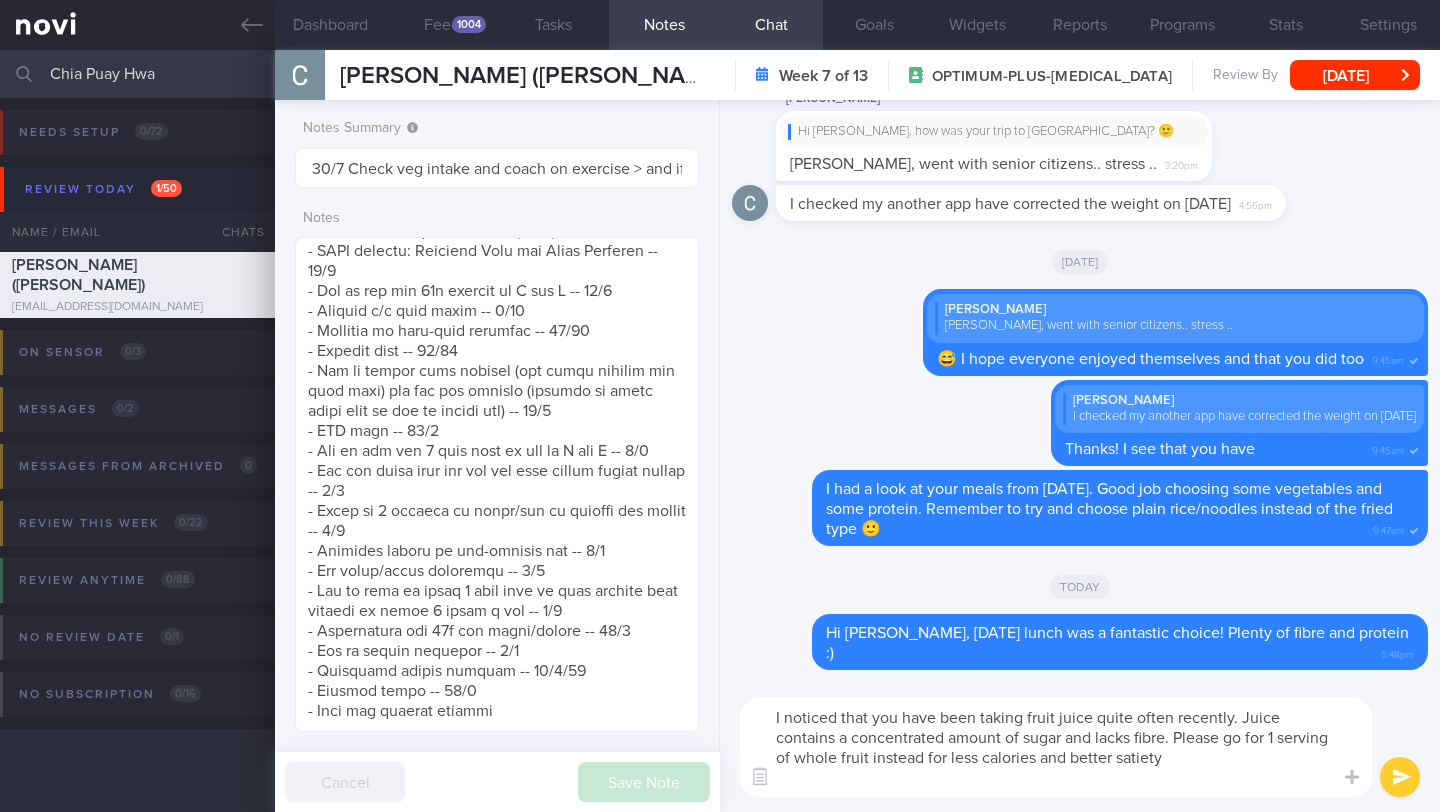 type on "I noticed that you have been taking fruit juice quite often recently. Juice contains a concentrated amount of sugar and lacks fibre. Please go for 1 serving of whole fruit instead for less calories and better satiety." 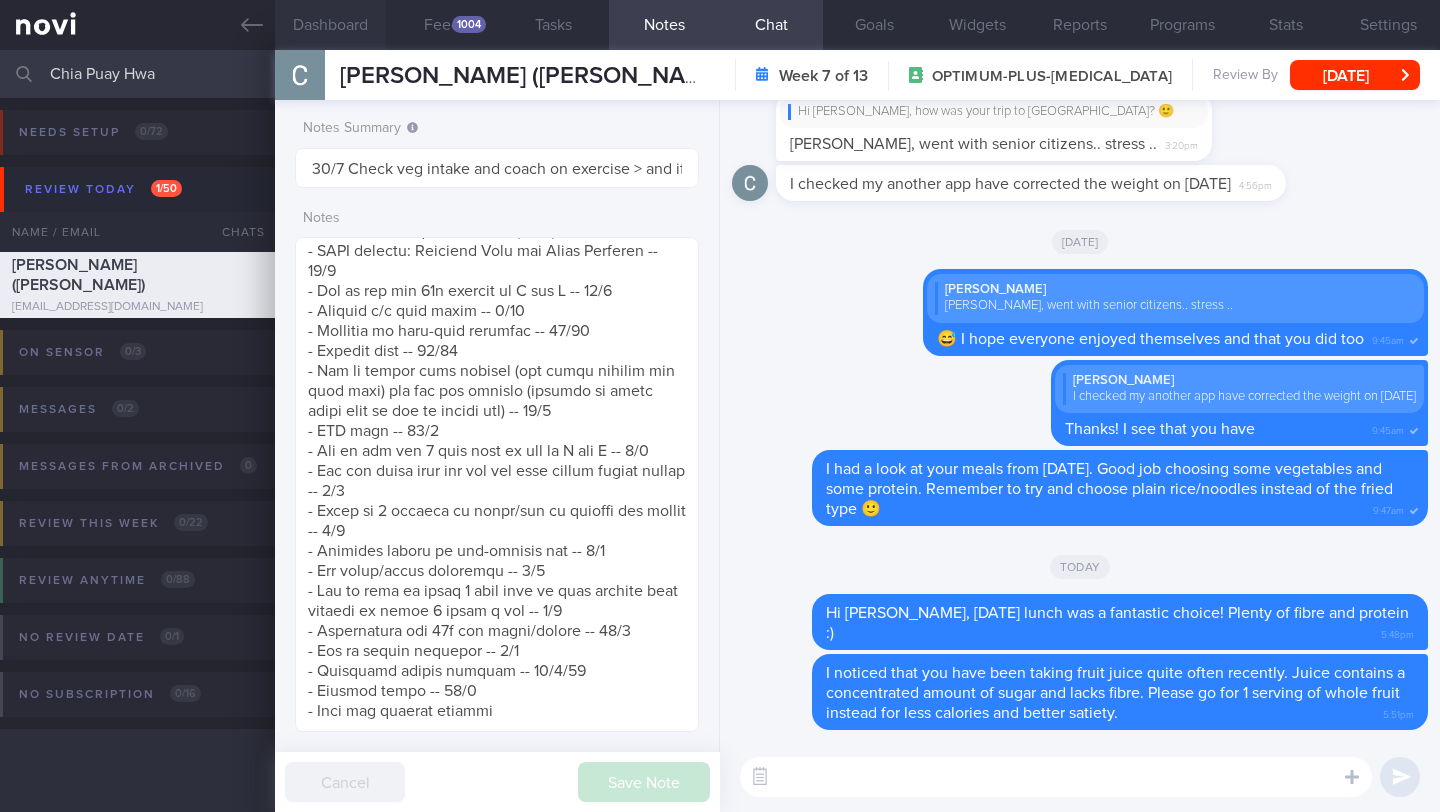 click on "Dashboard" at bounding box center [330, 25] 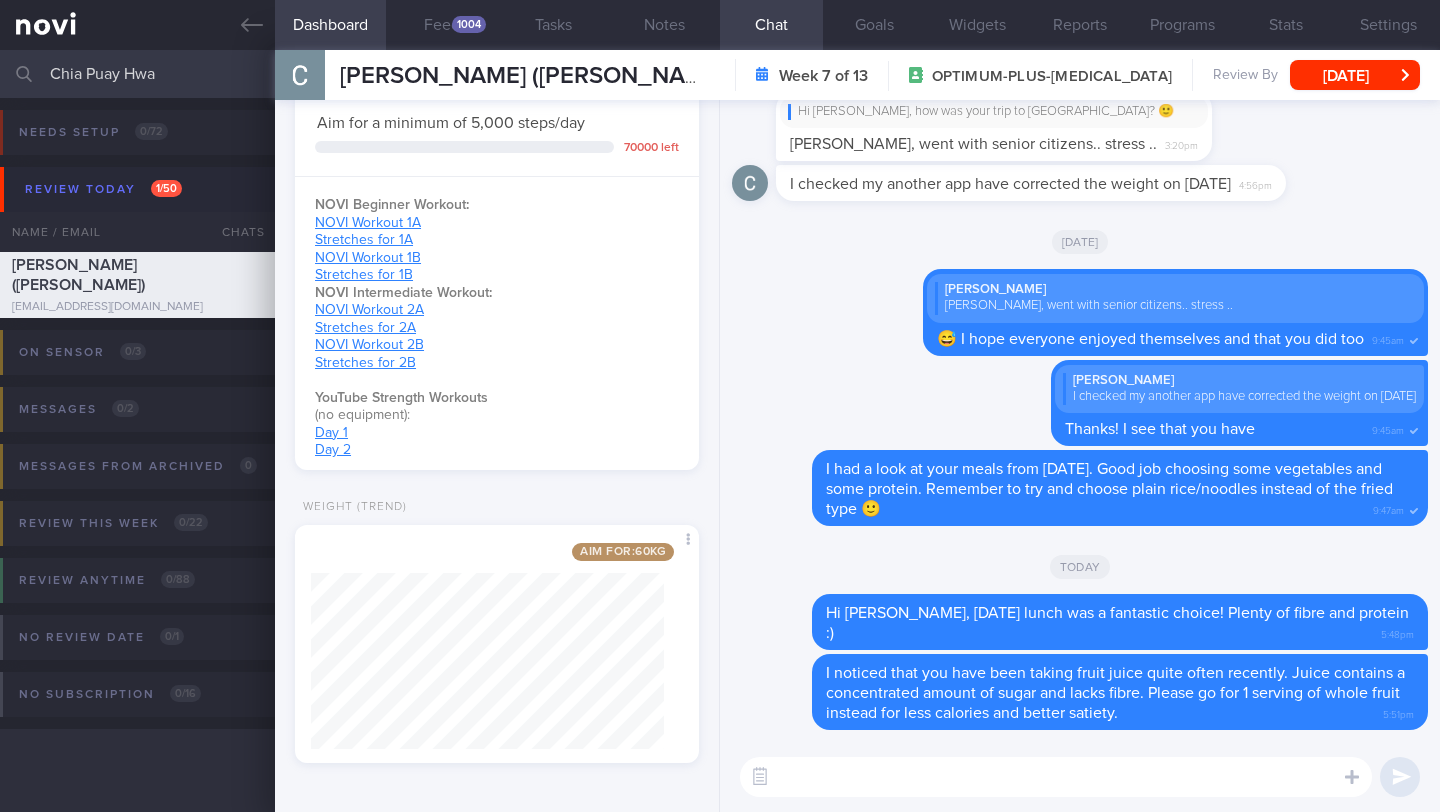 click at bounding box center [1056, 777] 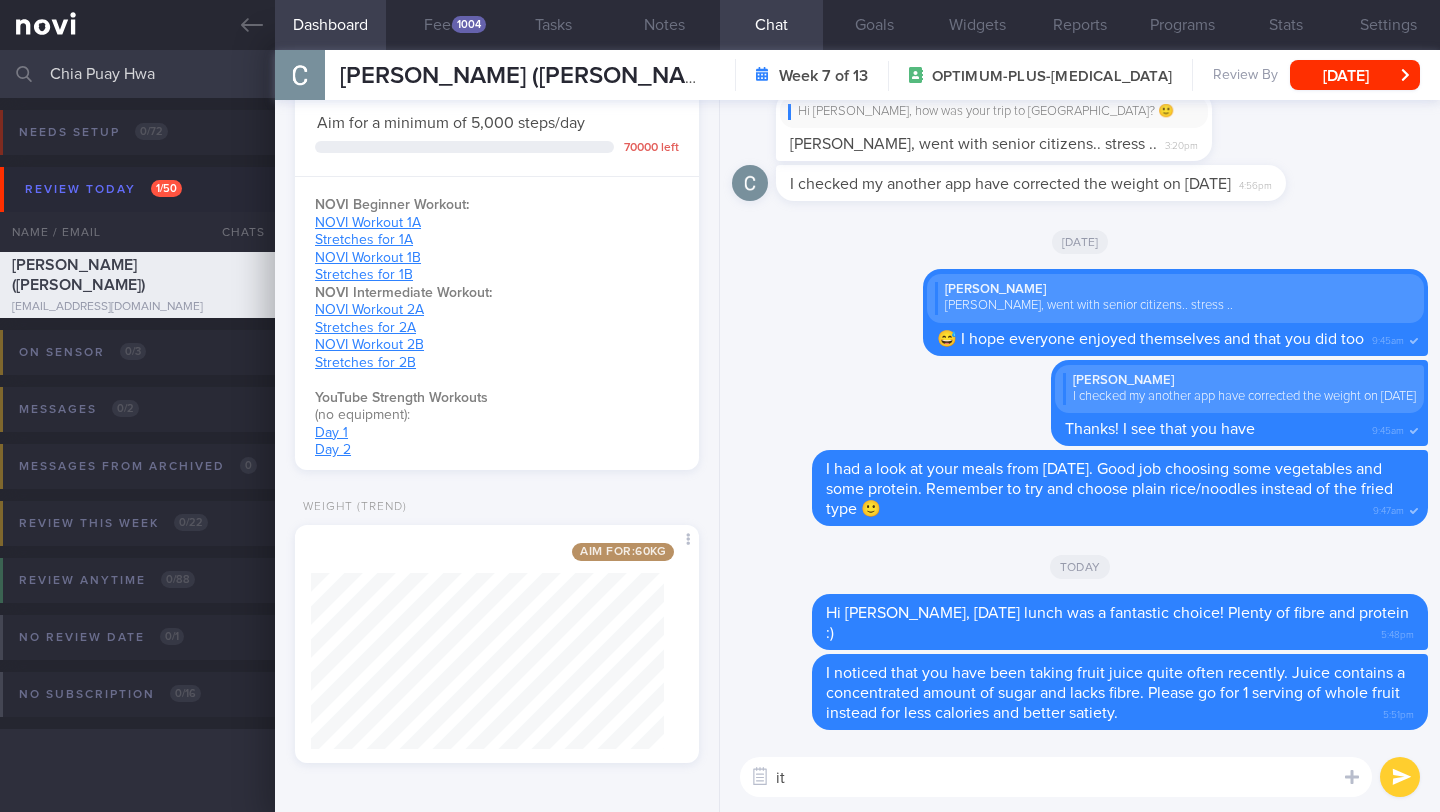 type on "i" 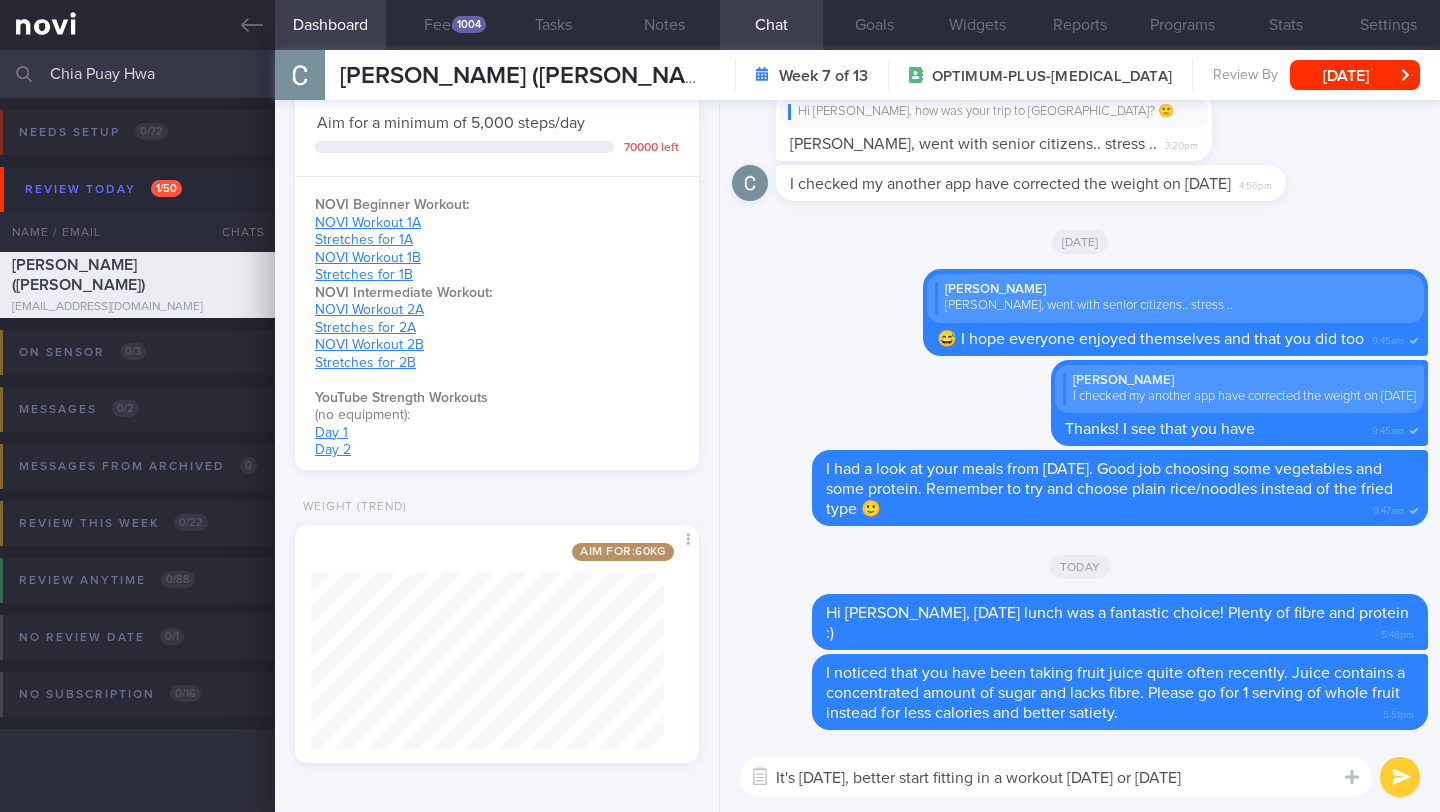 scroll, scrollTop: 676, scrollLeft: 0, axis: vertical 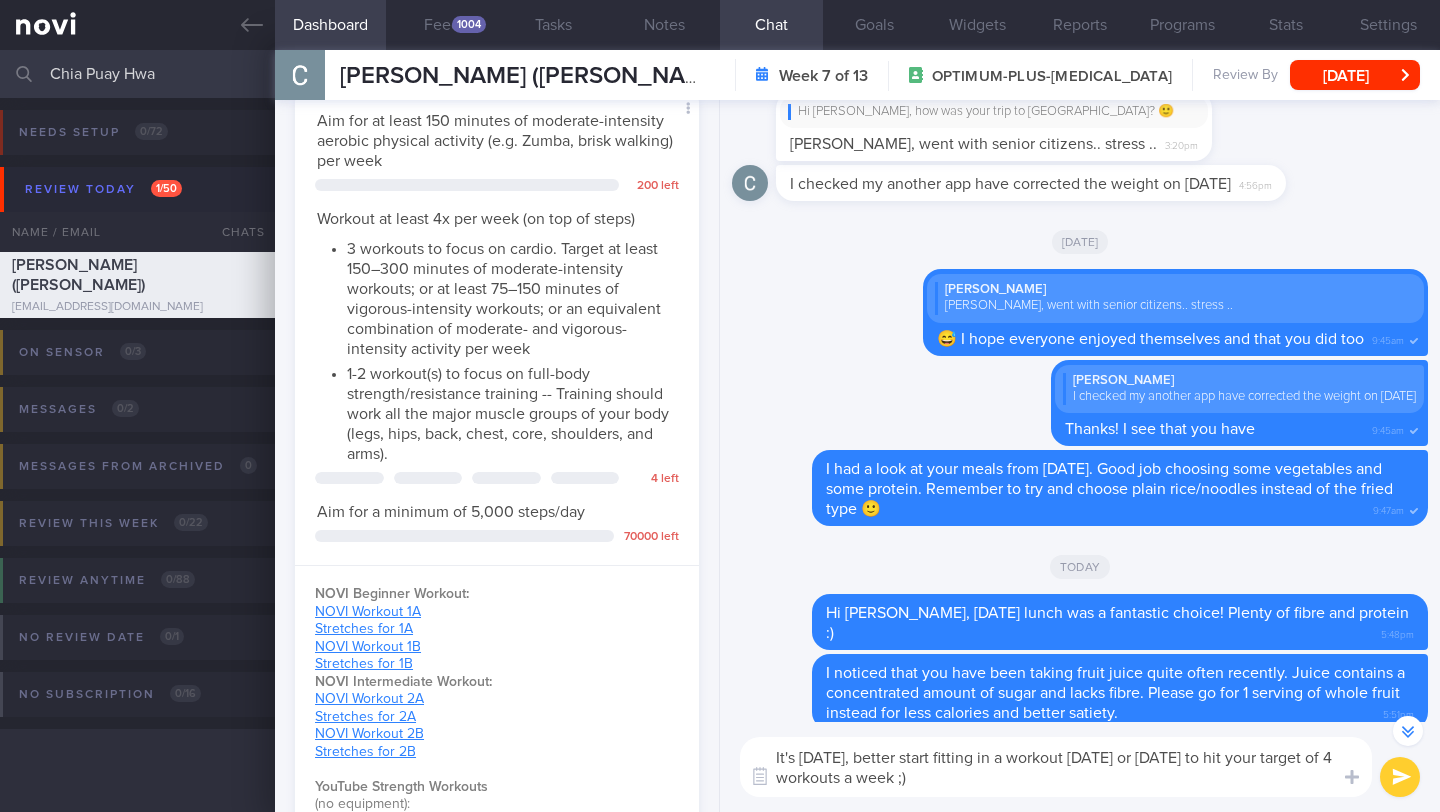 drag, startPoint x: 958, startPoint y: 771, endPoint x: 772, endPoint y: 761, distance: 186.26862 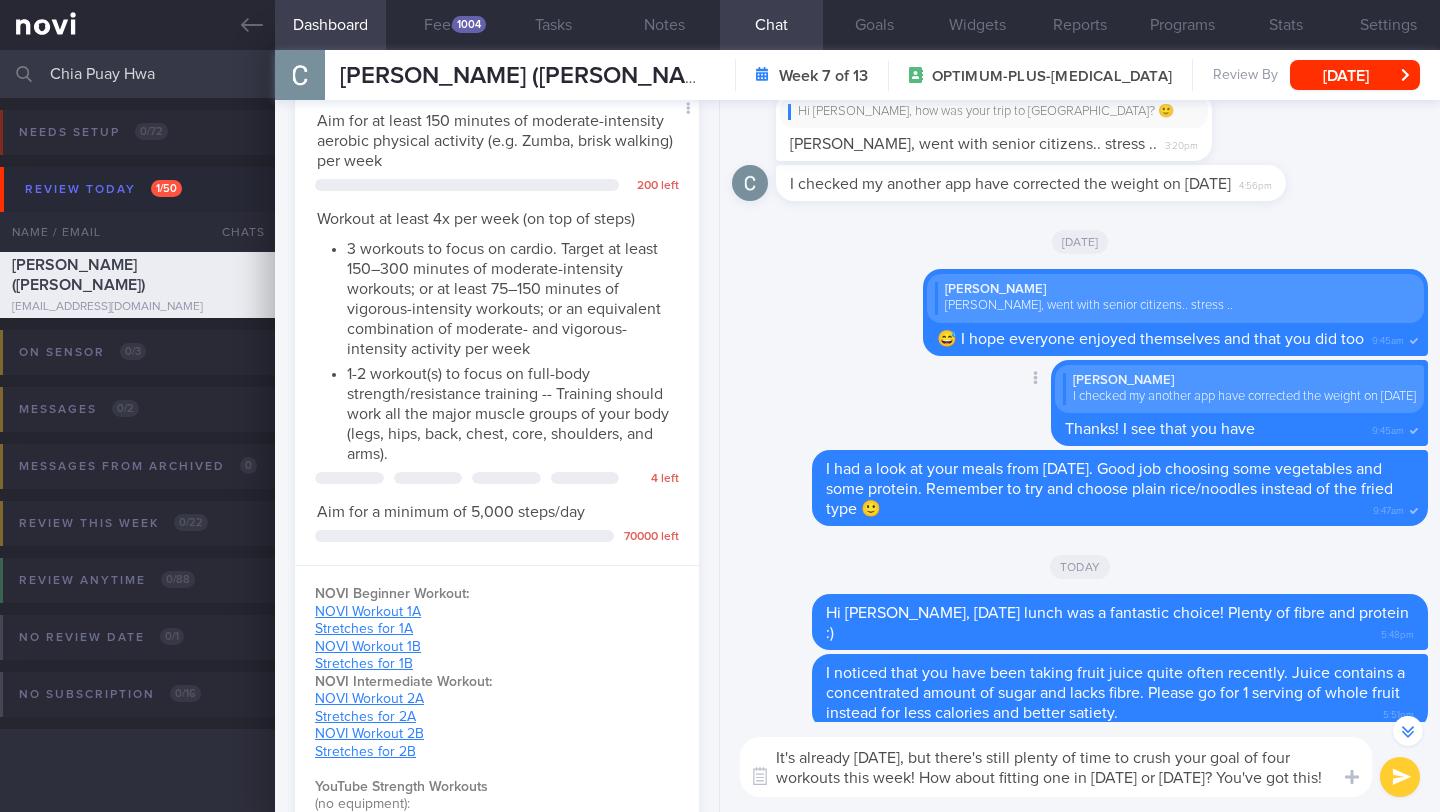 scroll, scrollTop: 0, scrollLeft: 0, axis: both 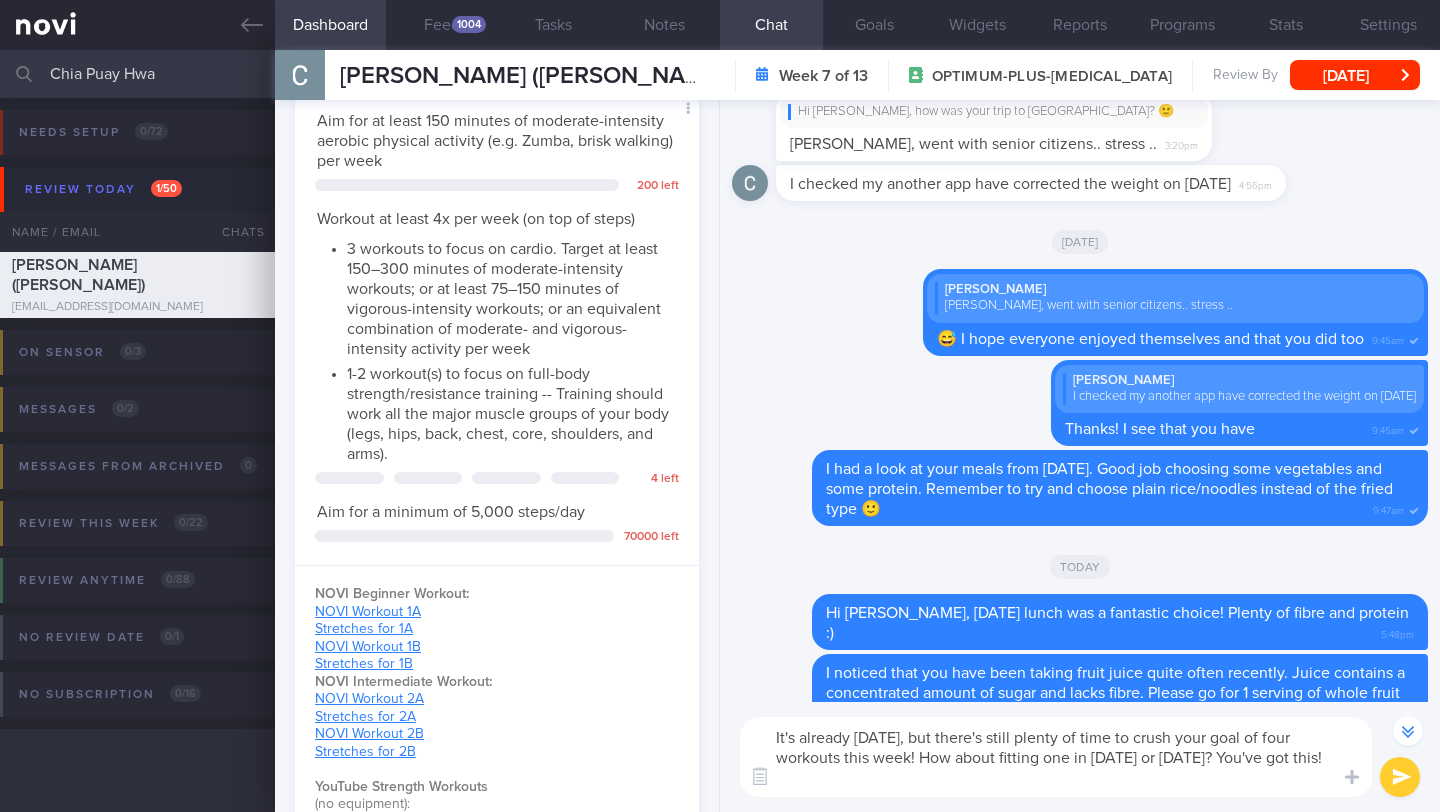 type on "It's already [DATE], but there's still plenty of time to crush your goal of four workouts this week! How about fitting one in [DATE] or [DATE]? You've got this!" 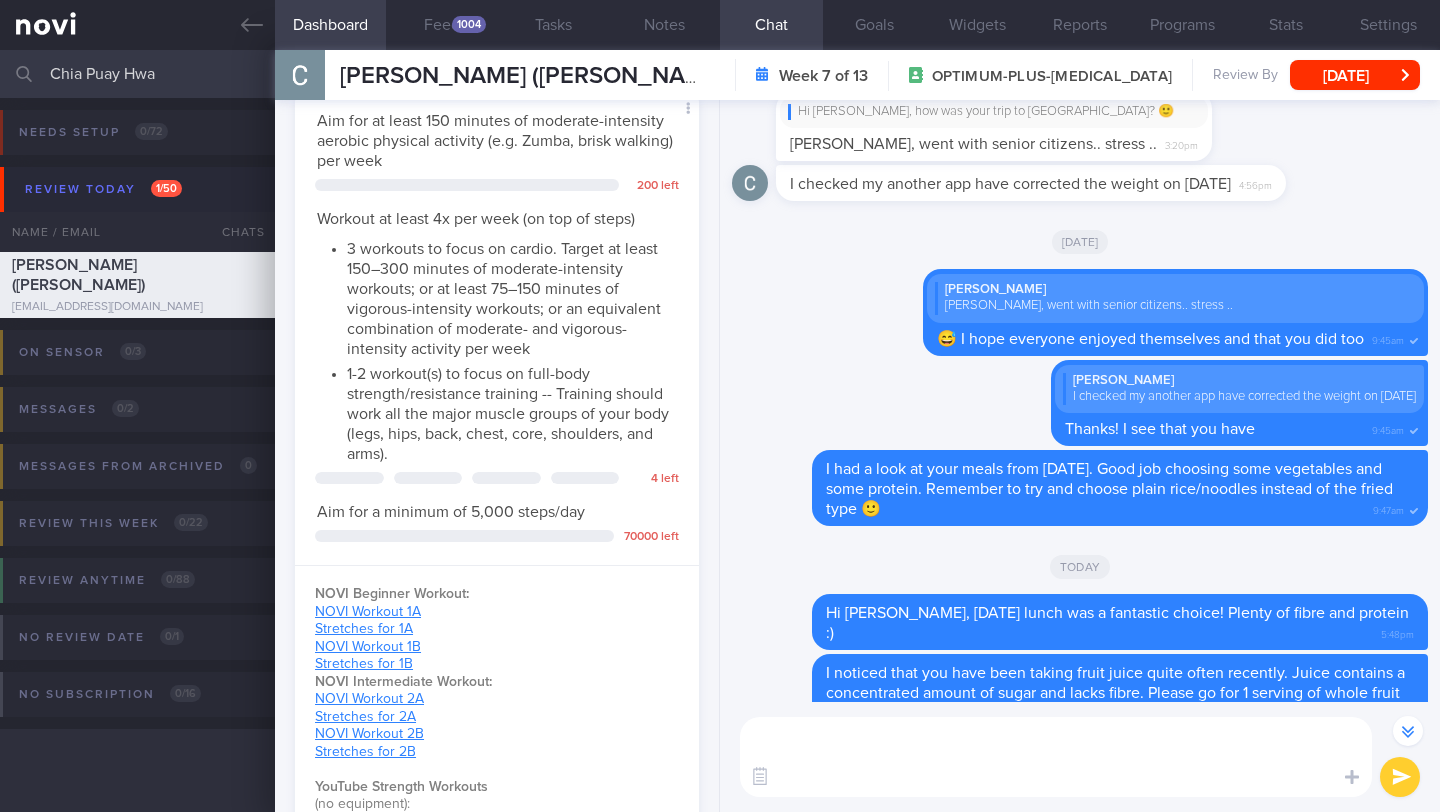 scroll, scrollTop: 0, scrollLeft: 0, axis: both 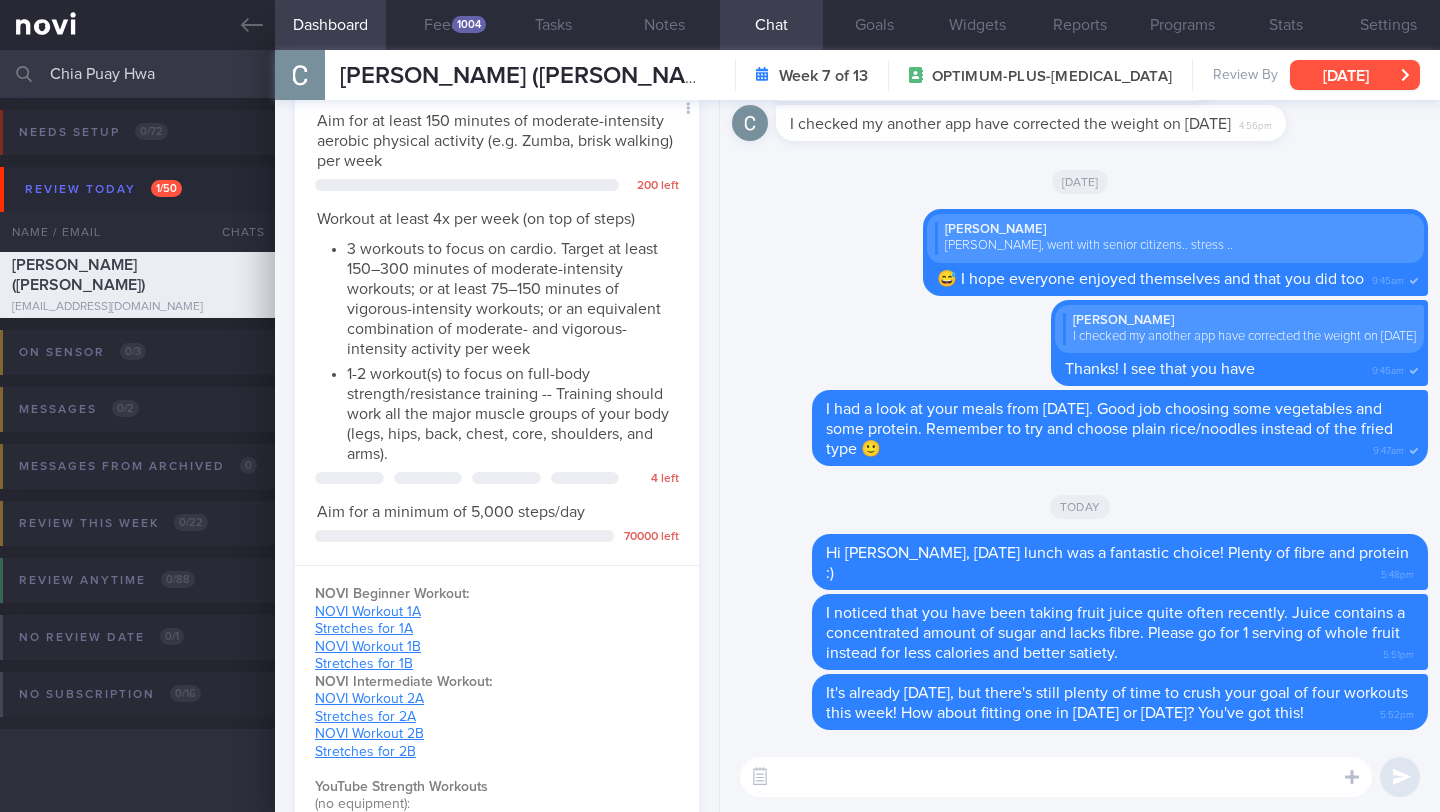 click on "[DATE]" at bounding box center (1355, 75) 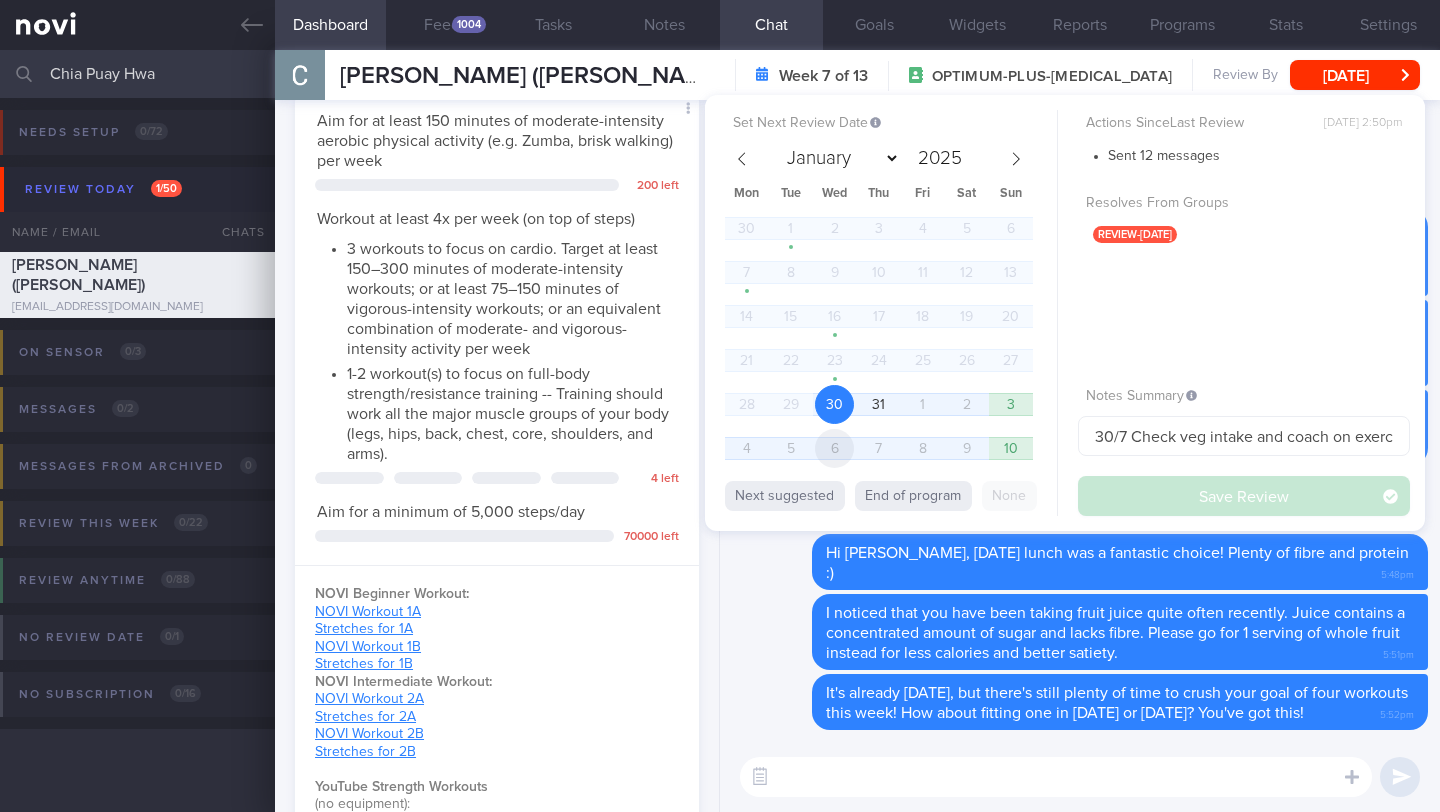 click on "6" at bounding box center [834, 448] 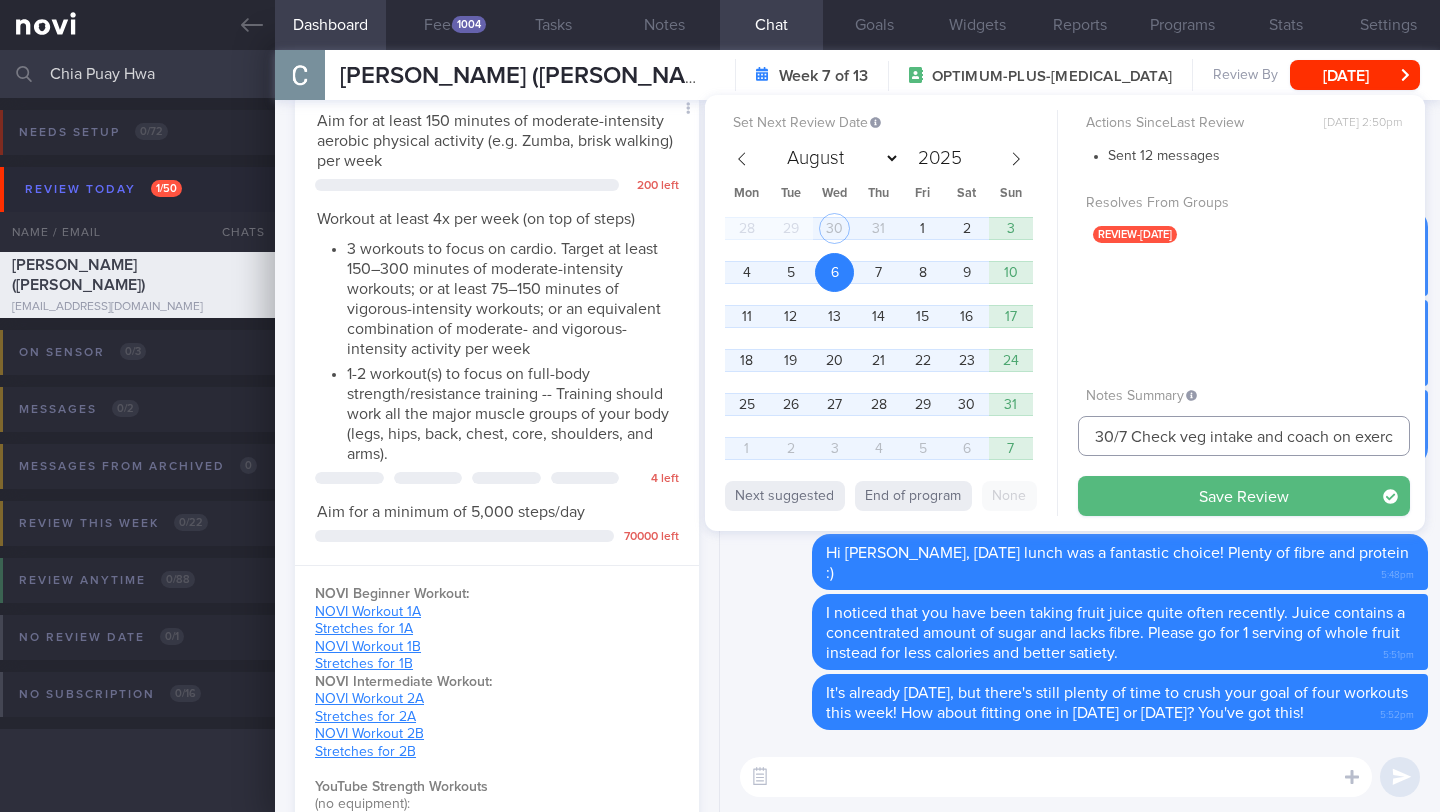 drag, startPoint x: 1127, startPoint y: 436, endPoint x: 1062, endPoint y: 438, distance: 65.03076 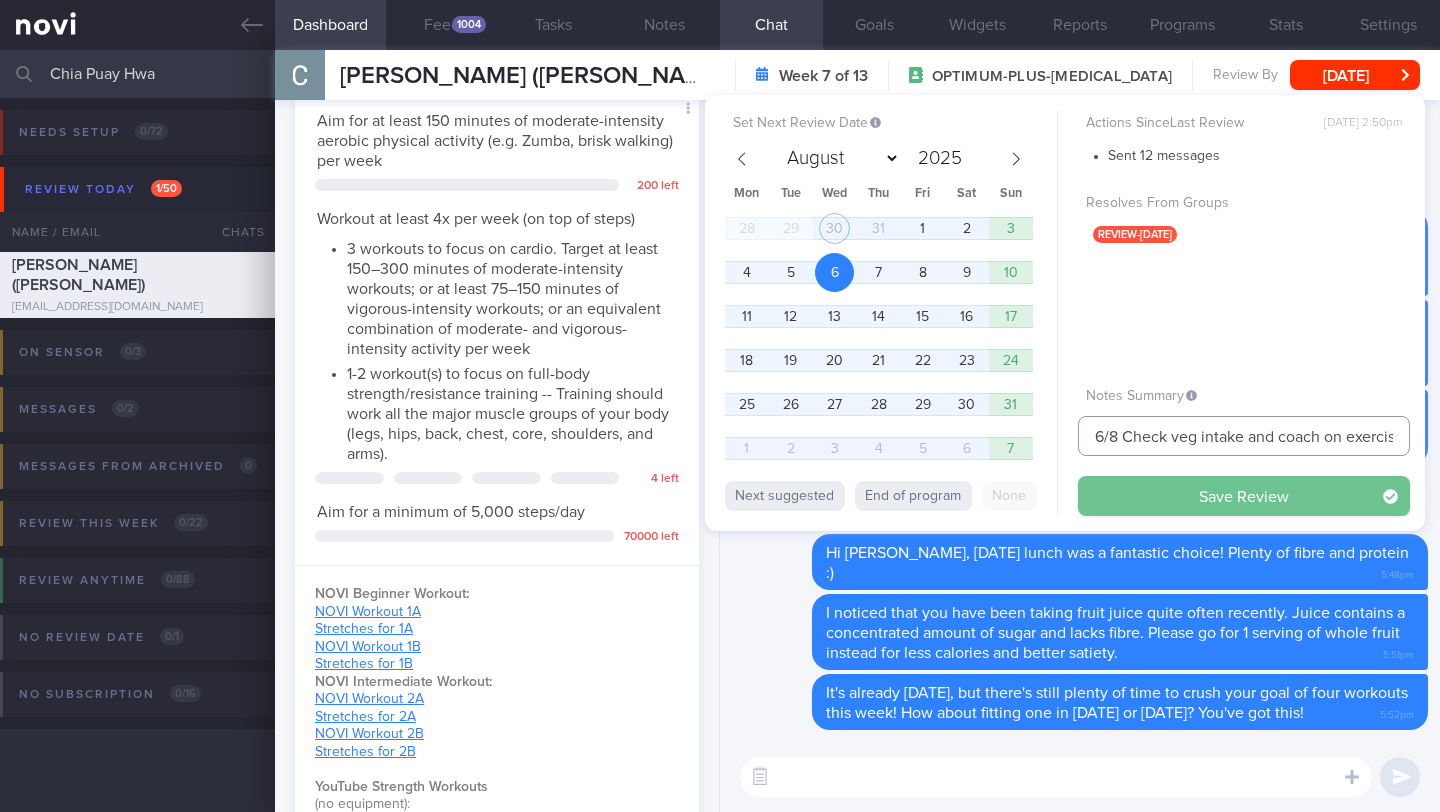 type on "6/8 Check veg intake and coach on exercise > and if able to resume exercise. managed to decrease calorie intake and KIV advise to increase intensity of exercise" 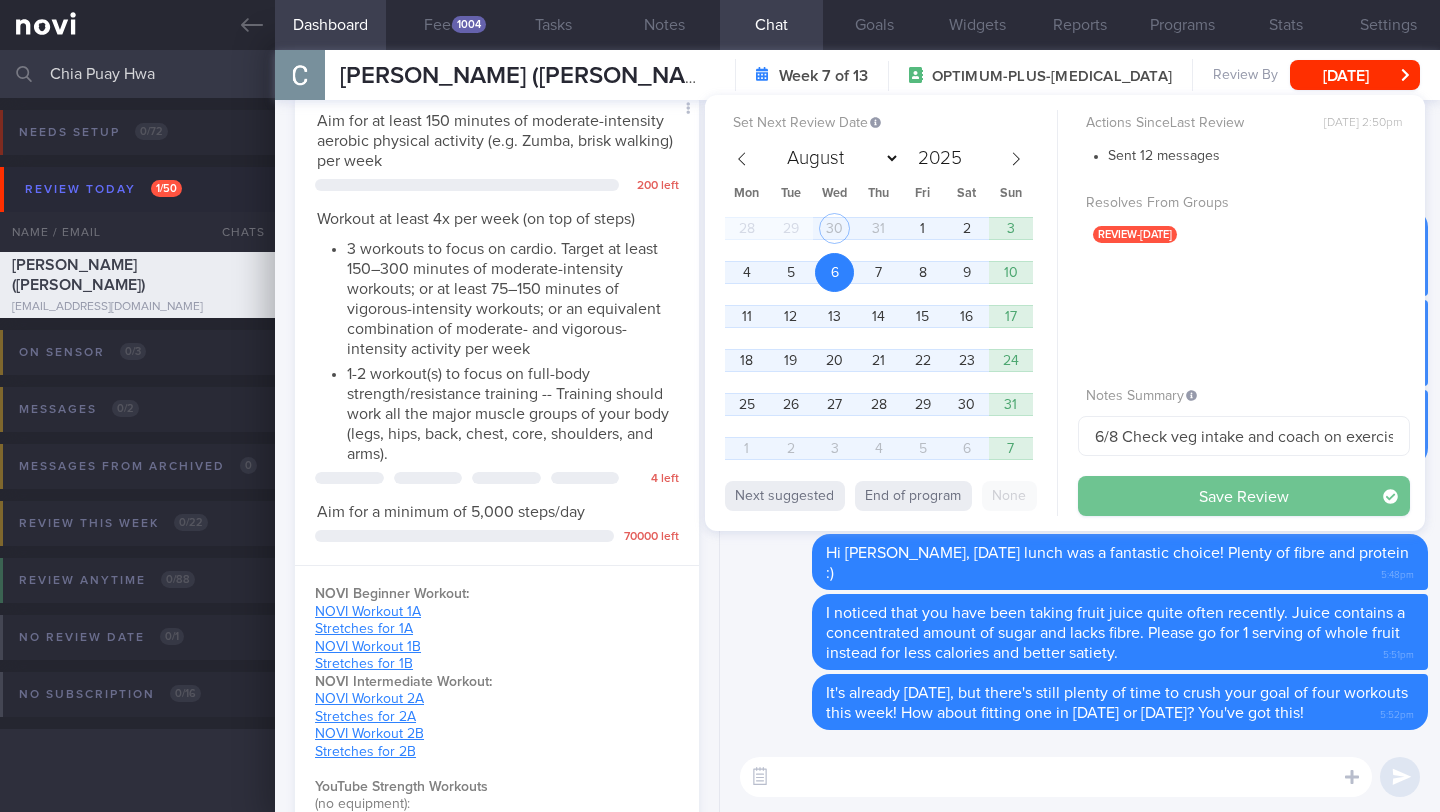 click on "Save Review" at bounding box center (1244, 496) 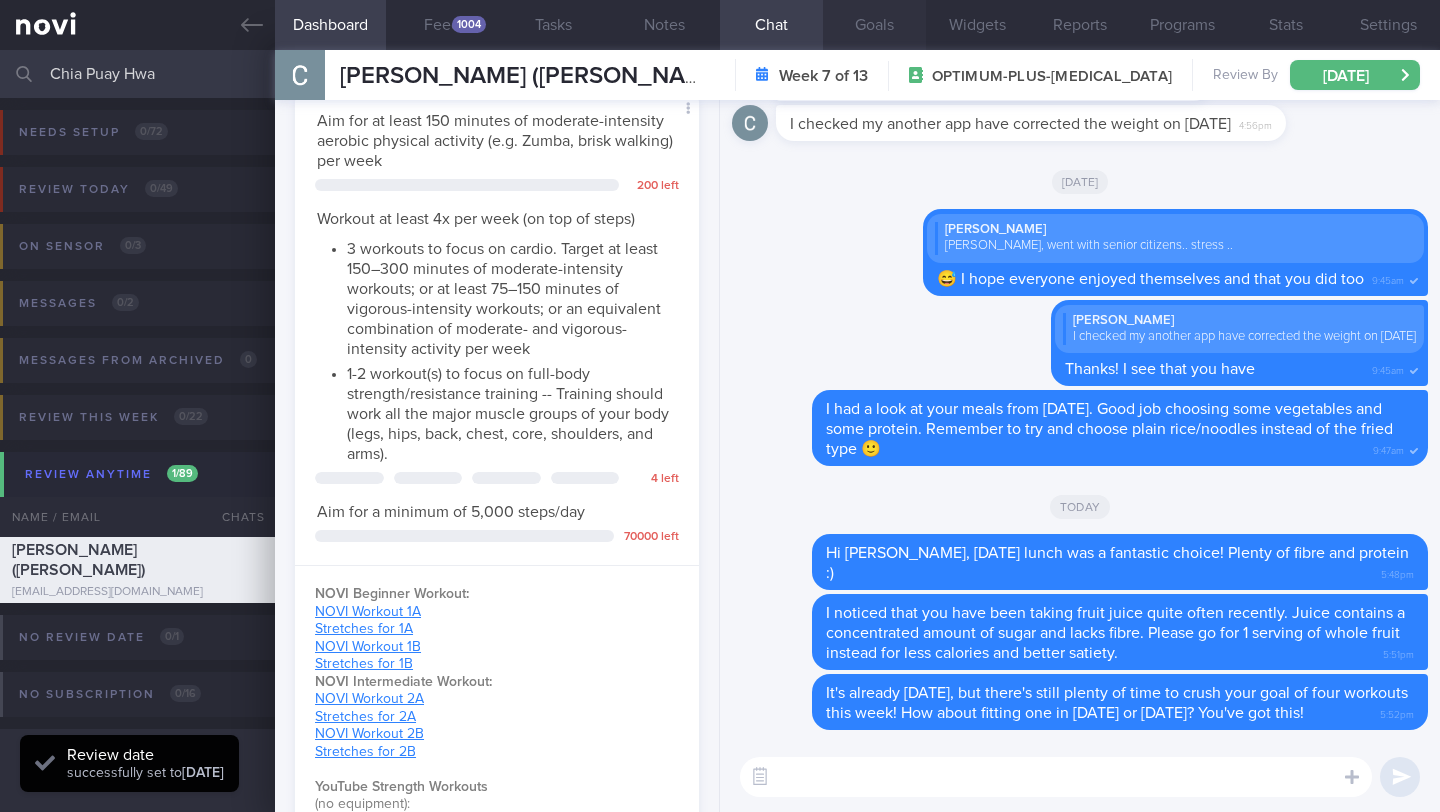 type on "6/8 Check veg intake and coach on exercise > and if able to resume exercise. managed to decrease calorie intake and KIV advise to increase intensity of exercise" 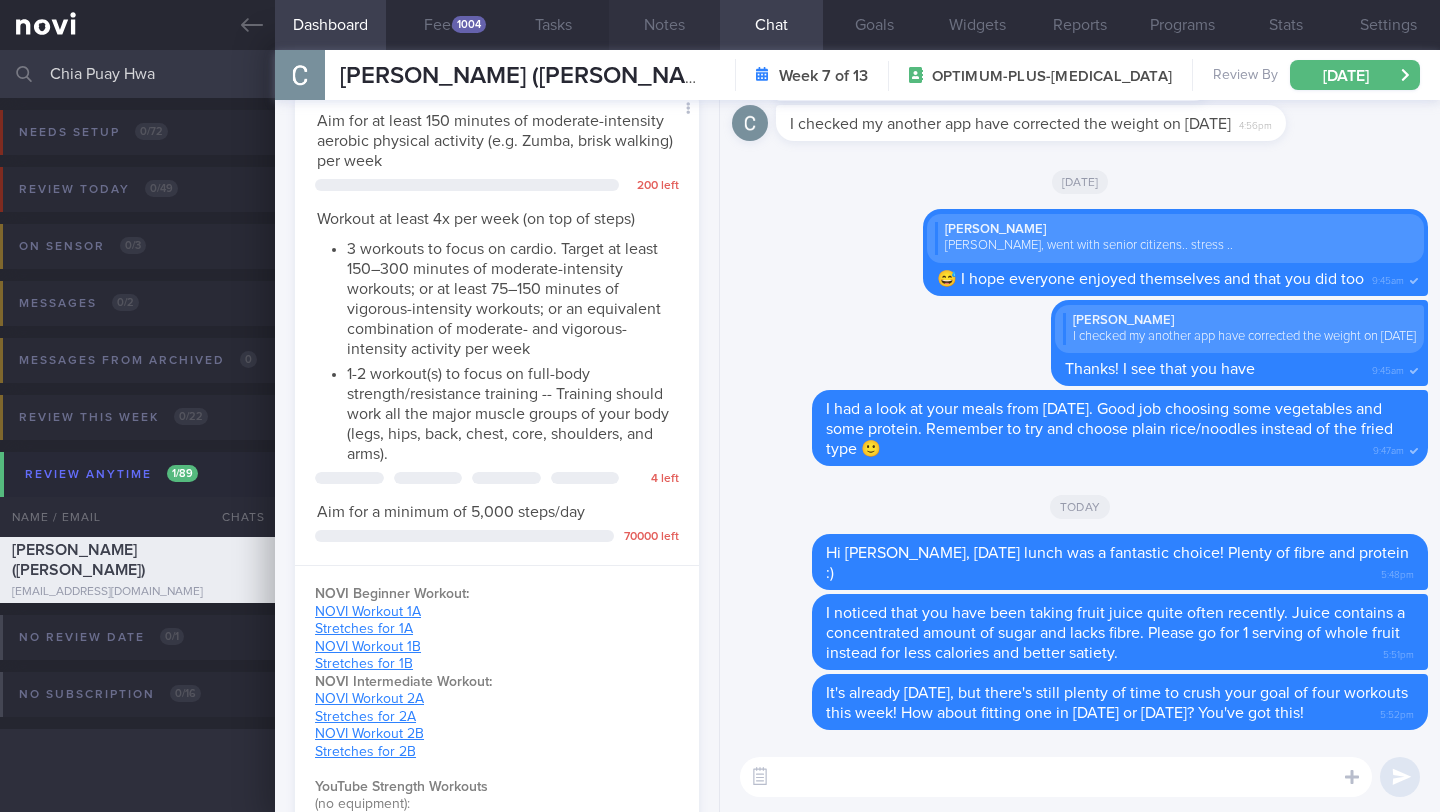 click on "Notes" at bounding box center [664, 25] 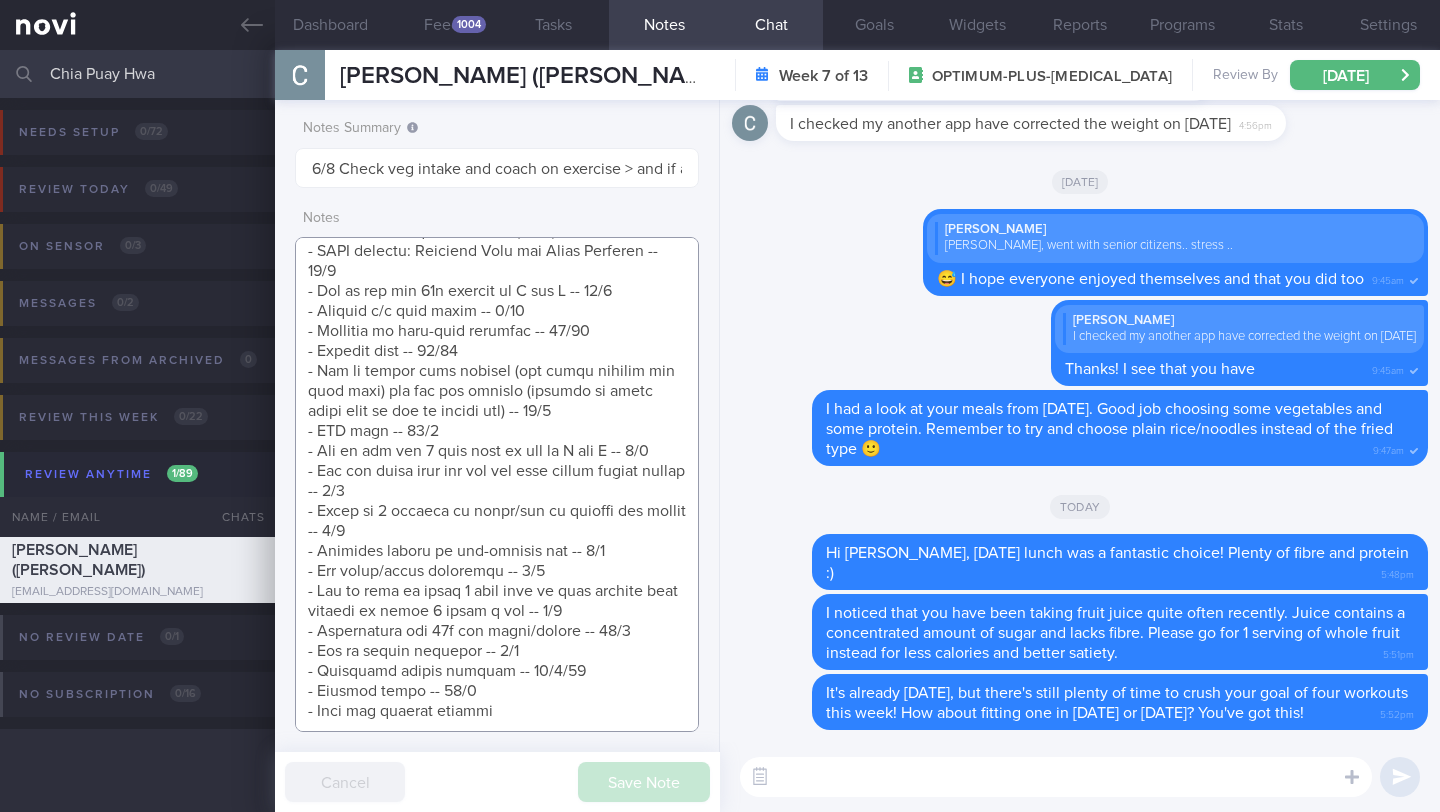 click at bounding box center (497, 484) 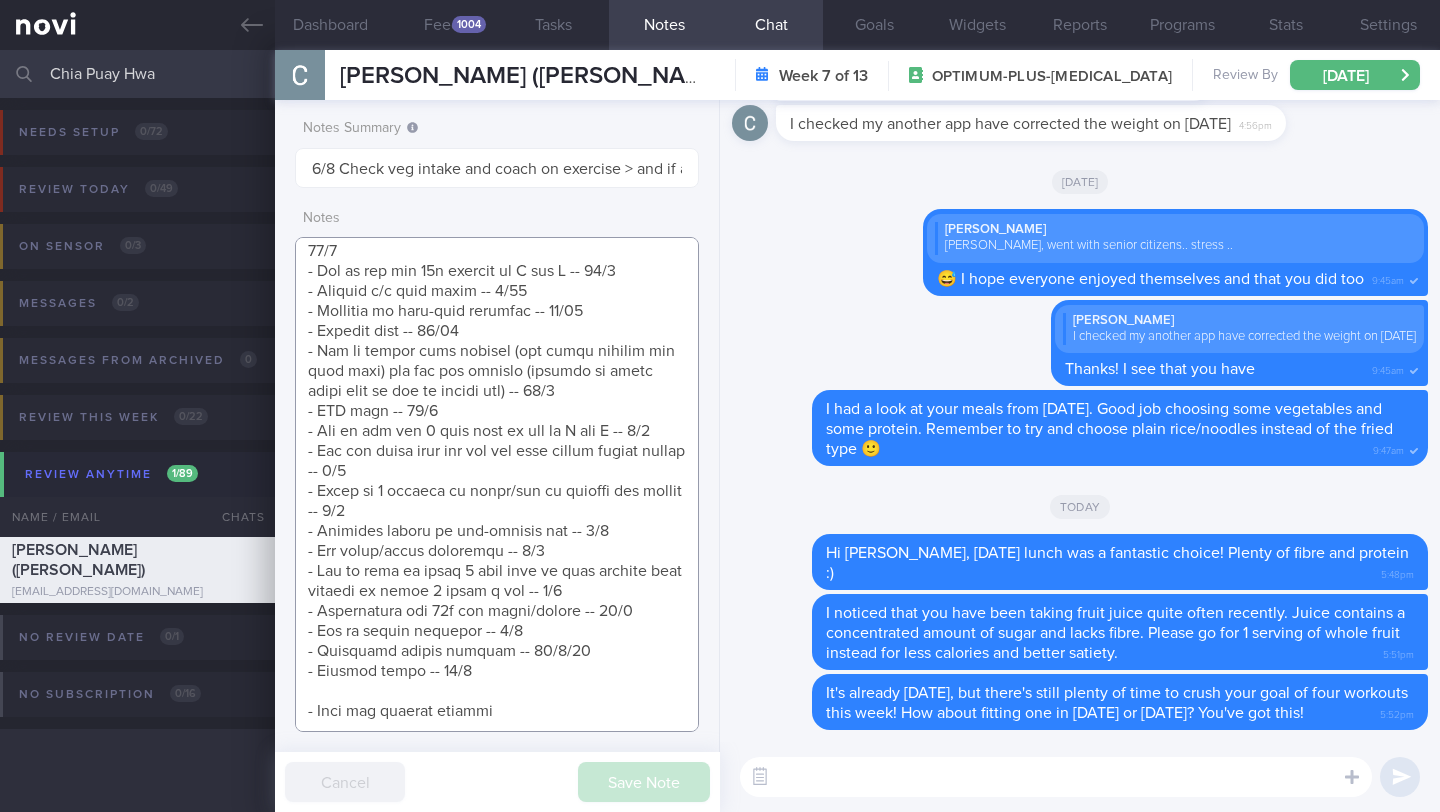 scroll, scrollTop: 1767, scrollLeft: 0, axis: vertical 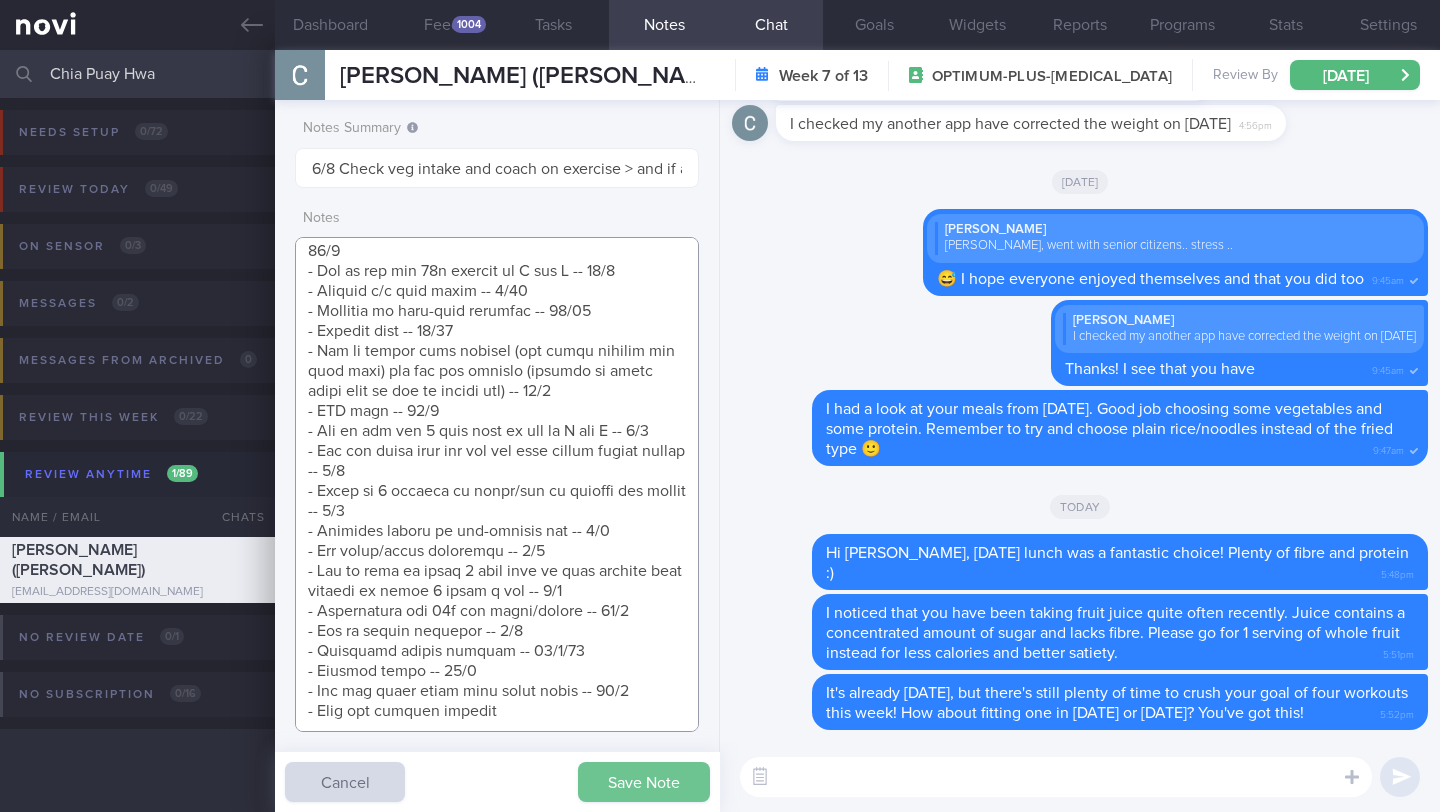 type on "Logging with photos
GOAL (till r/v with [PERSON_NAME]):
(15/5) Optimizing your diet and increasing your weight training (2x/wk)
- LIFE: (12/9) Has been very stressed as her aunt had [MEDICAL_DATA] and had just passed on. Has not been sleeping well. Going [GEOGRAPHIC_DATA] and [GEOGRAPHIC_DATA] in November-- worried about weight gain when going on holiday > ([DATE]) Hv issues with work so stress will stay with me for a while I think
- DIET: Needs to work on increasing PRO intake via high quality protein foods. Will eat more veg when she cooks herself> (13/3) Taking 2 meals a day, Portion sizes are small now > (16/4) Inadequate pro, fibre, and f+v. Last week I have cravings for sweet stuff. Will try to be discipline again > (30/4) Meals wise up and down. Had bad gastric pain 2x > (13/6) Portion maintaining. Will eat to make sure she does not gastric > (12/9) [PERSON_NAME] as last visit but more cravings for sweet stuff due to stress
- EXERCISE: Mostly walking > (13/3) Going for Zumba twice a week > (22/3) will start to go for Pilates on top of zumba an..." 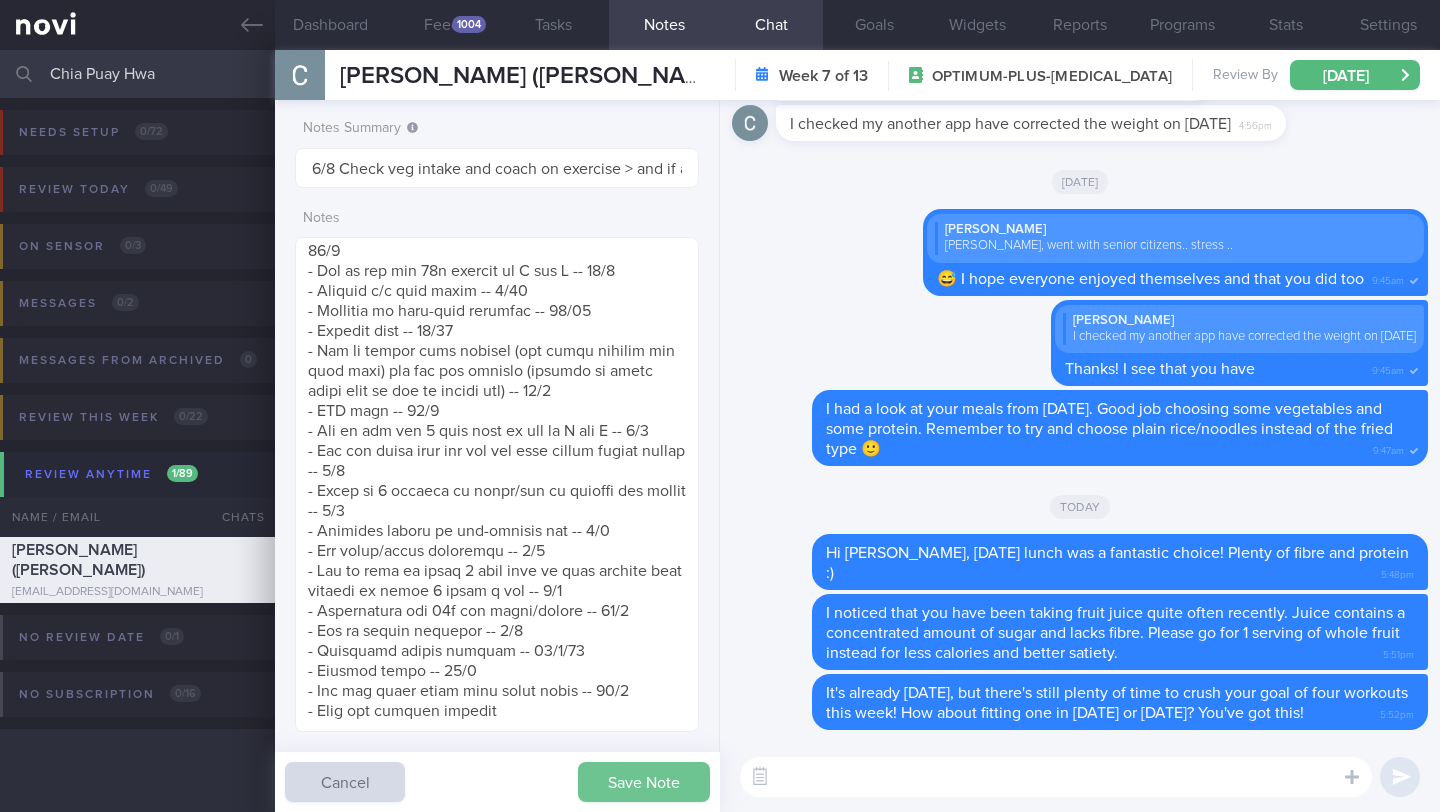 click on "Save Note" at bounding box center [644, 782] 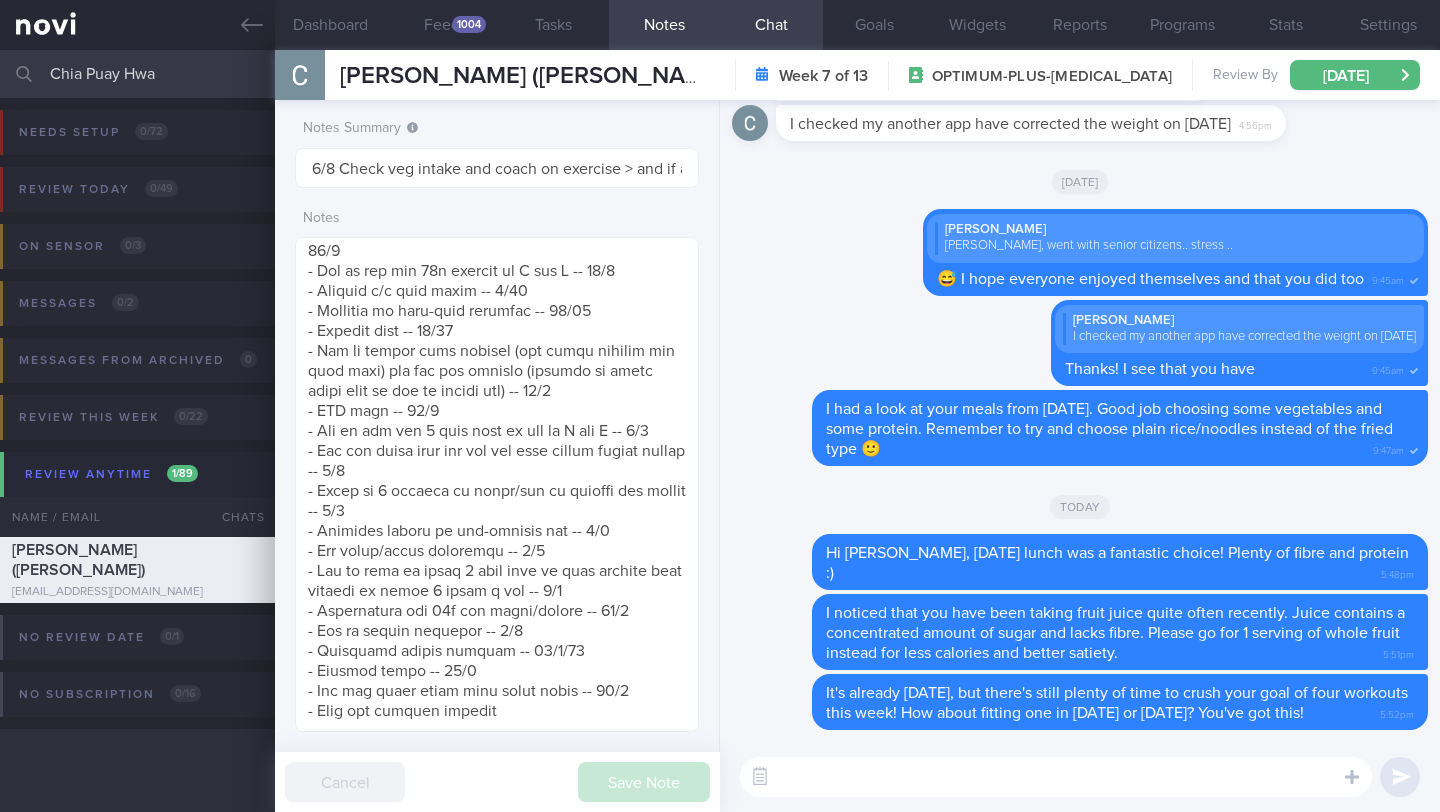click on "Chia Puay Hwa" at bounding box center [720, 74] 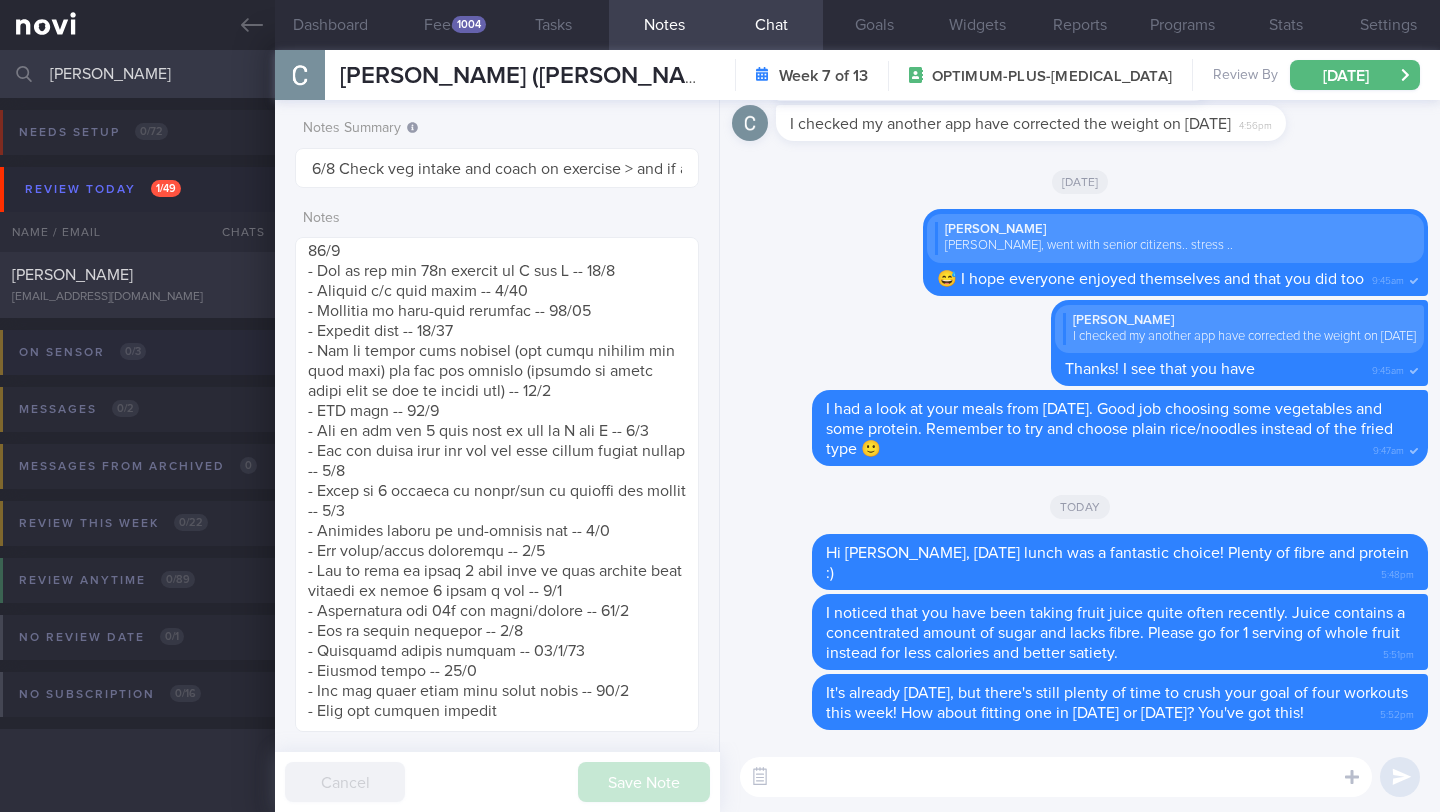 type on "[PERSON_NAME]" 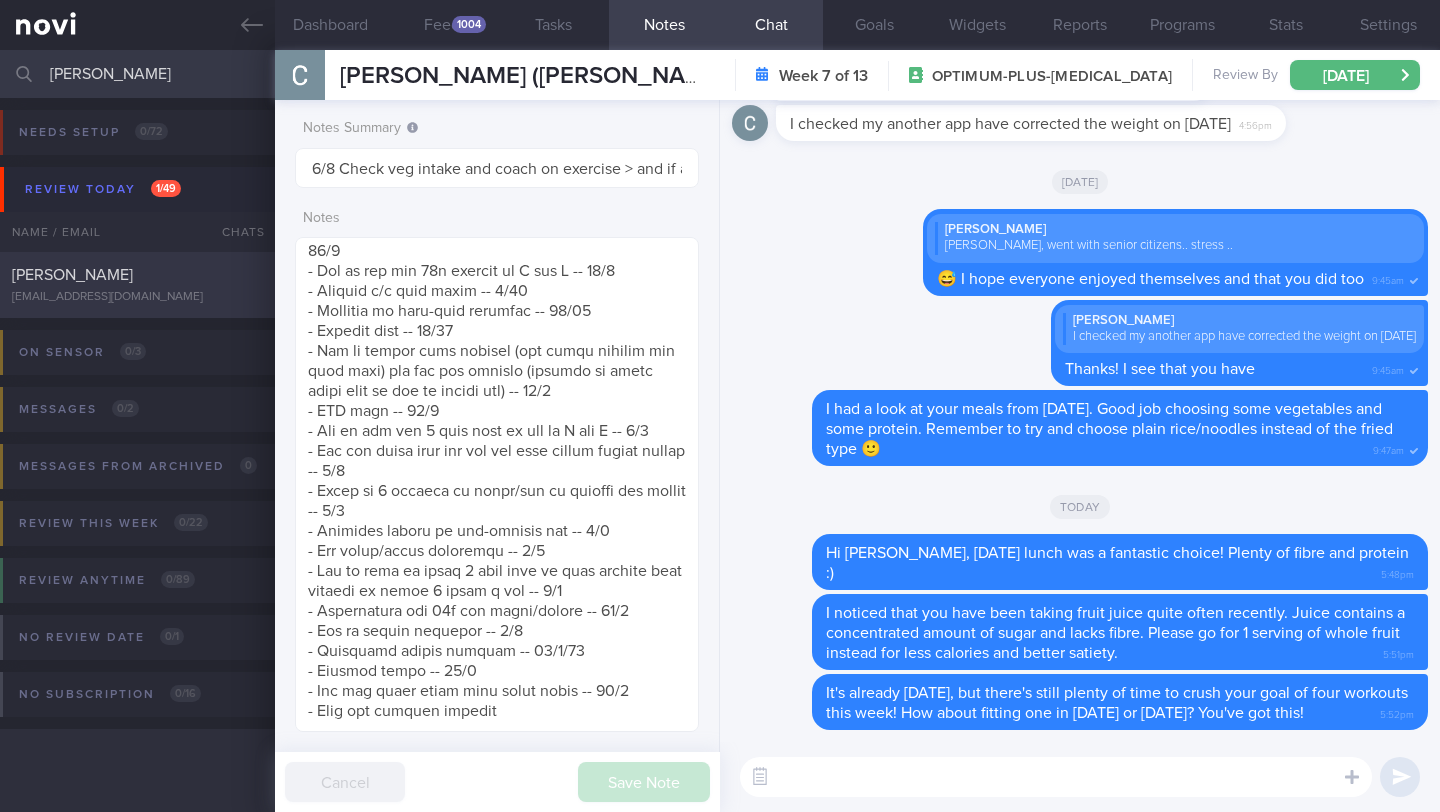 type on "30/7 Check for logs and coach. Check cal intake and if incorporated resistance workouts" 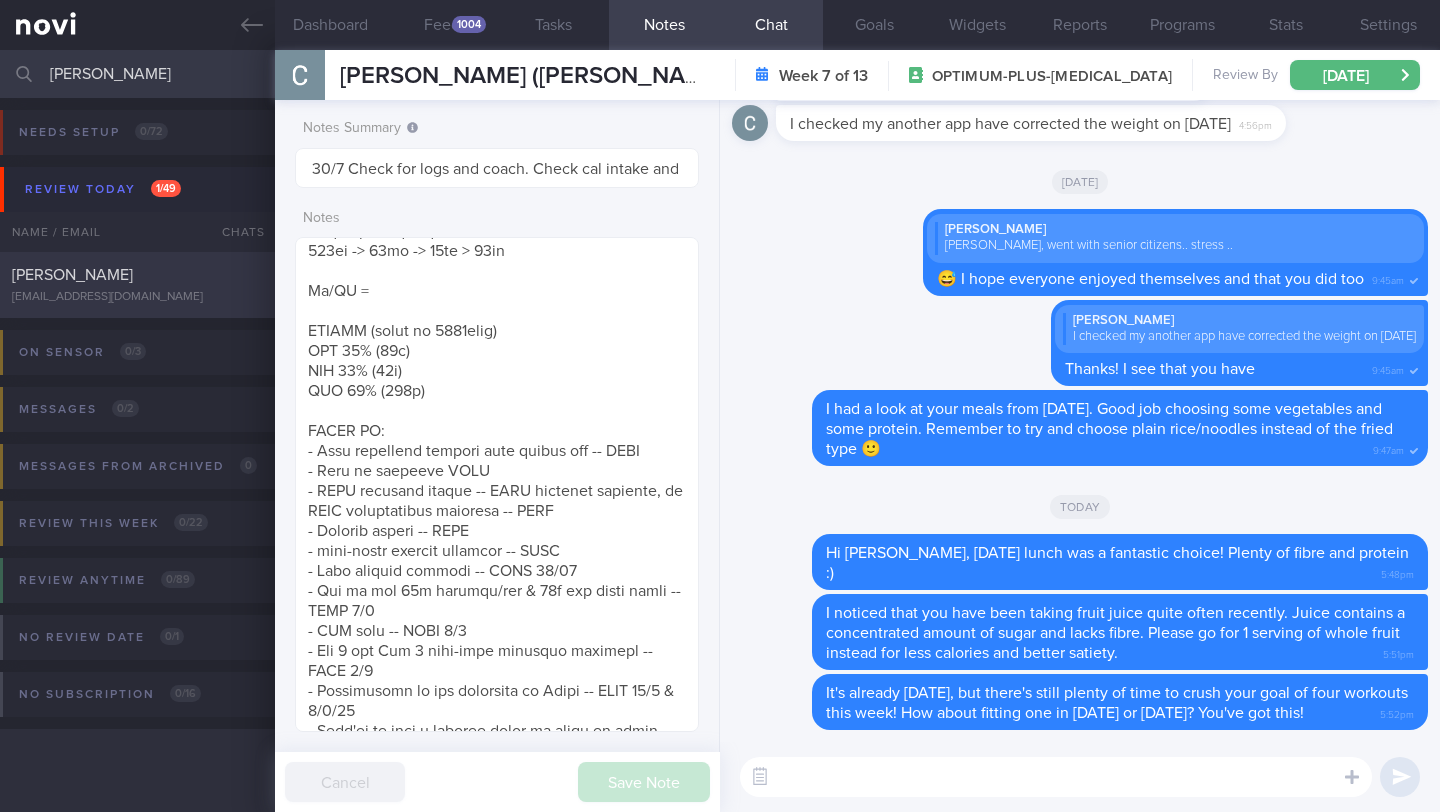 select on "6" 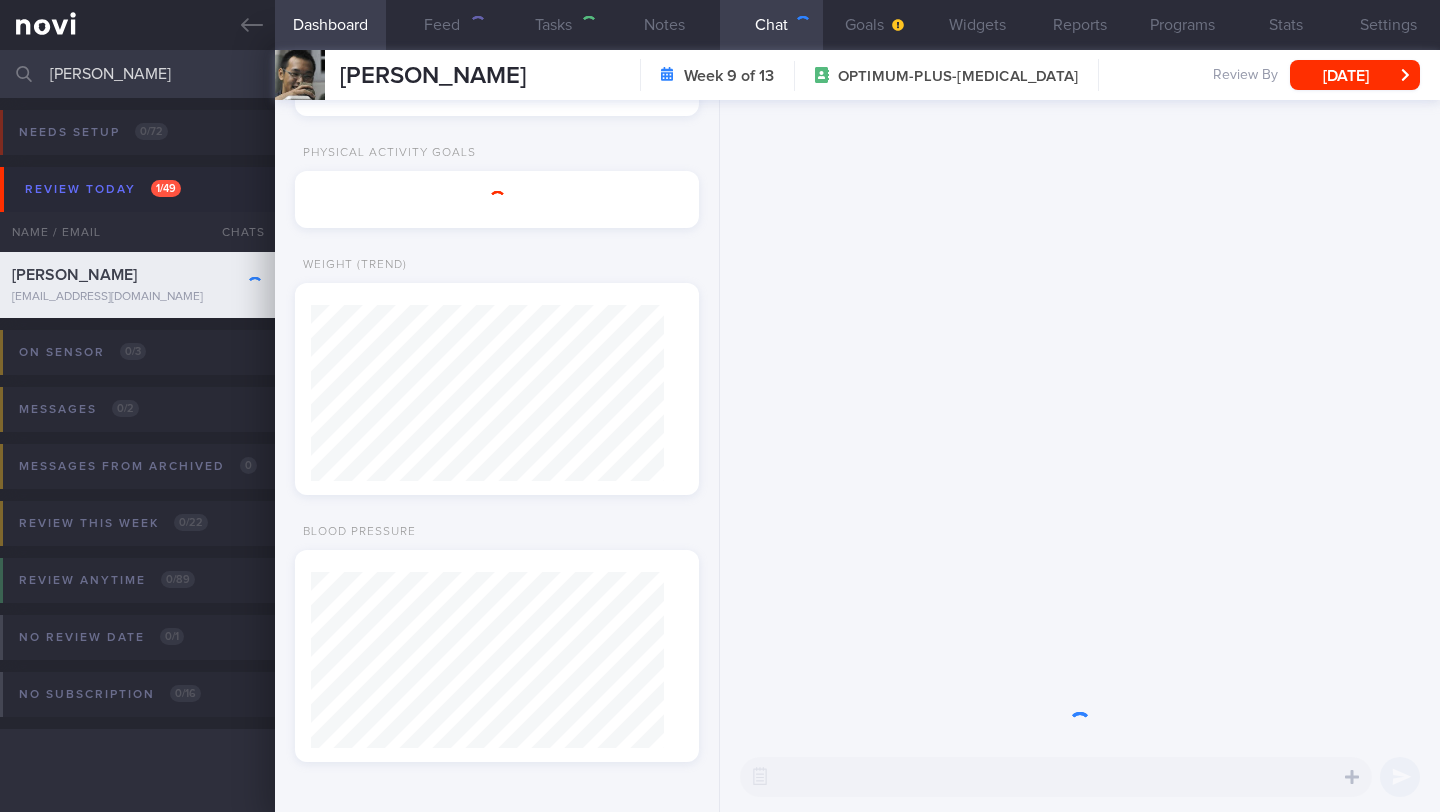 scroll, scrollTop: 0, scrollLeft: 0, axis: both 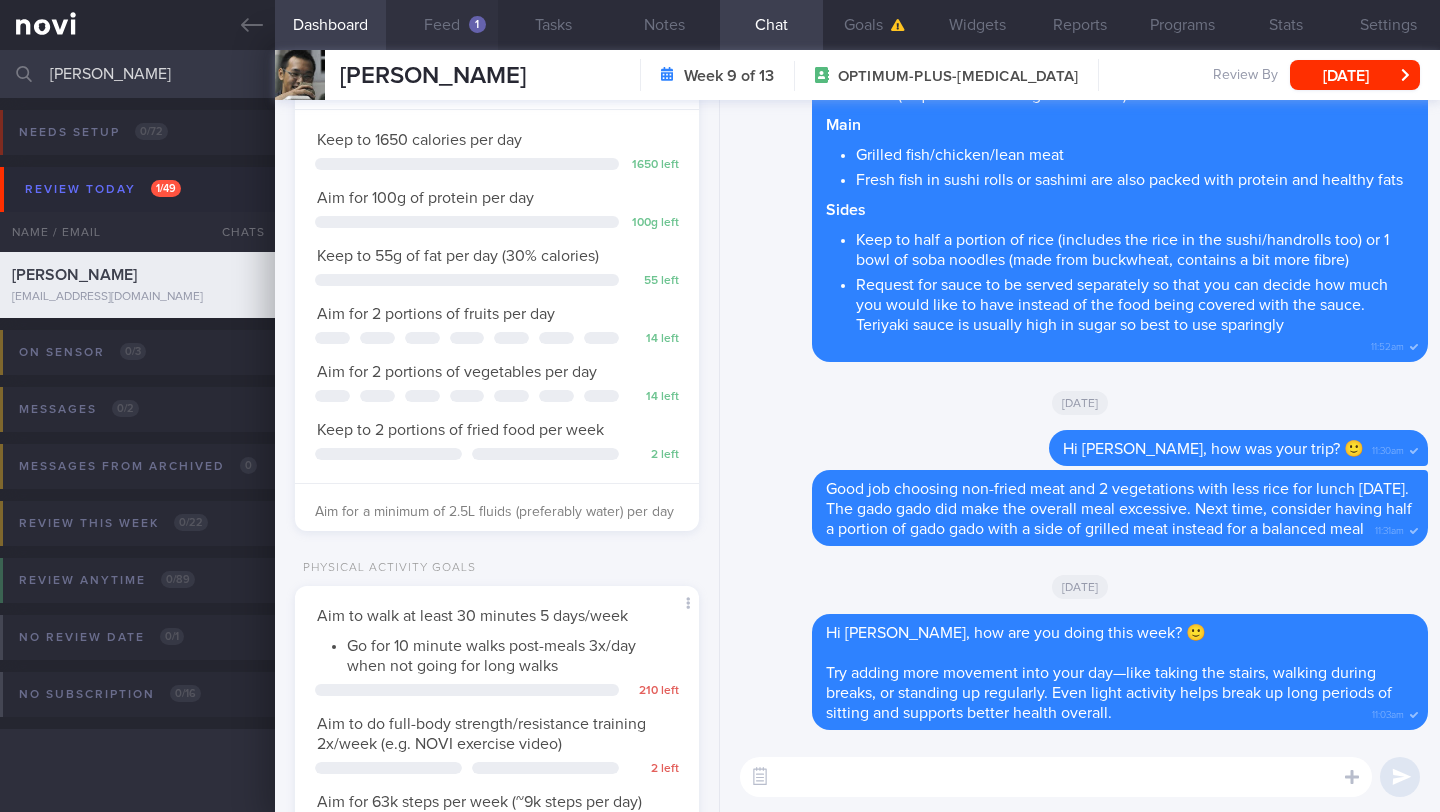 click on "Feed
1" at bounding box center [441, 25] 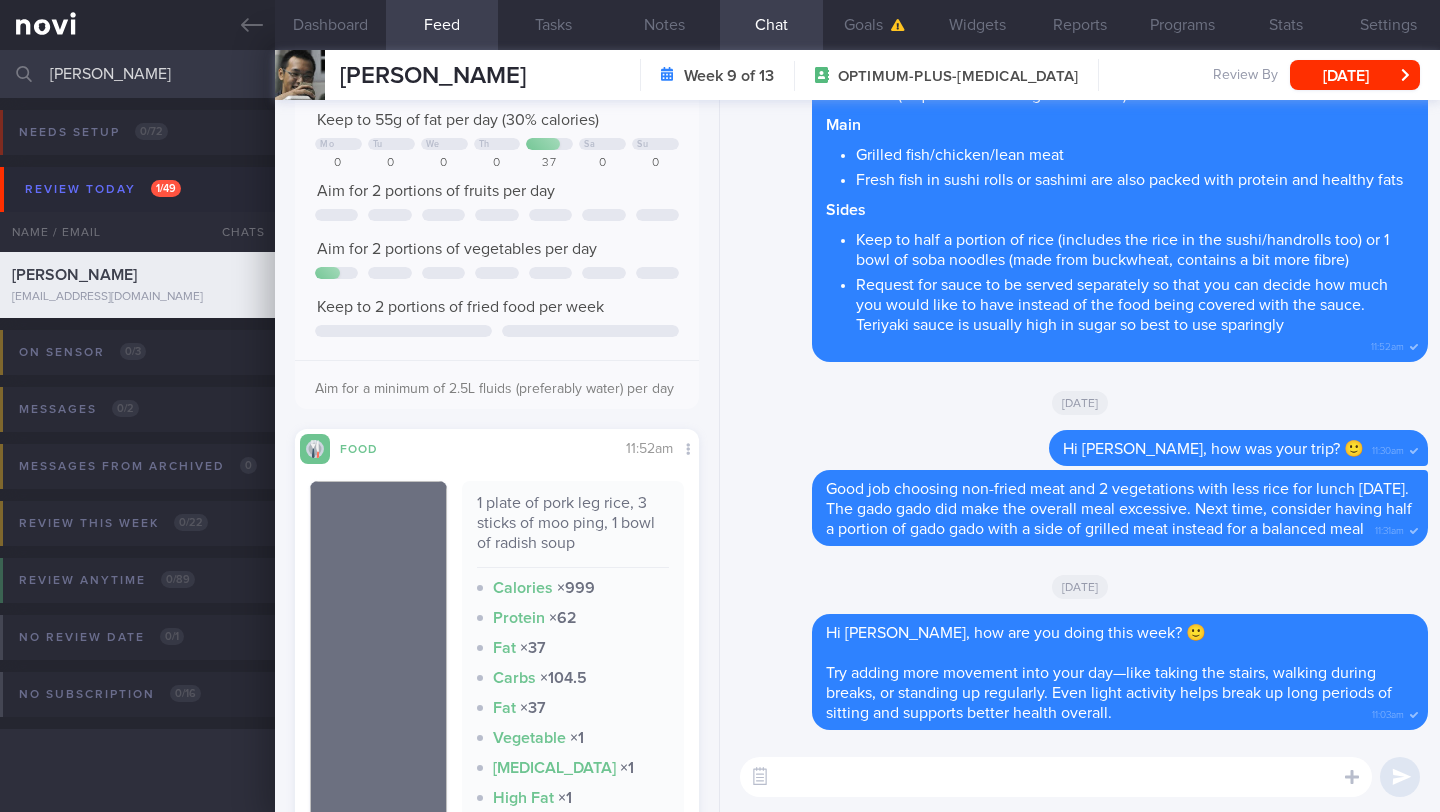 scroll, scrollTop: 488, scrollLeft: 0, axis: vertical 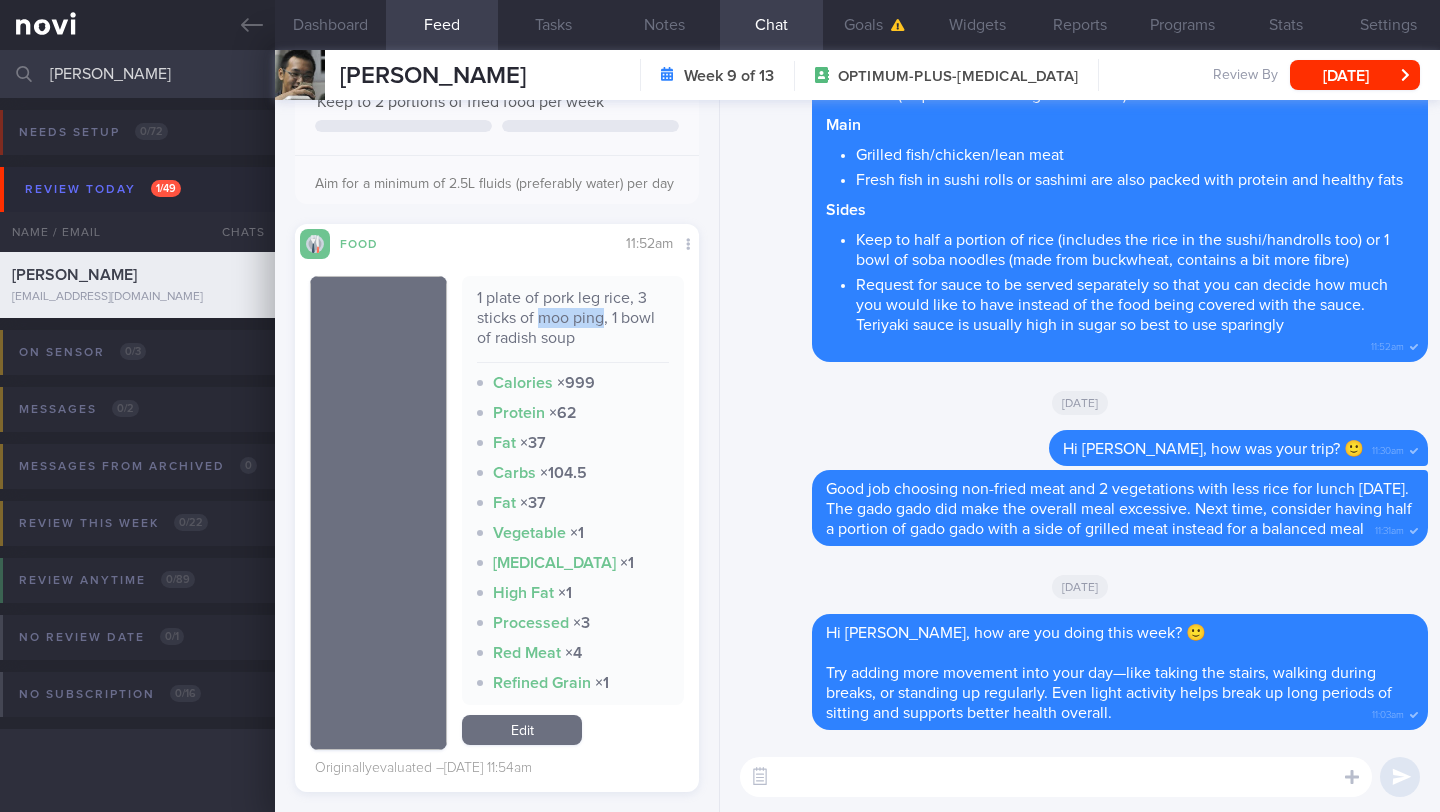 drag, startPoint x: 535, startPoint y: 361, endPoint x: 599, endPoint y: 360, distance: 64.00781 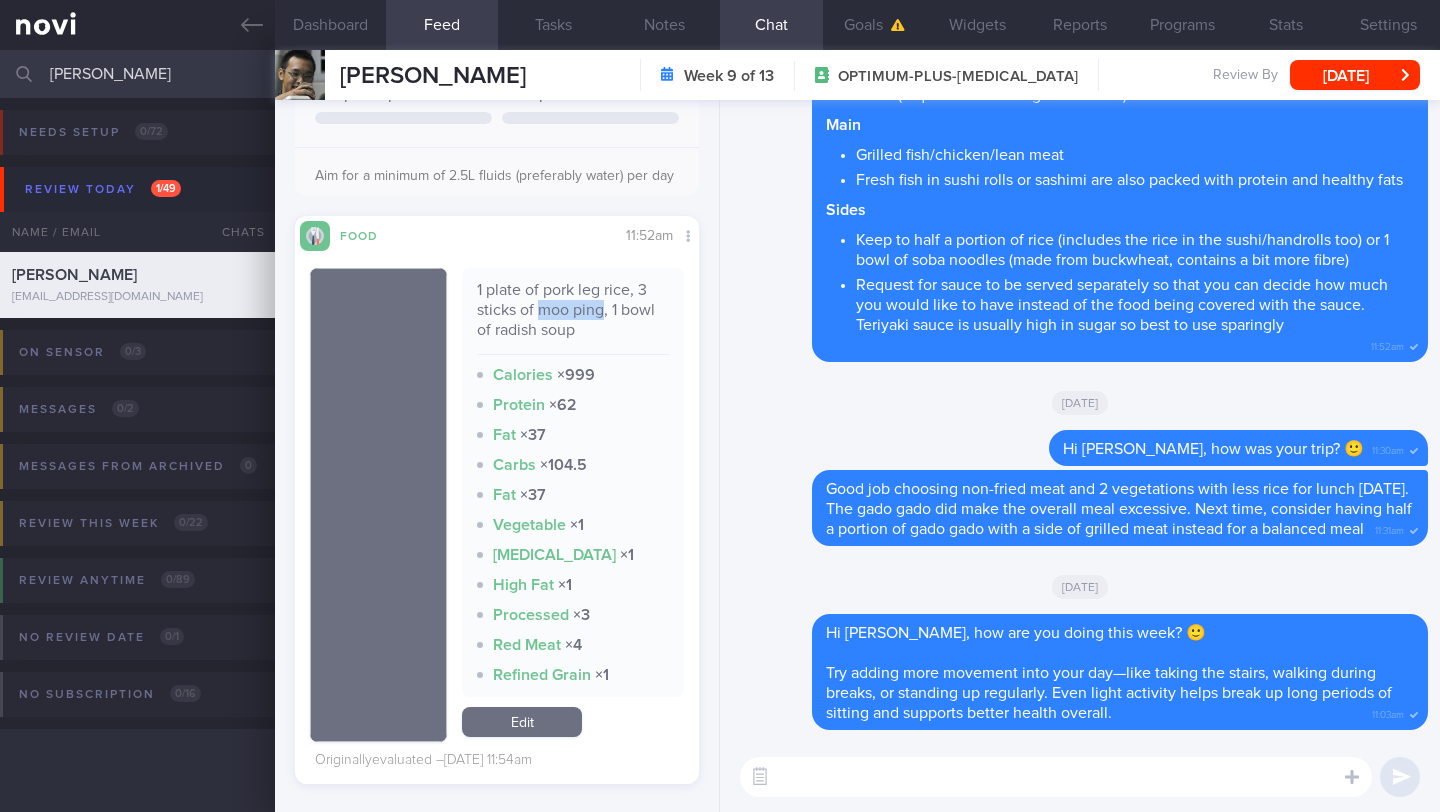scroll, scrollTop: 479, scrollLeft: 0, axis: vertical 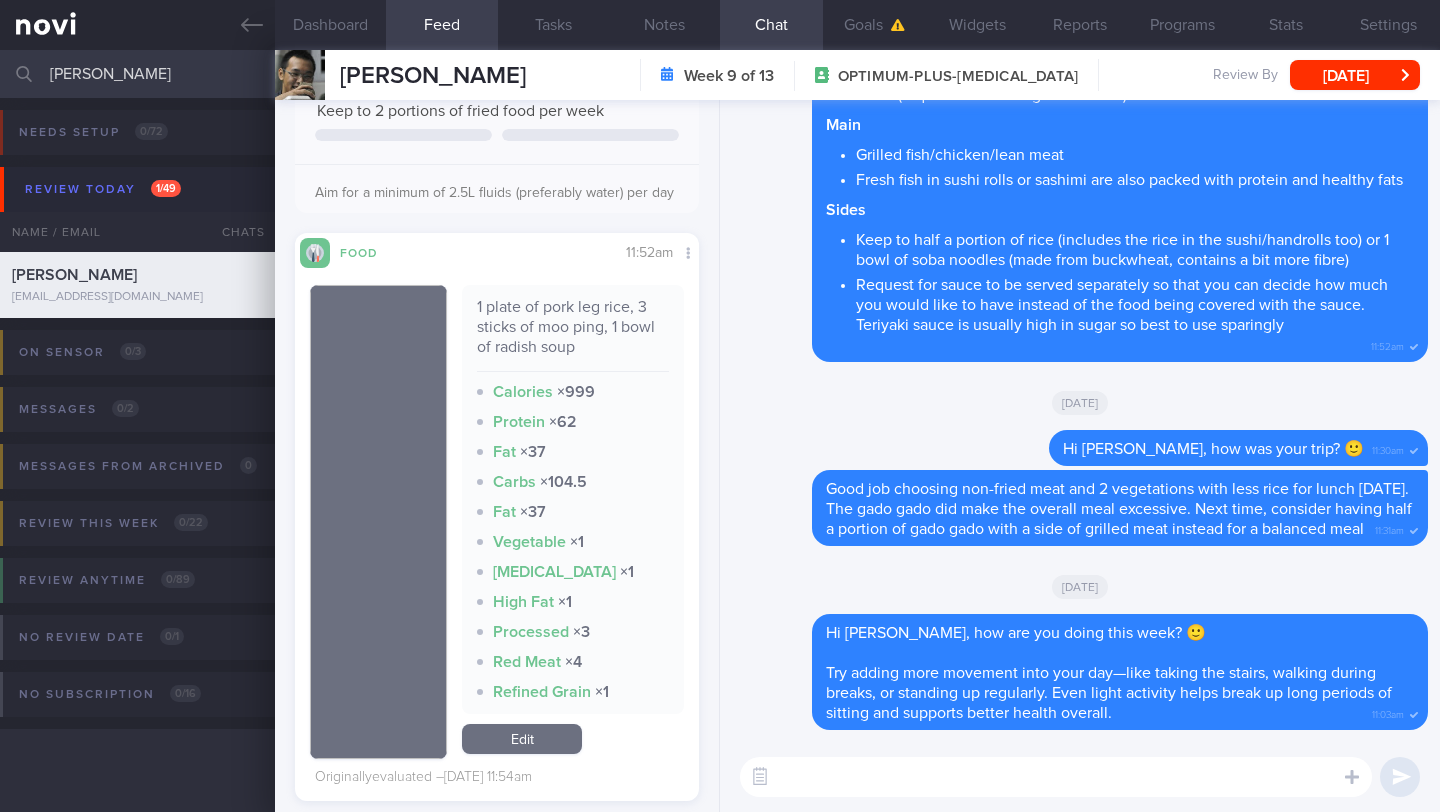 click at bounding box center (1056, 777) 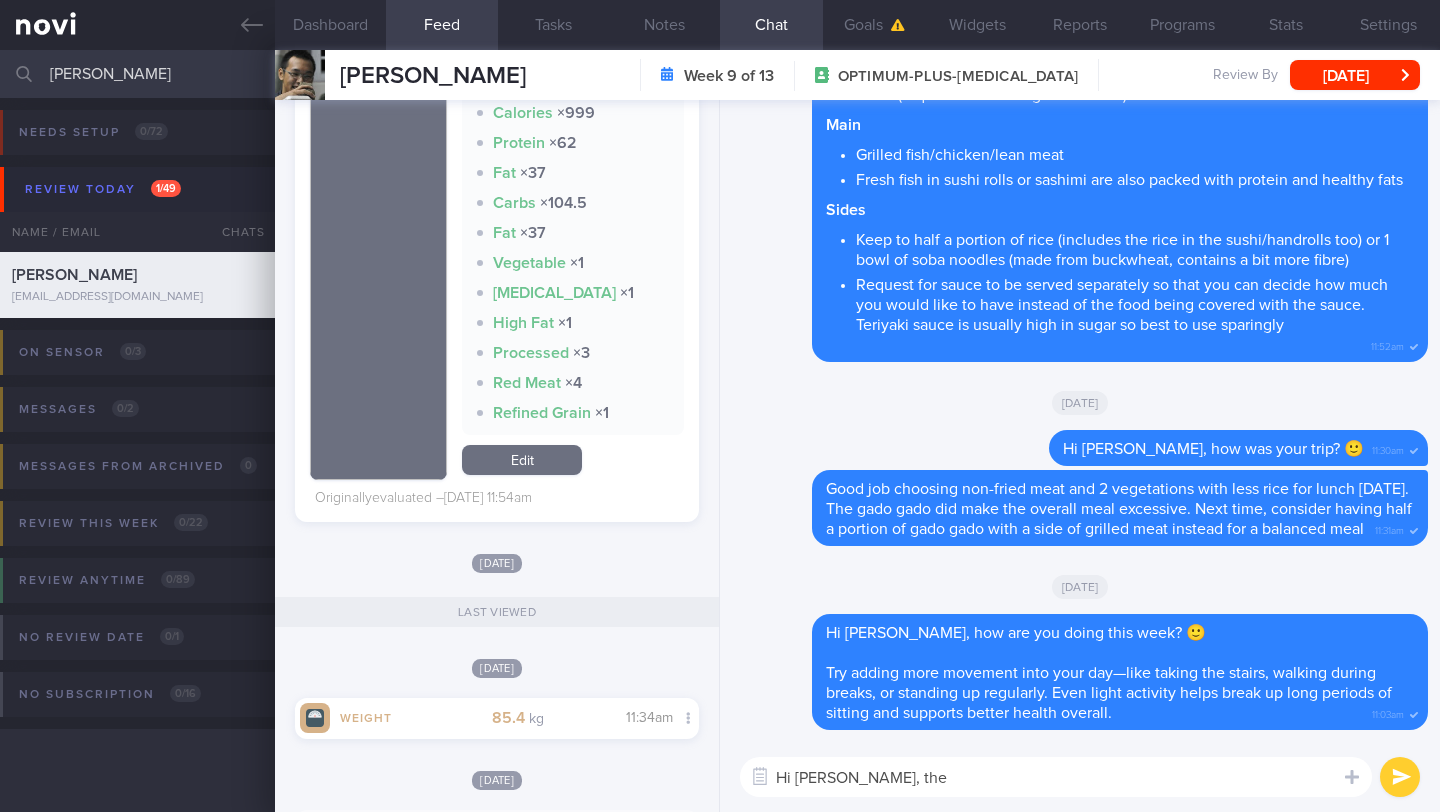 scroll, scrollTop: 661, scrollLeft: 0, axis: vertical 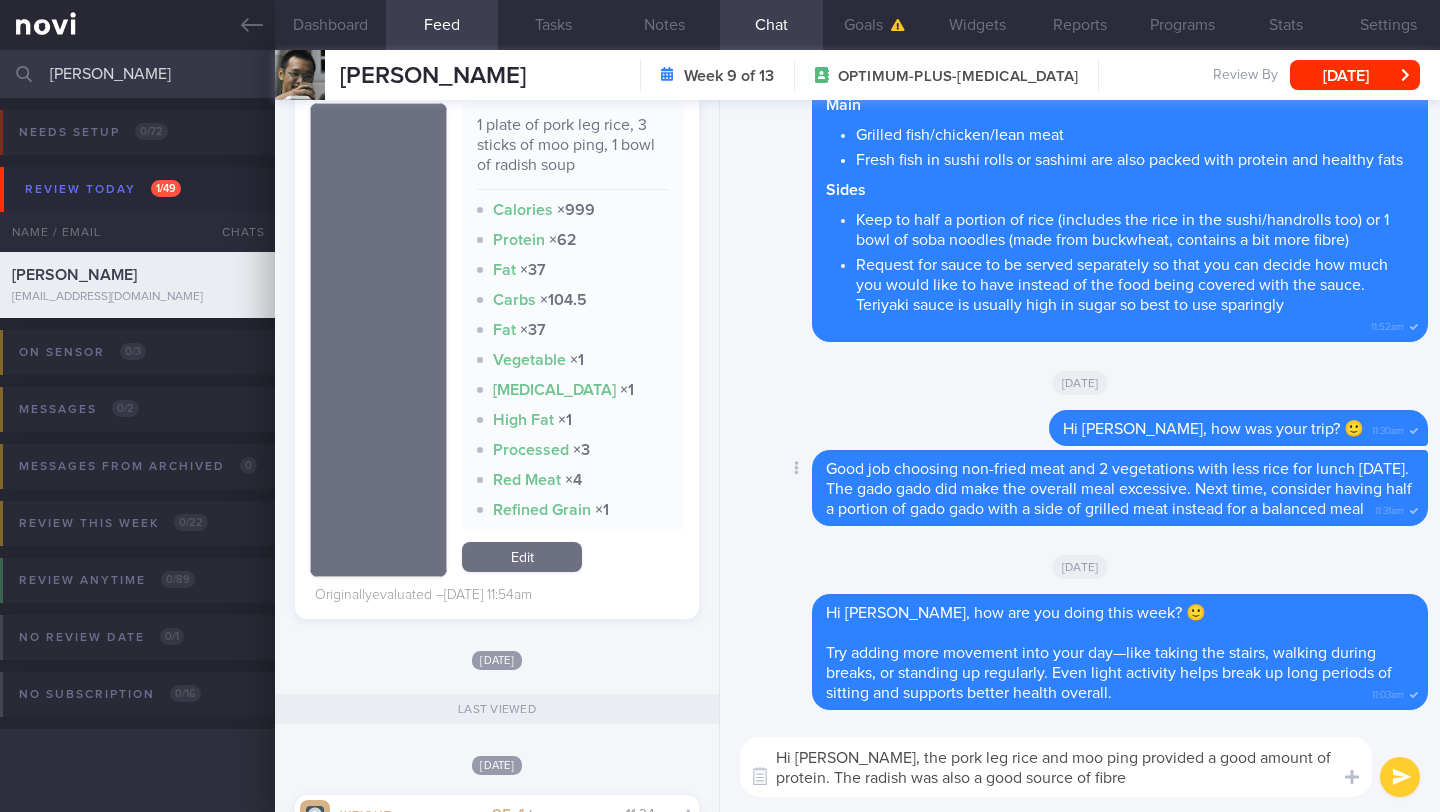 type on "Hi [PERSON_NAME], the pork leg rice and moo ping provided a good amount of protein. The radish was also a good source of fibre 🙂" 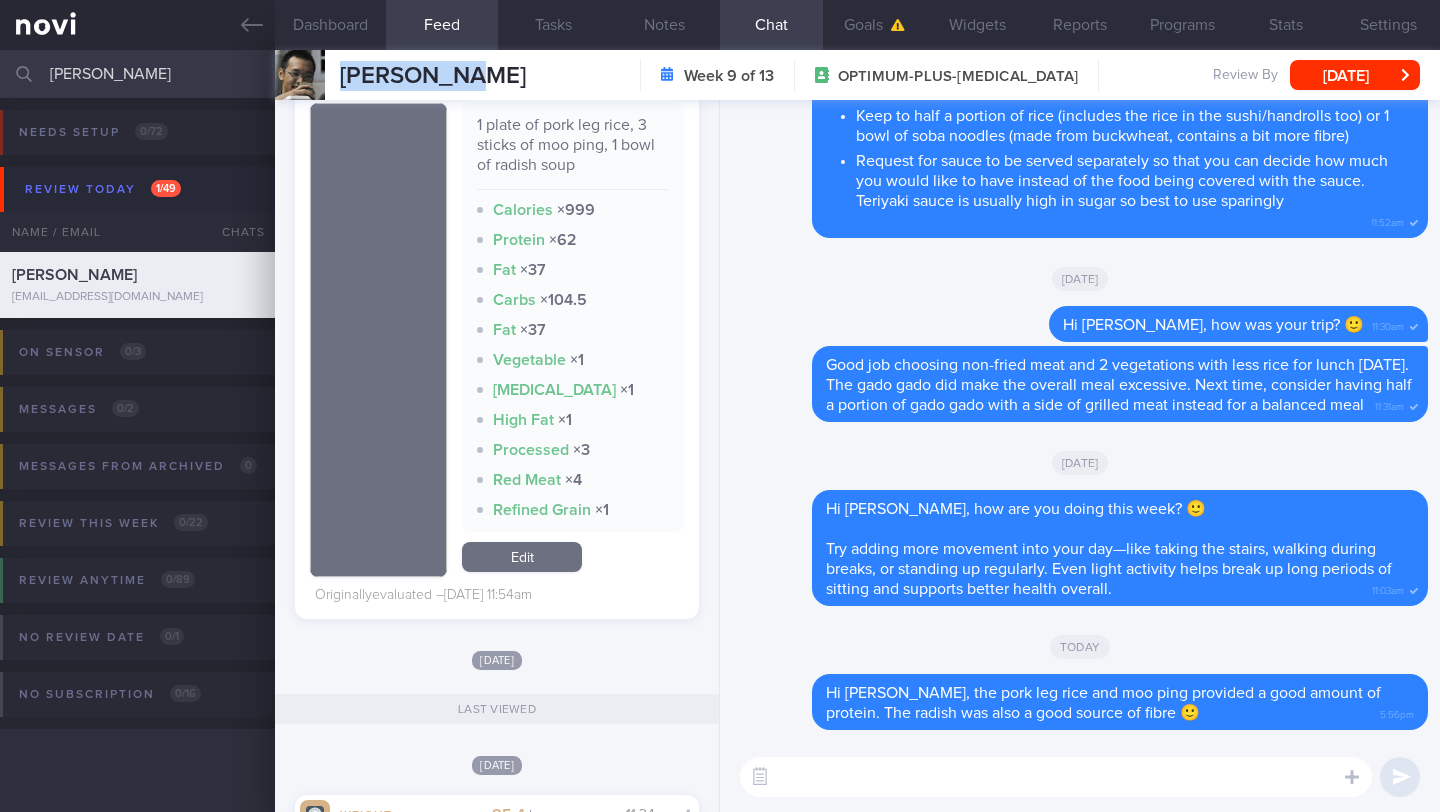 drag, startPoint x: 494, startPoint y: 74, endPoint x: 311, endPoint y: 76, distance: 183.01093 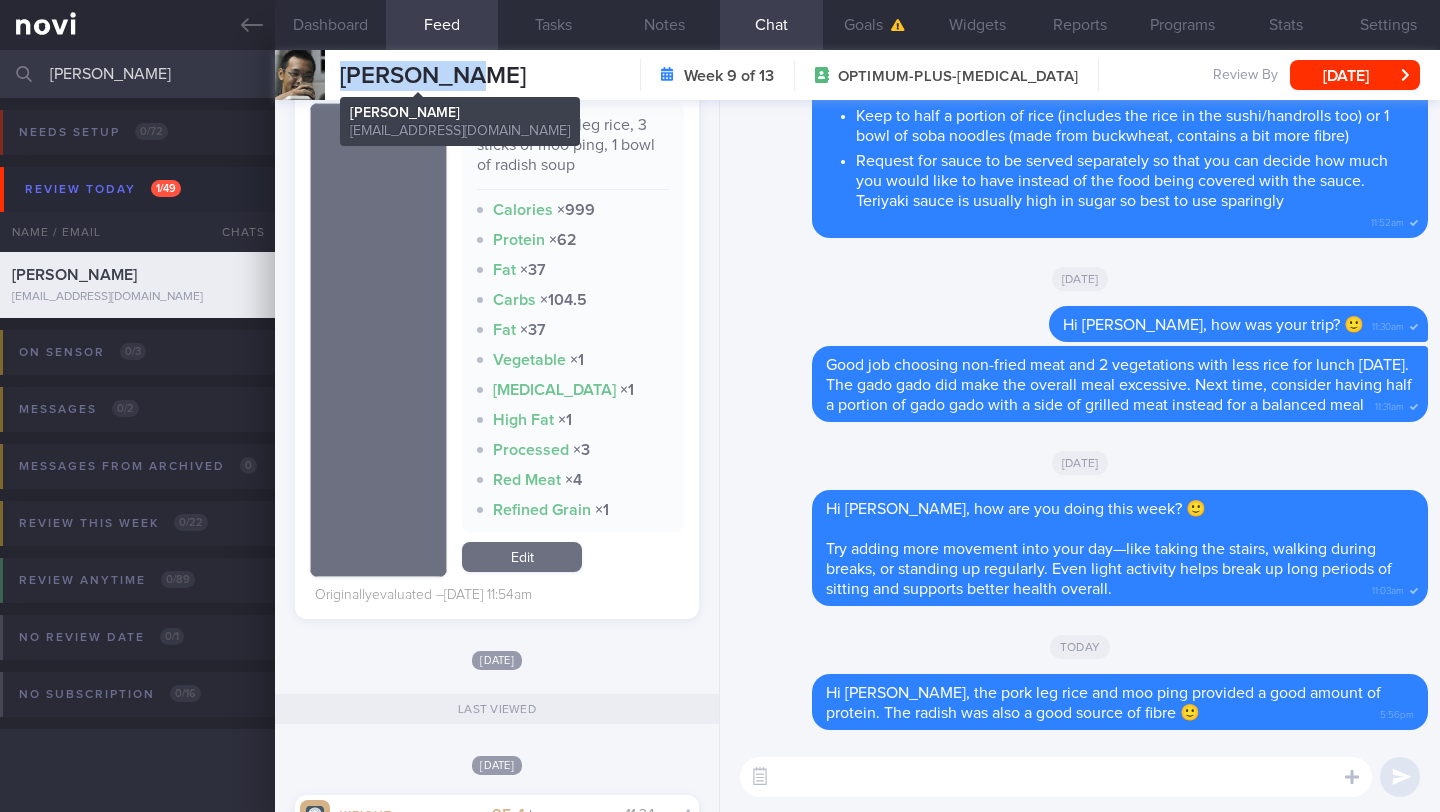 copy on "[PERSON_NAME]" 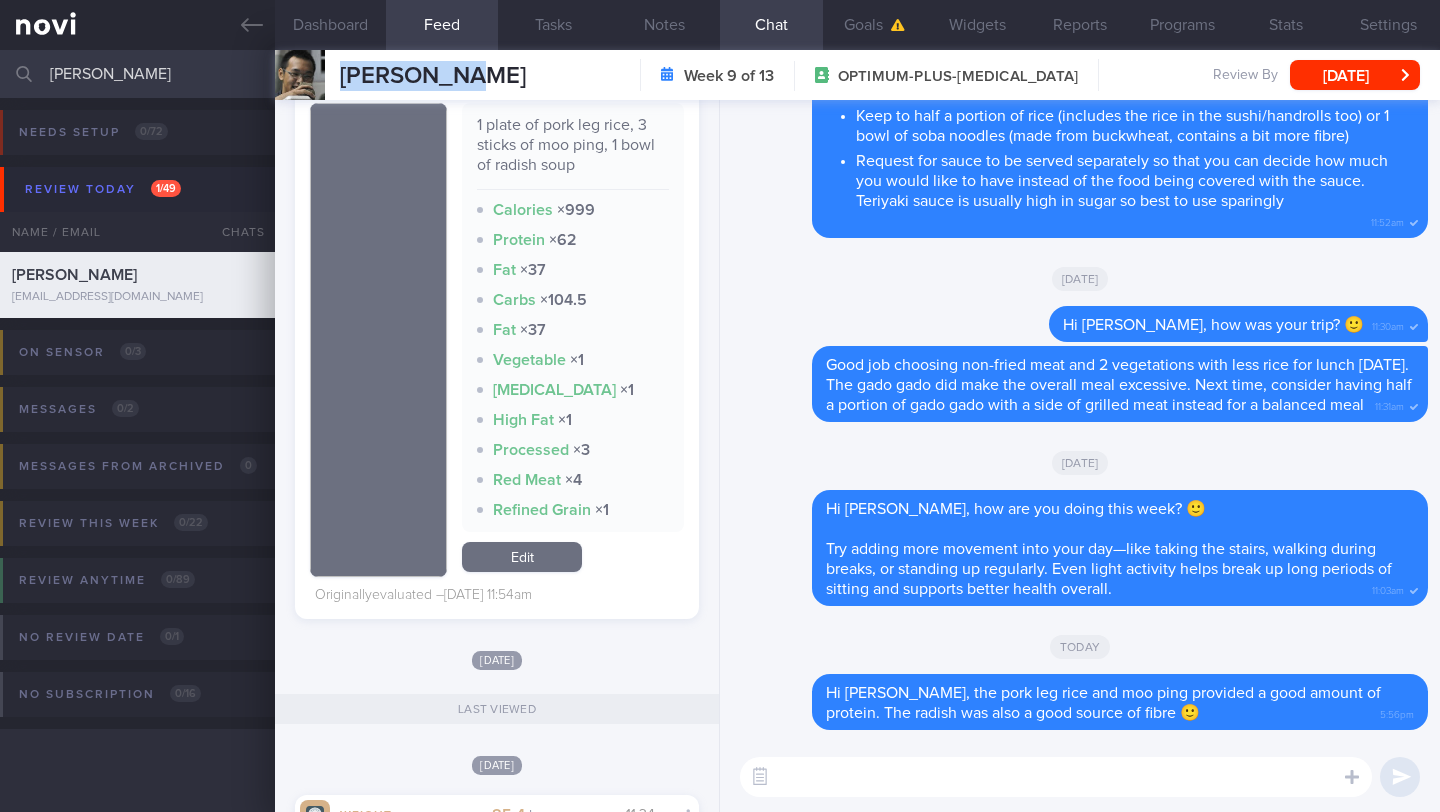 scroll, scrollTop: 0, scrollLeft: 0, axis: both 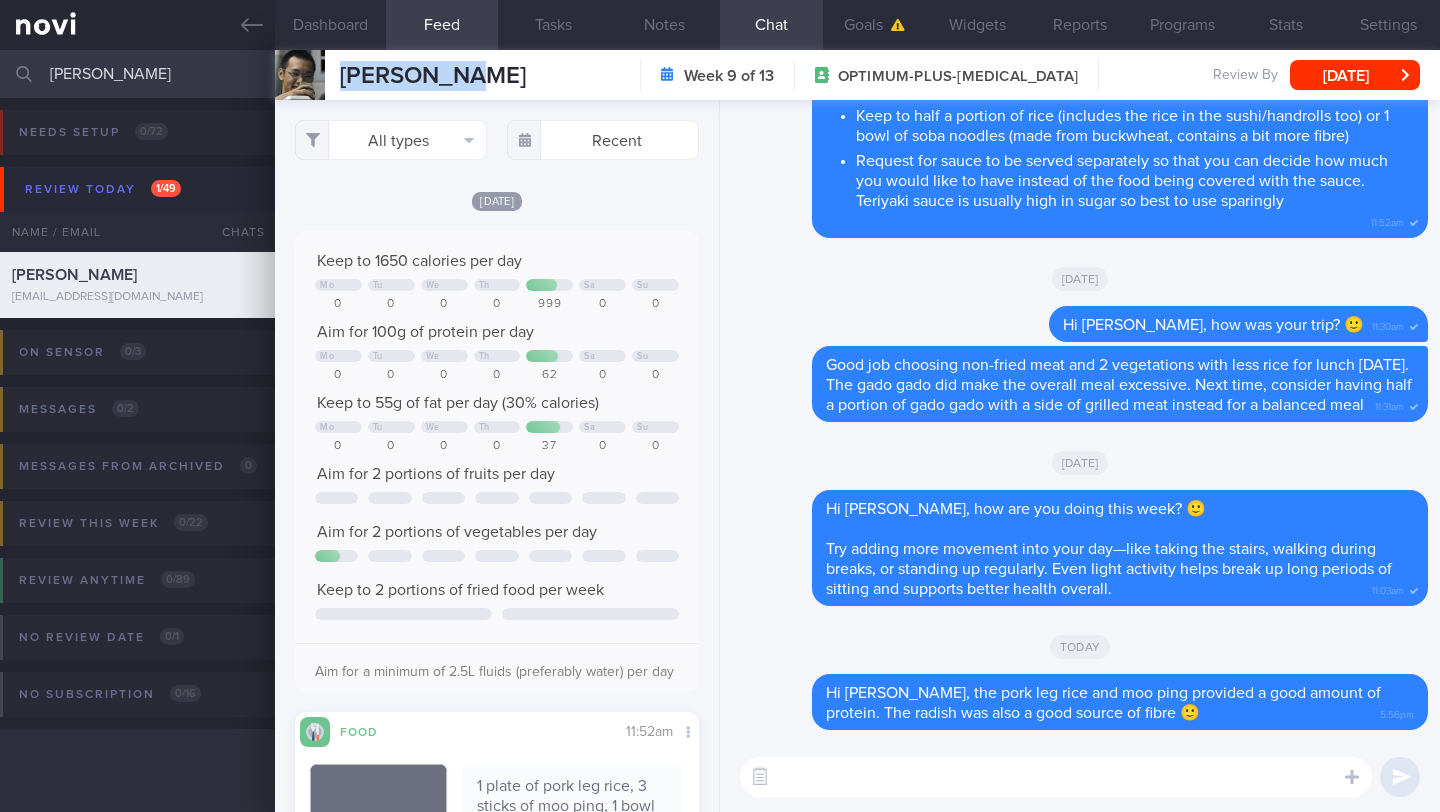 drag, startPoint x: 350, startPoint y: 44, endPoint x: 342, endPoint y: 59, distance: 17 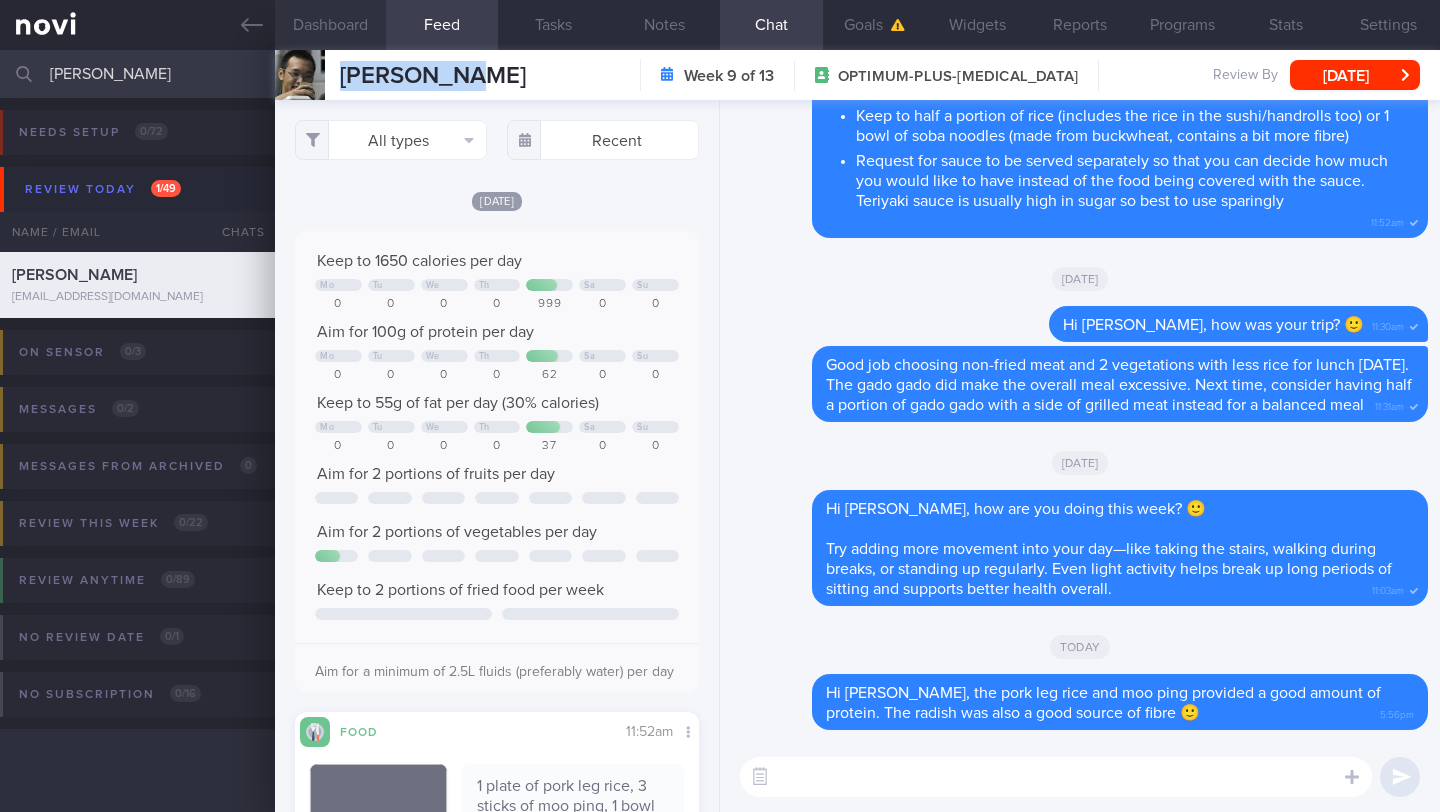 click on "Dashboard" at bounding box center (330, 25) 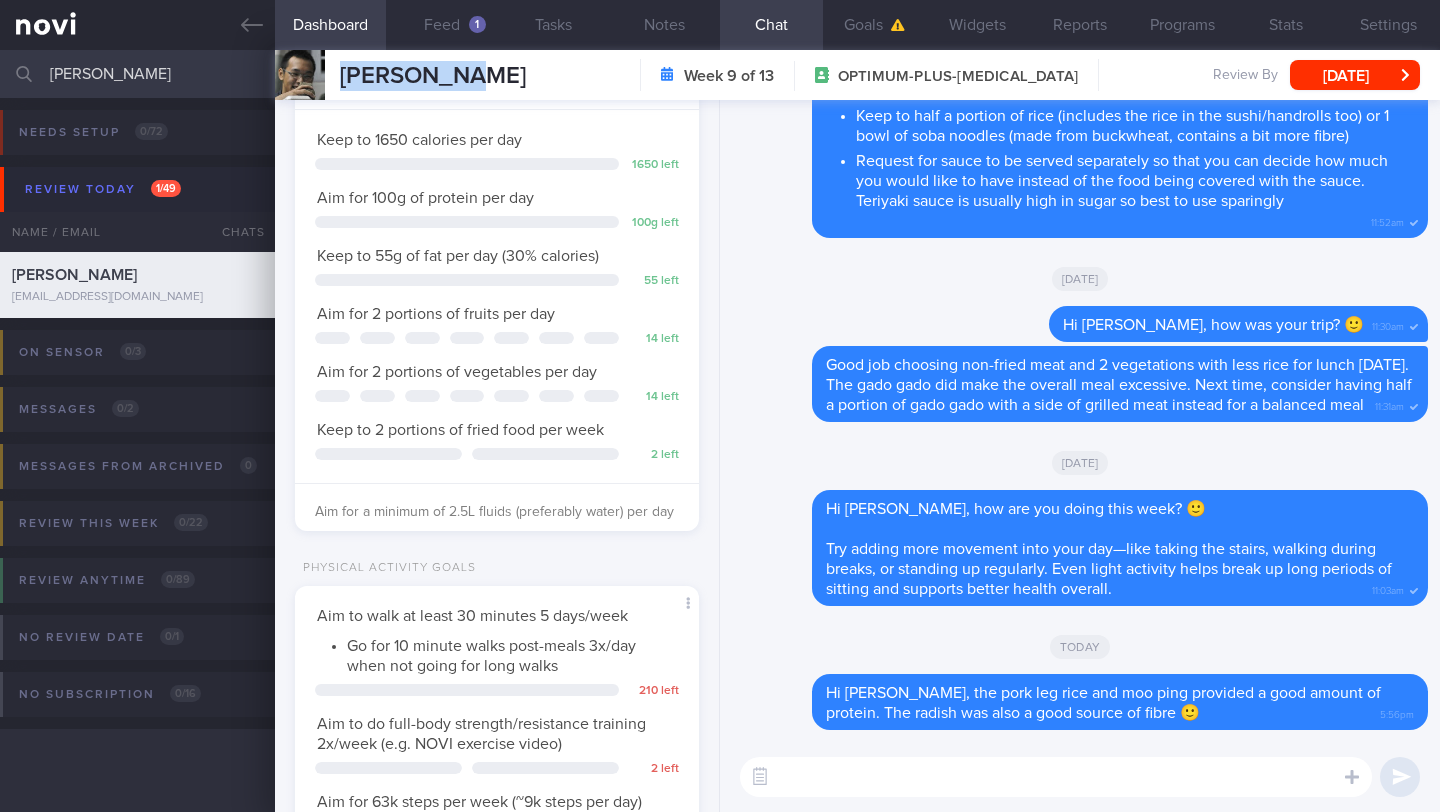 scroll, scrollTop: 595, scrollLeft: 0, axis: vertical 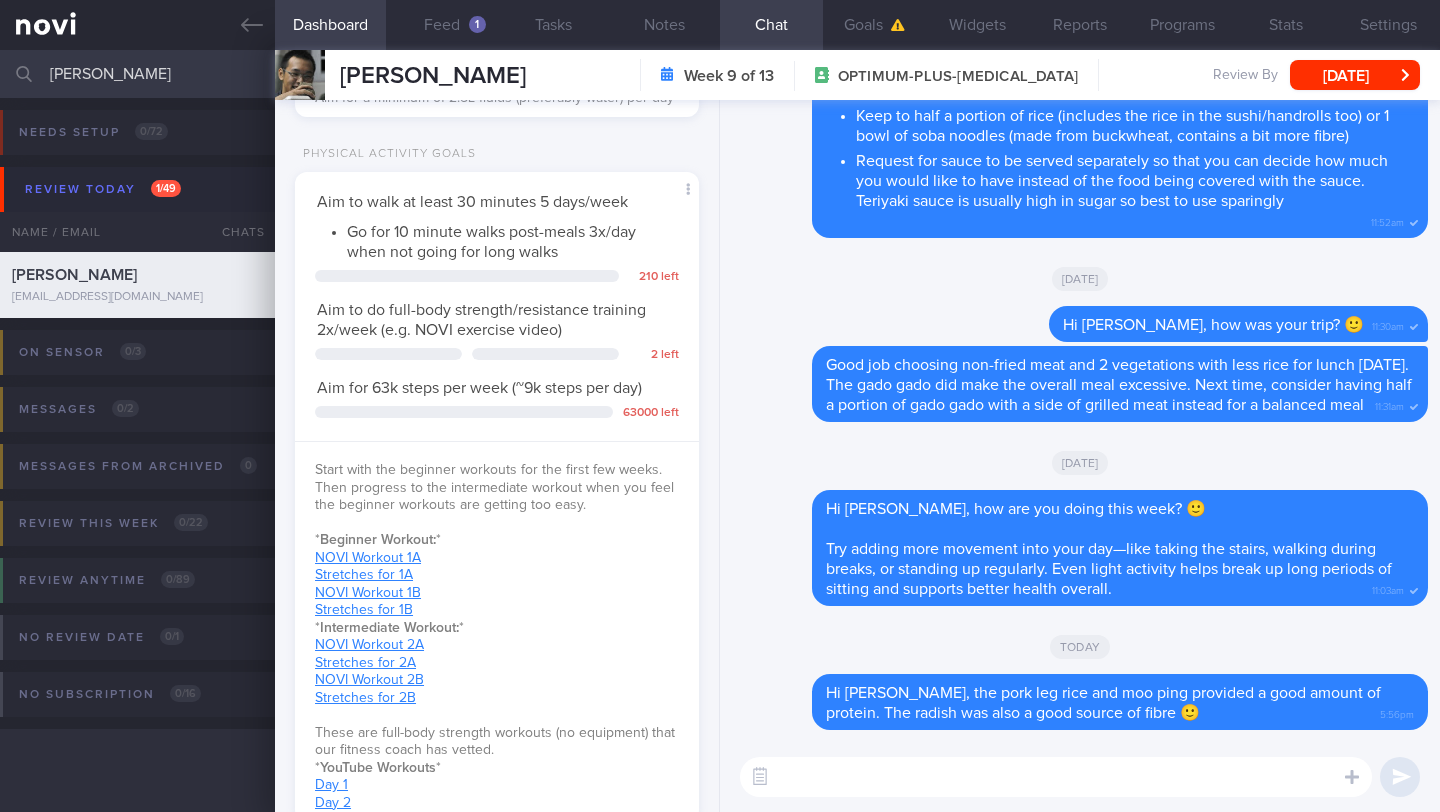 click at bounding box center (1056, 777) 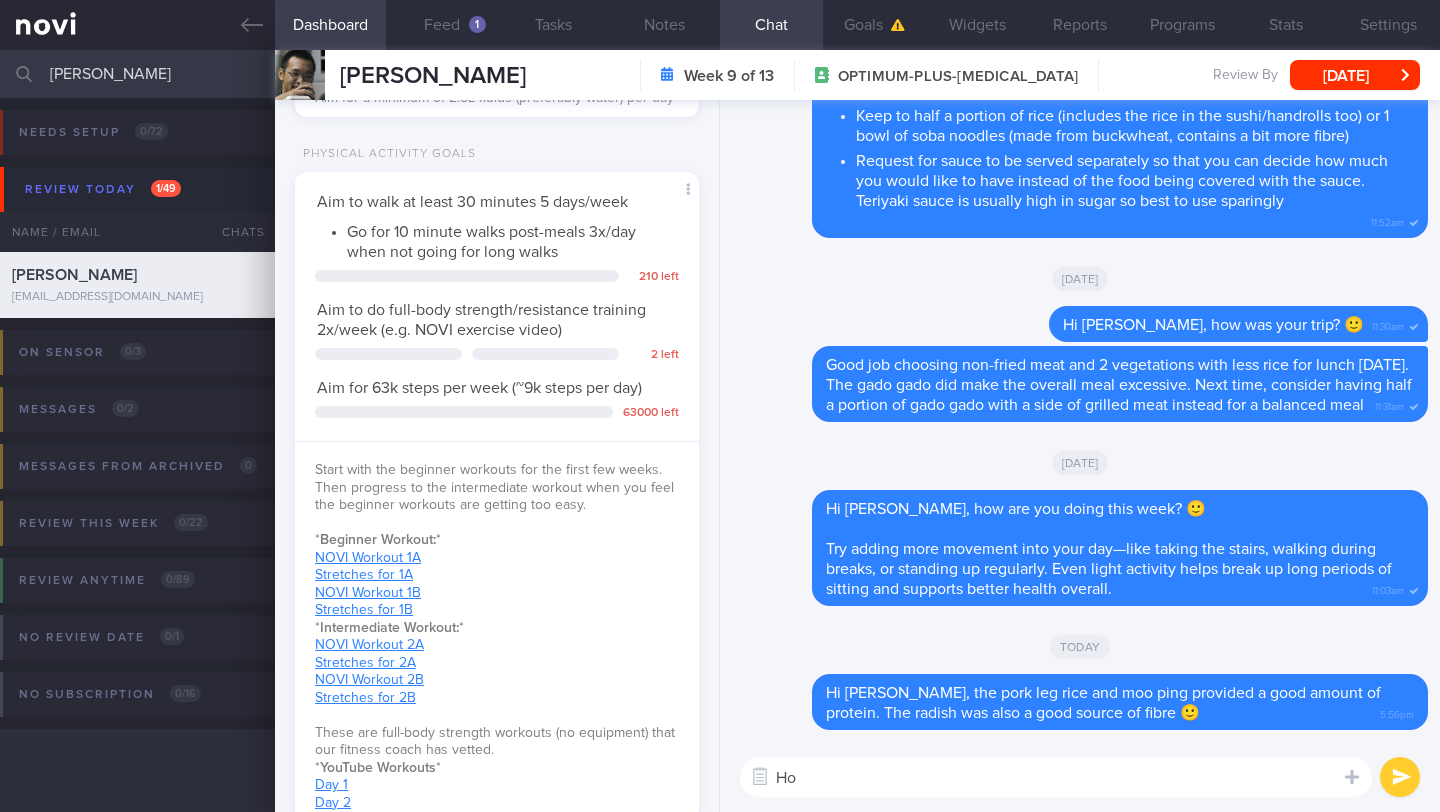 type on "H" 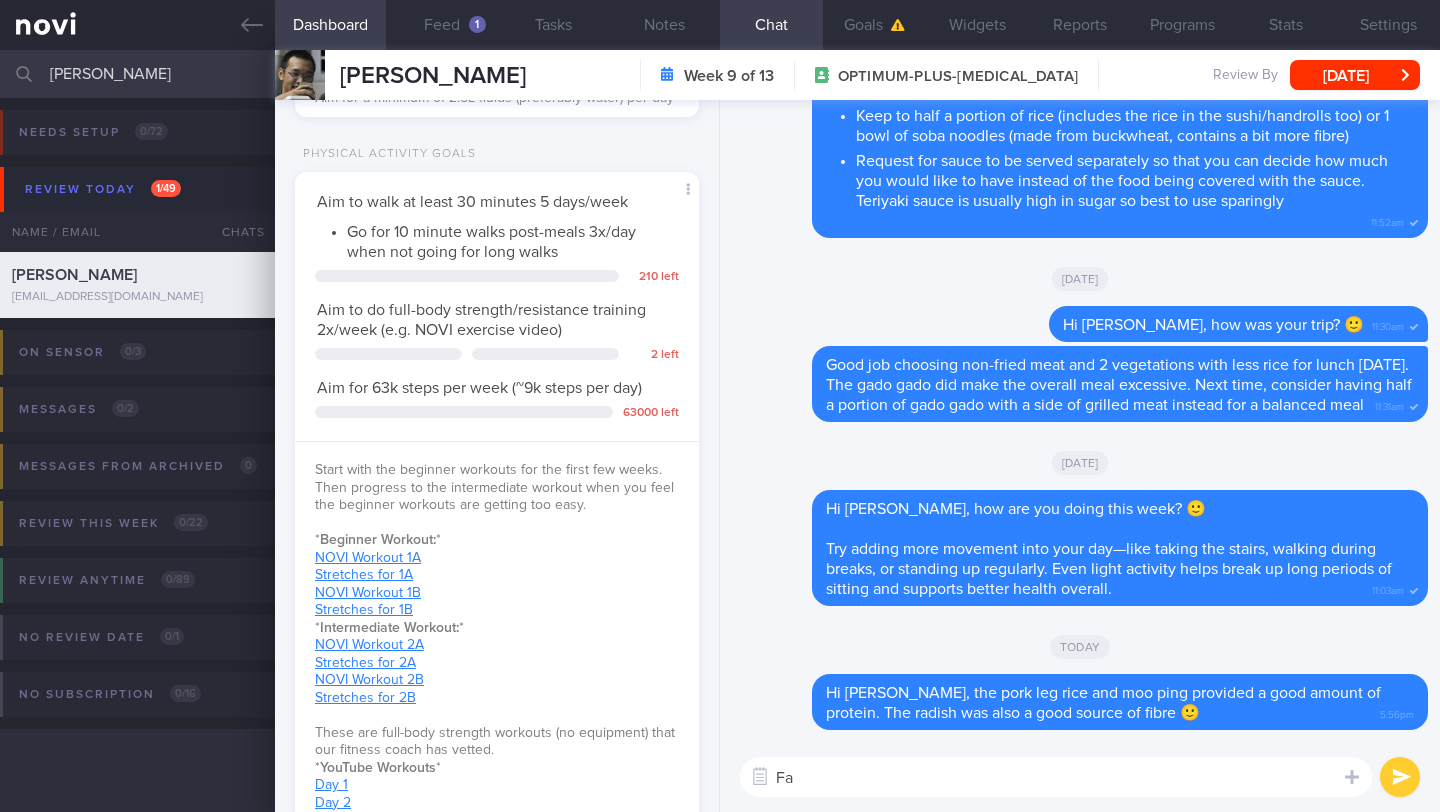 type on "F" 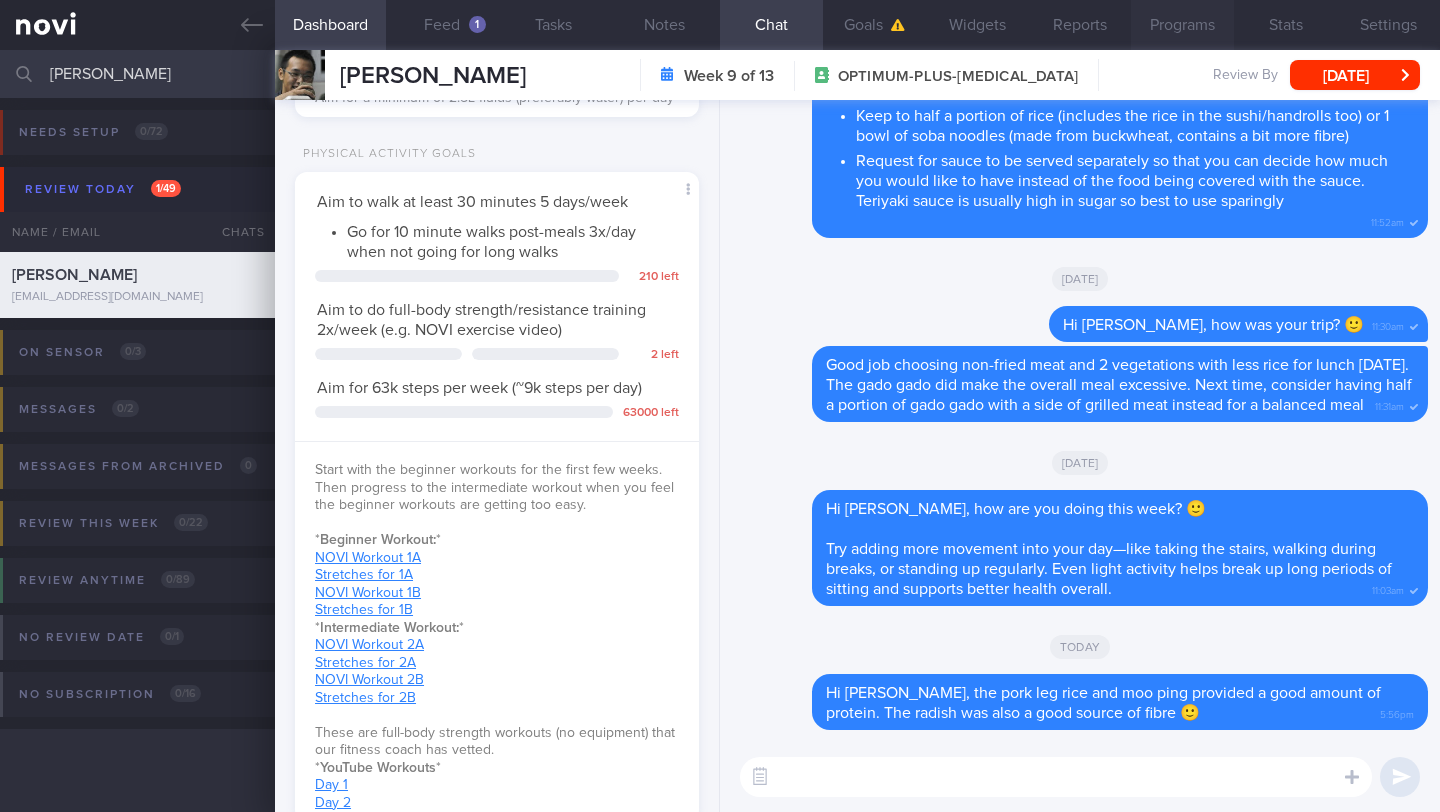 drag, startPoint x: 1205, startPoint y: 367, endPoint x: 1159, endPoint y: 0, distance: 369.8716 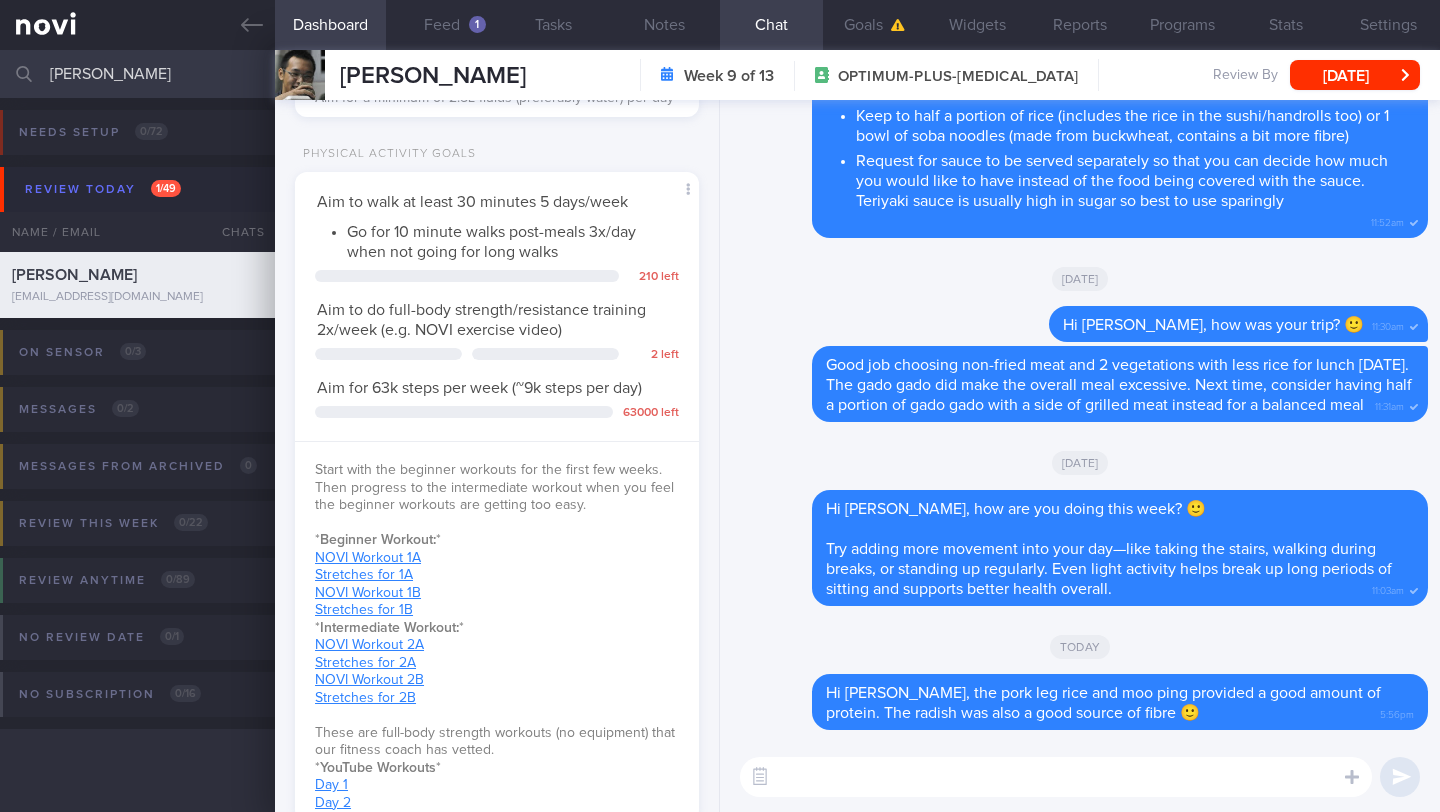 paste on "How are your meals and exercise going? Do you have any questions or concerns I can help you with right now?" 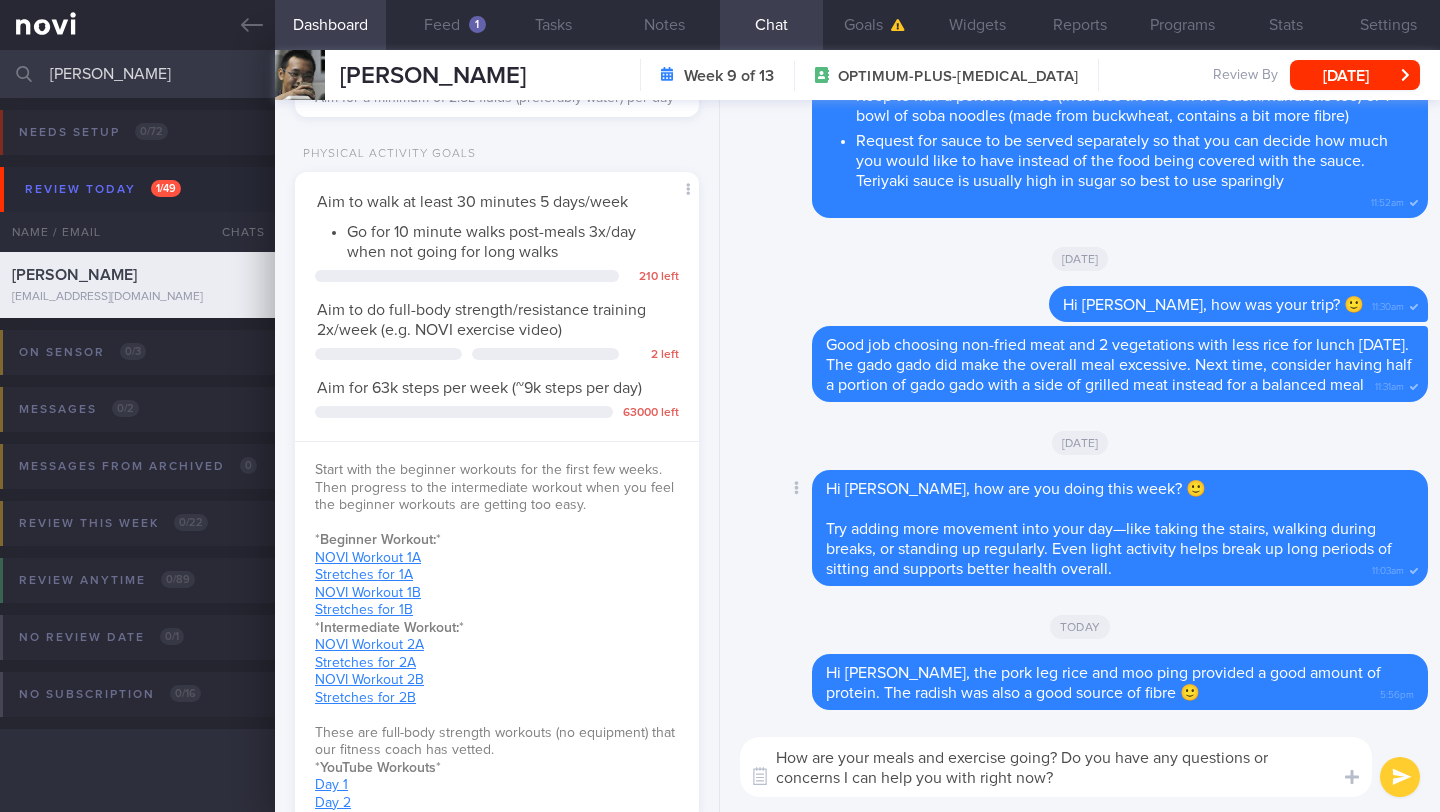 scroll, scrollTop: 0, scrollLeft: 0, axis: both 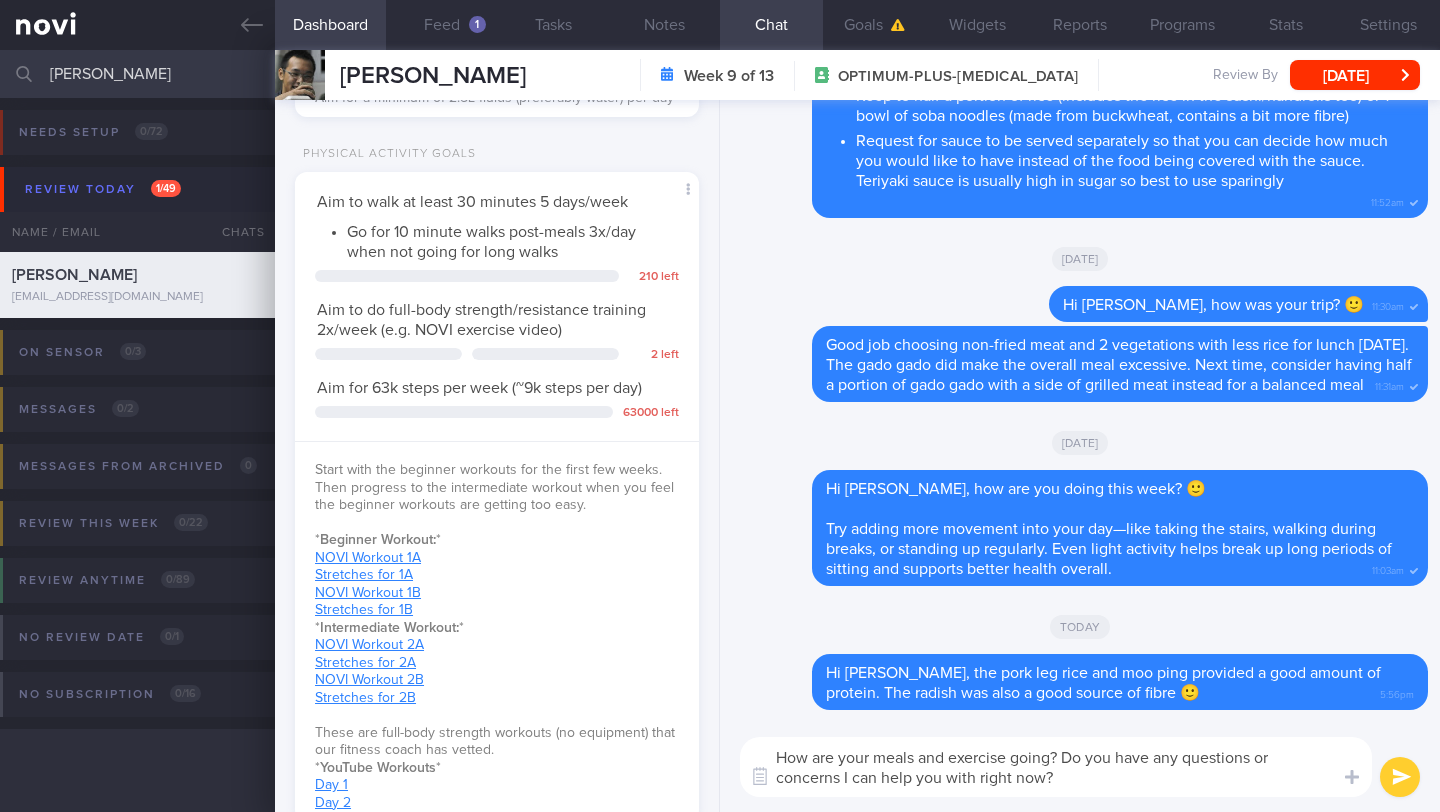 click on "How are your meals and exercise going? Do you have any questions or concerns I can help you with right now?" at bounding box center [1056, 767] 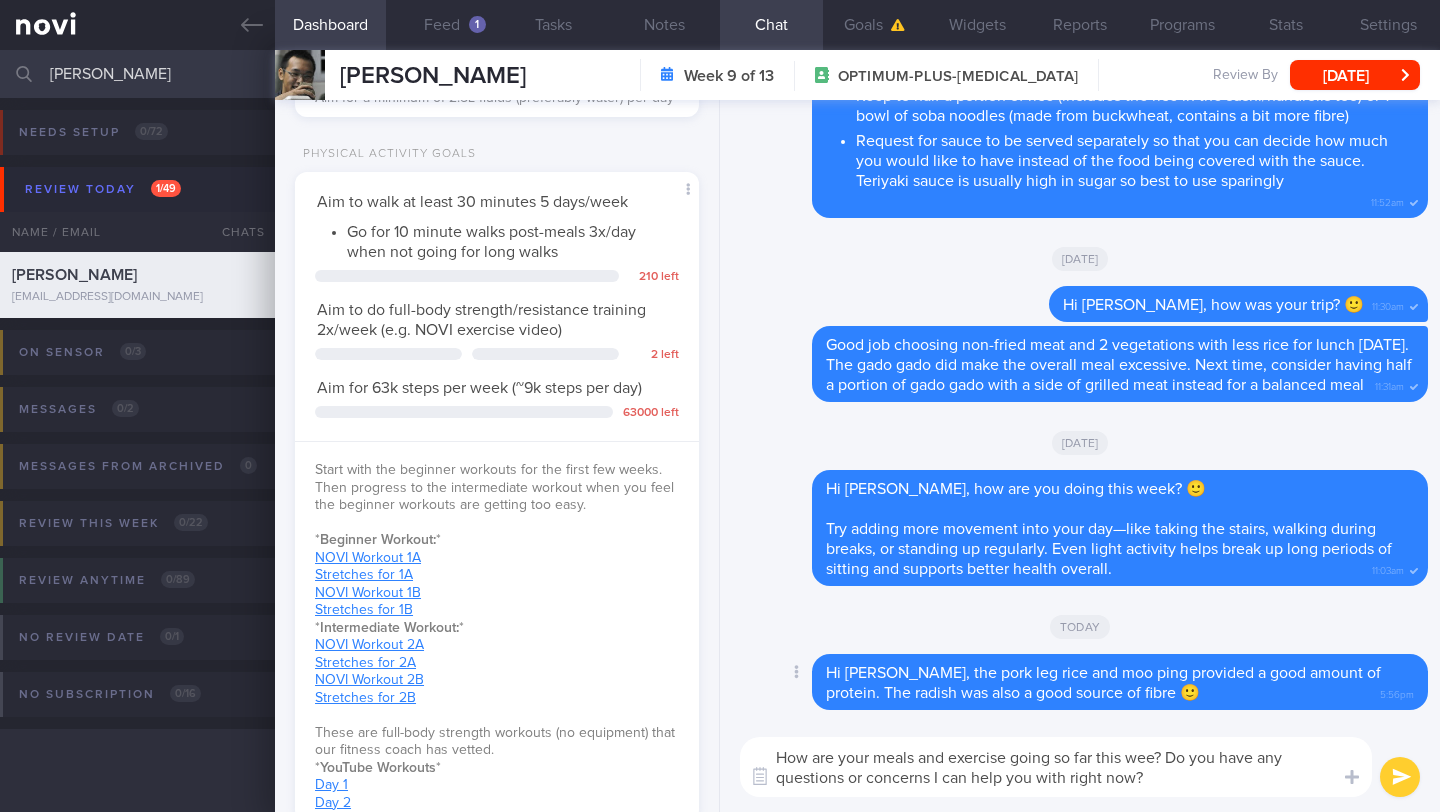 type on "How are your meals and exercise going so far this week? Do you have any questions or concerns I can help you with right now?" 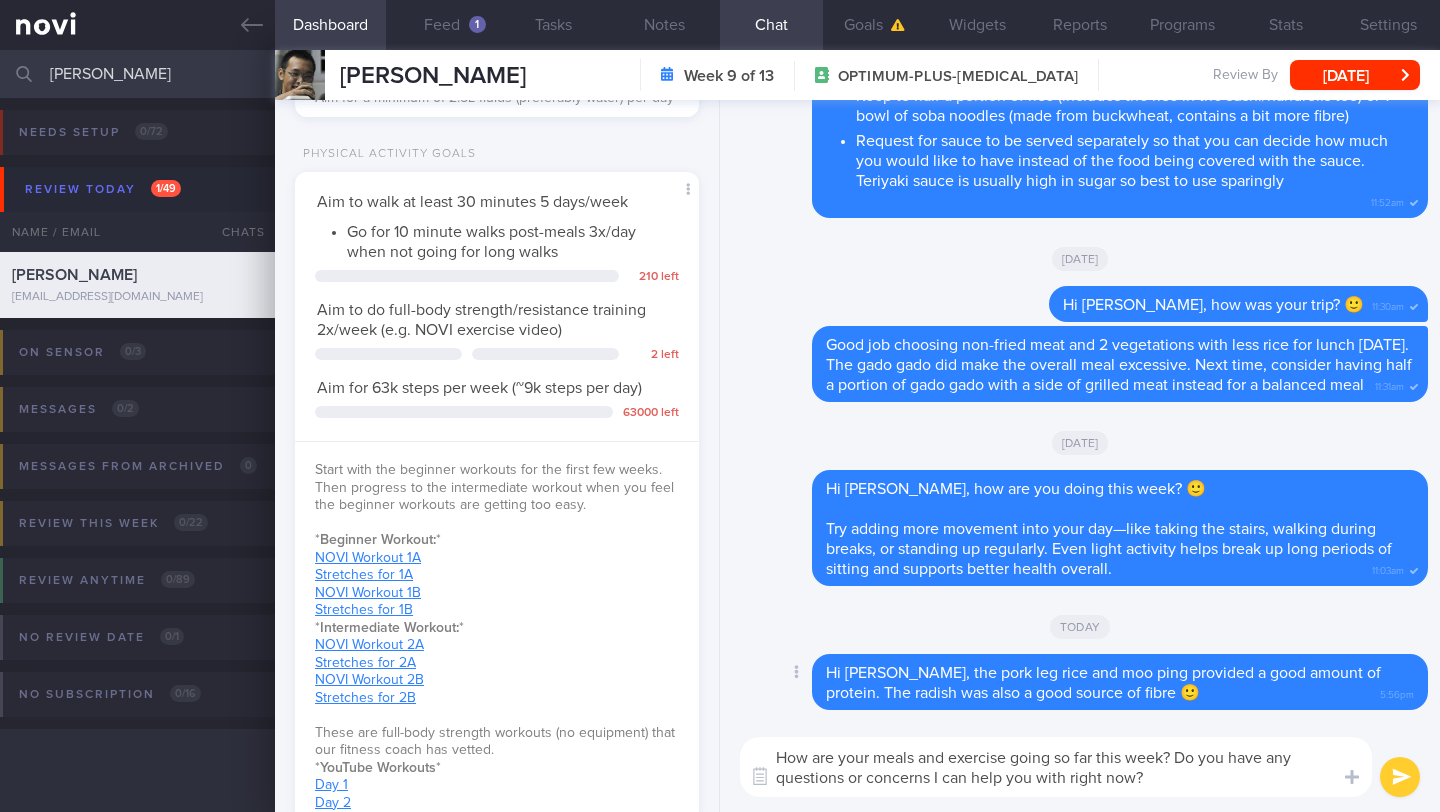 type 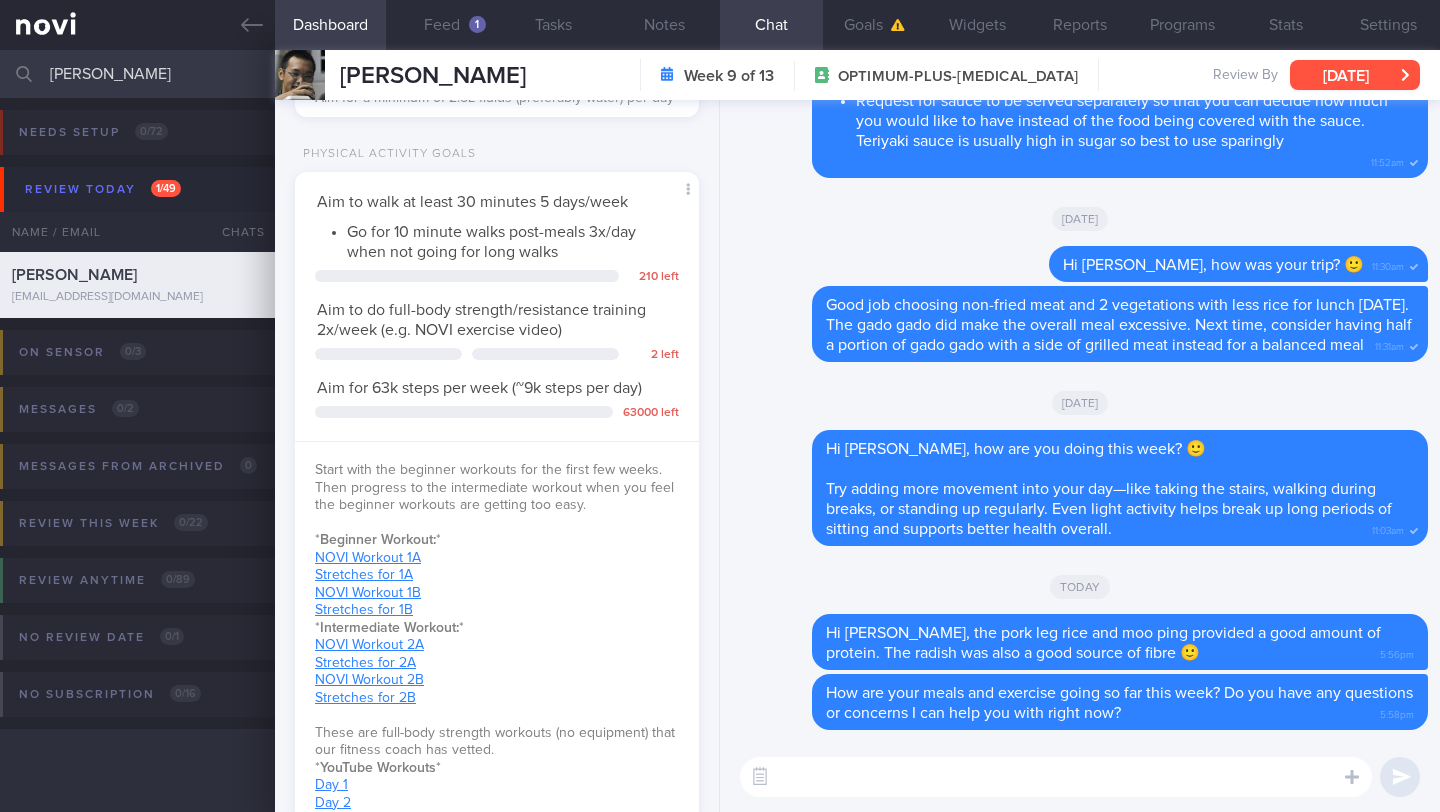 click on "[DATE]" at bounding box center (1355, 75) 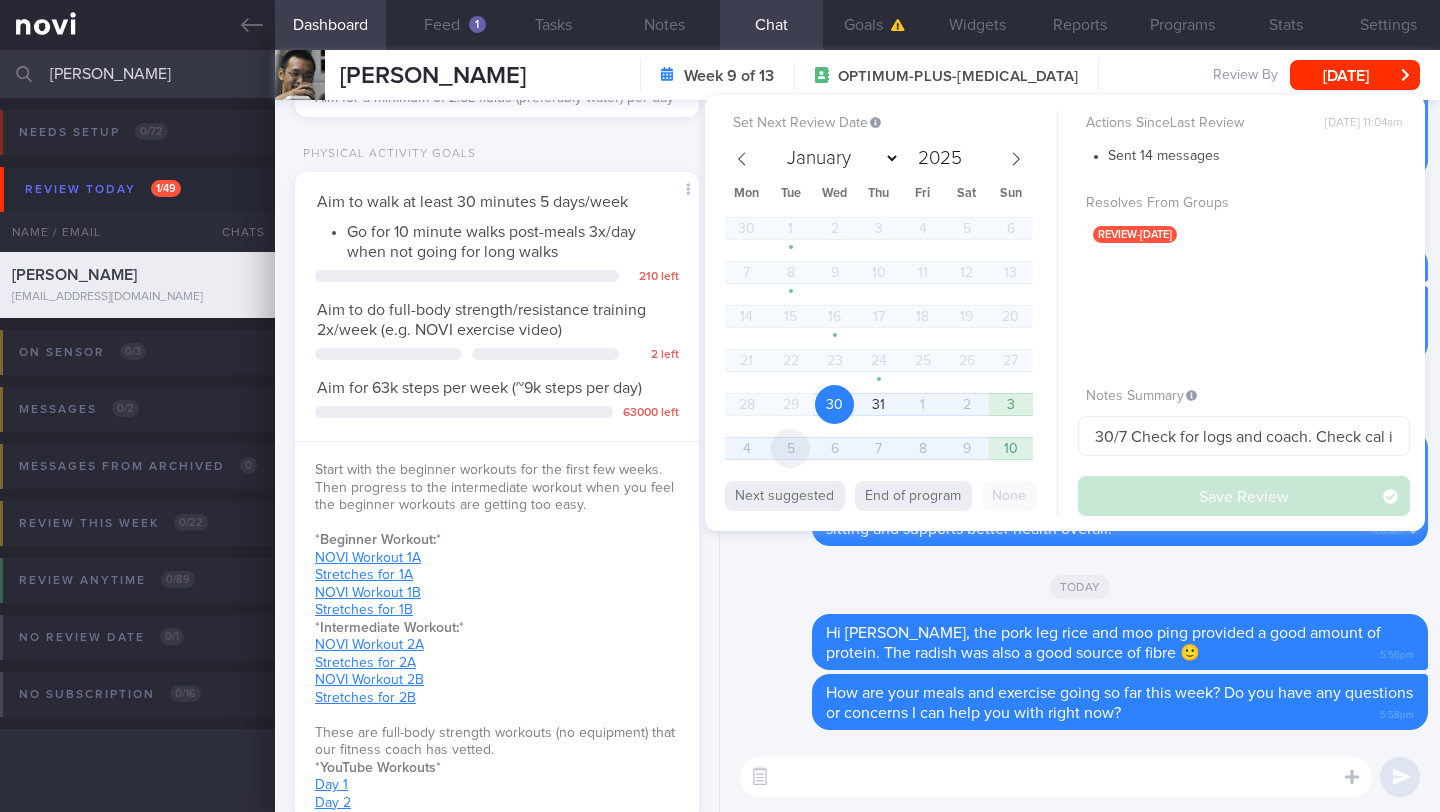 click on "5" at bounding box center [790, 448] 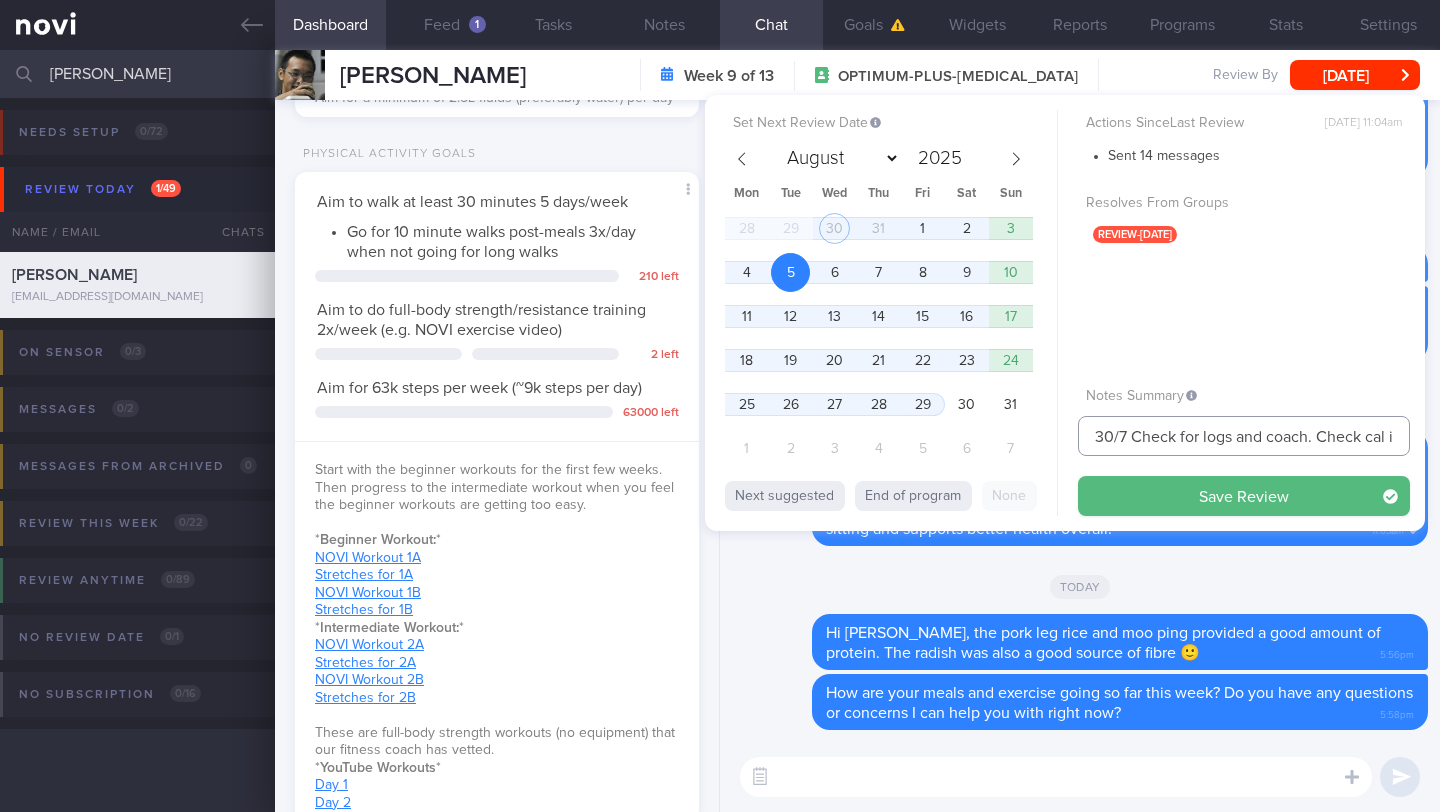 drag, startPoint x: 1124, startPoint y: 437, endPoint x: 1064, endPoint y: 434, distance: 60.074955 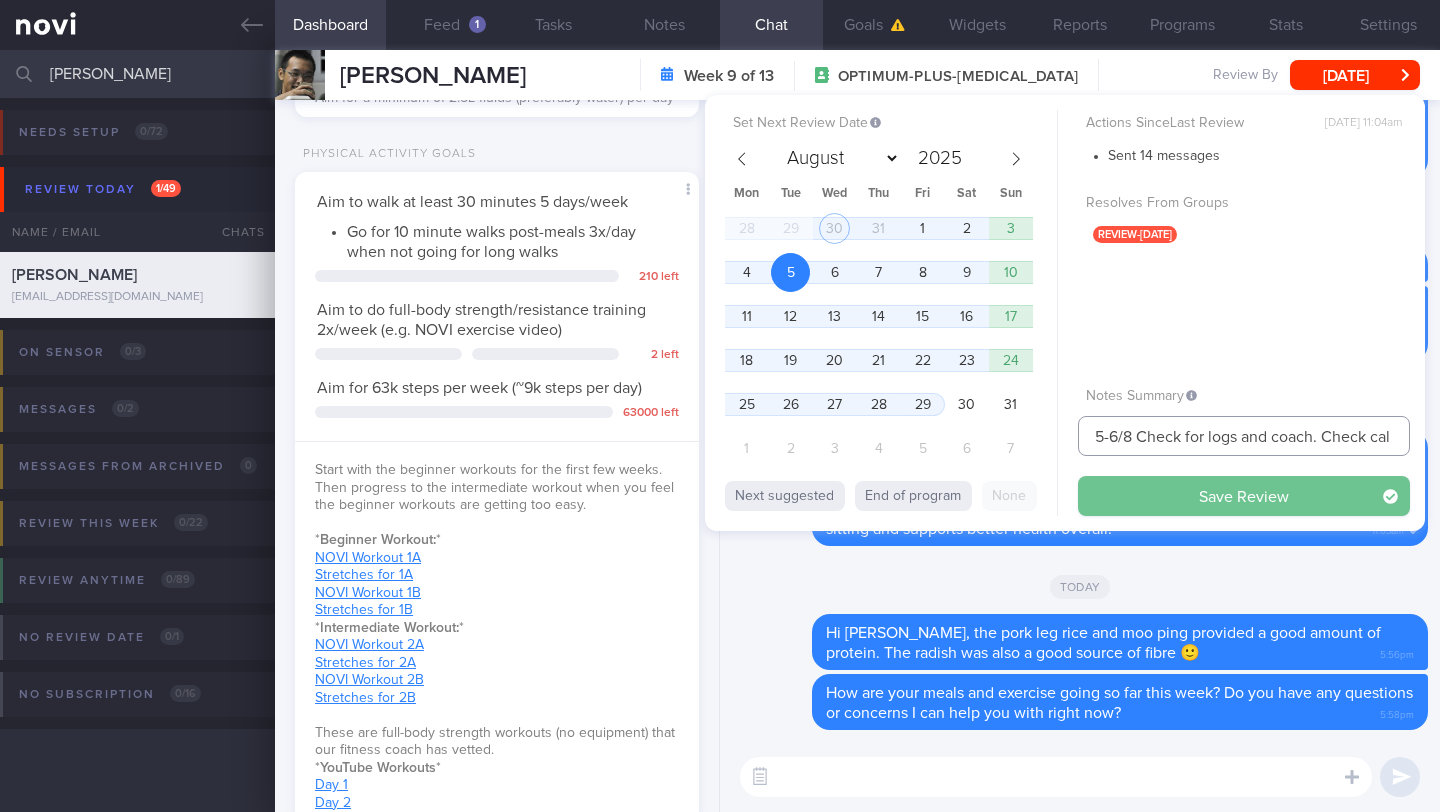 type on "5-6/8 Check for logs and coach. Check cal intake and if incorporated resistance workouts" 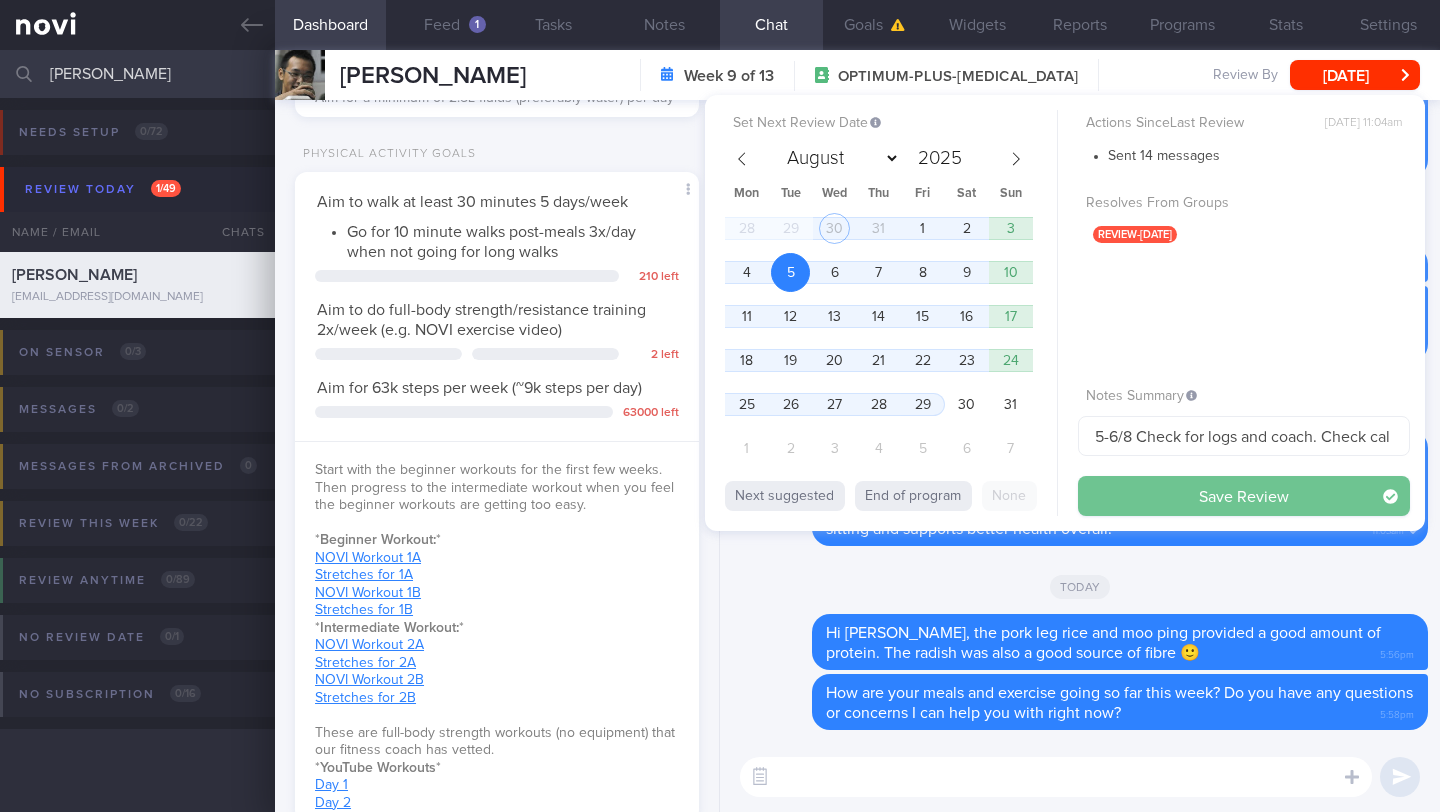 click on "Save Review" at bounding box center (1244, 496) 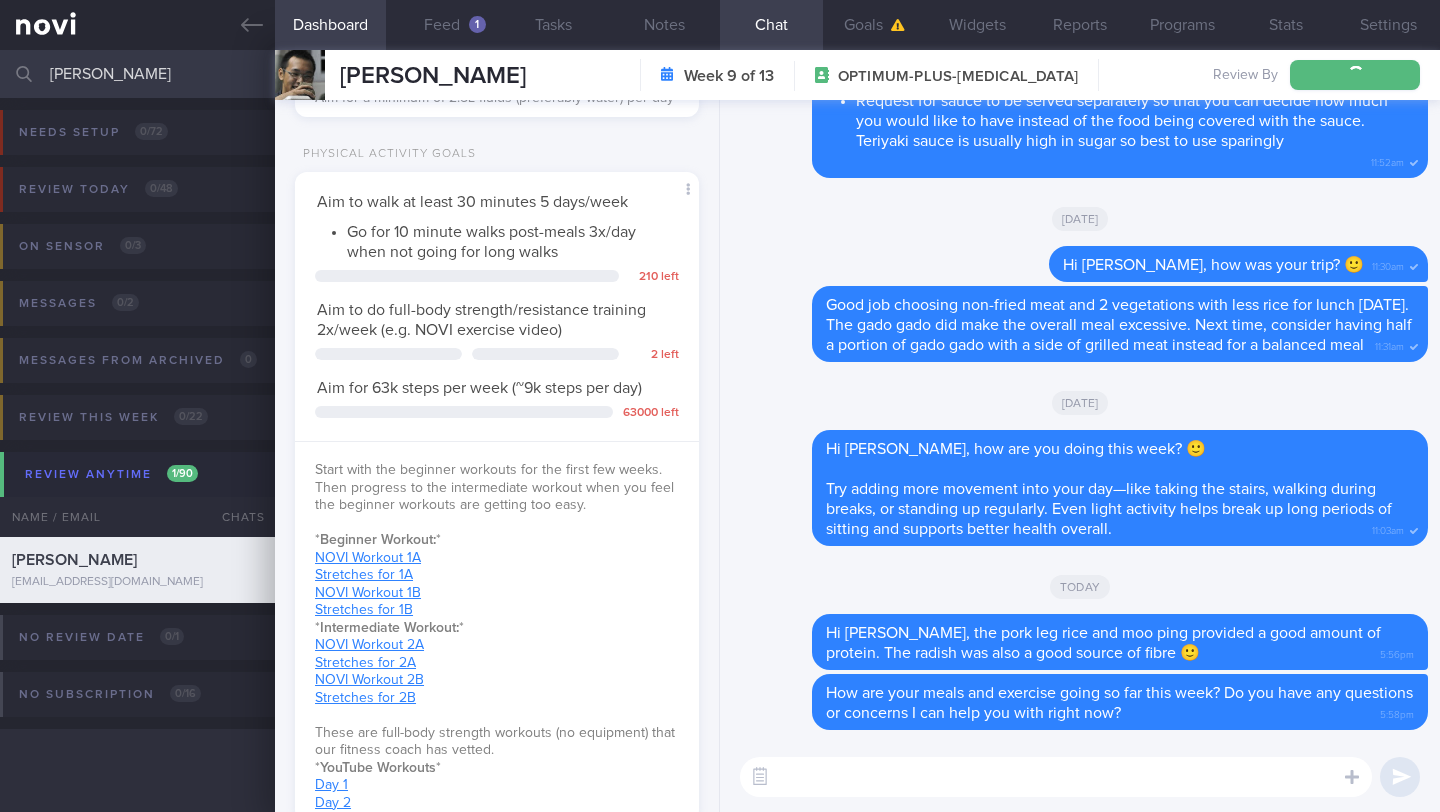 click on "[PERSON_NAME]" at bounding box center [720, 74] 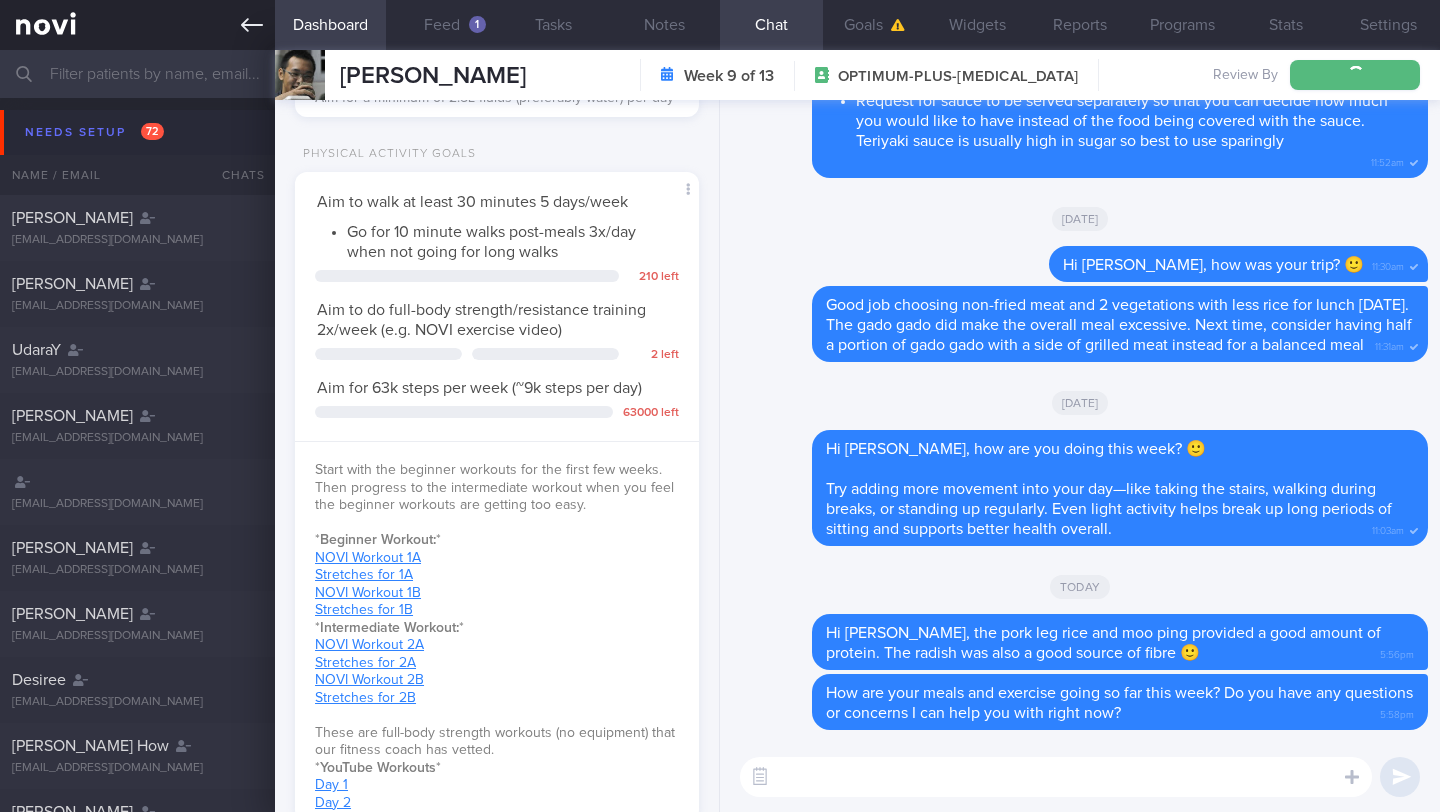 type 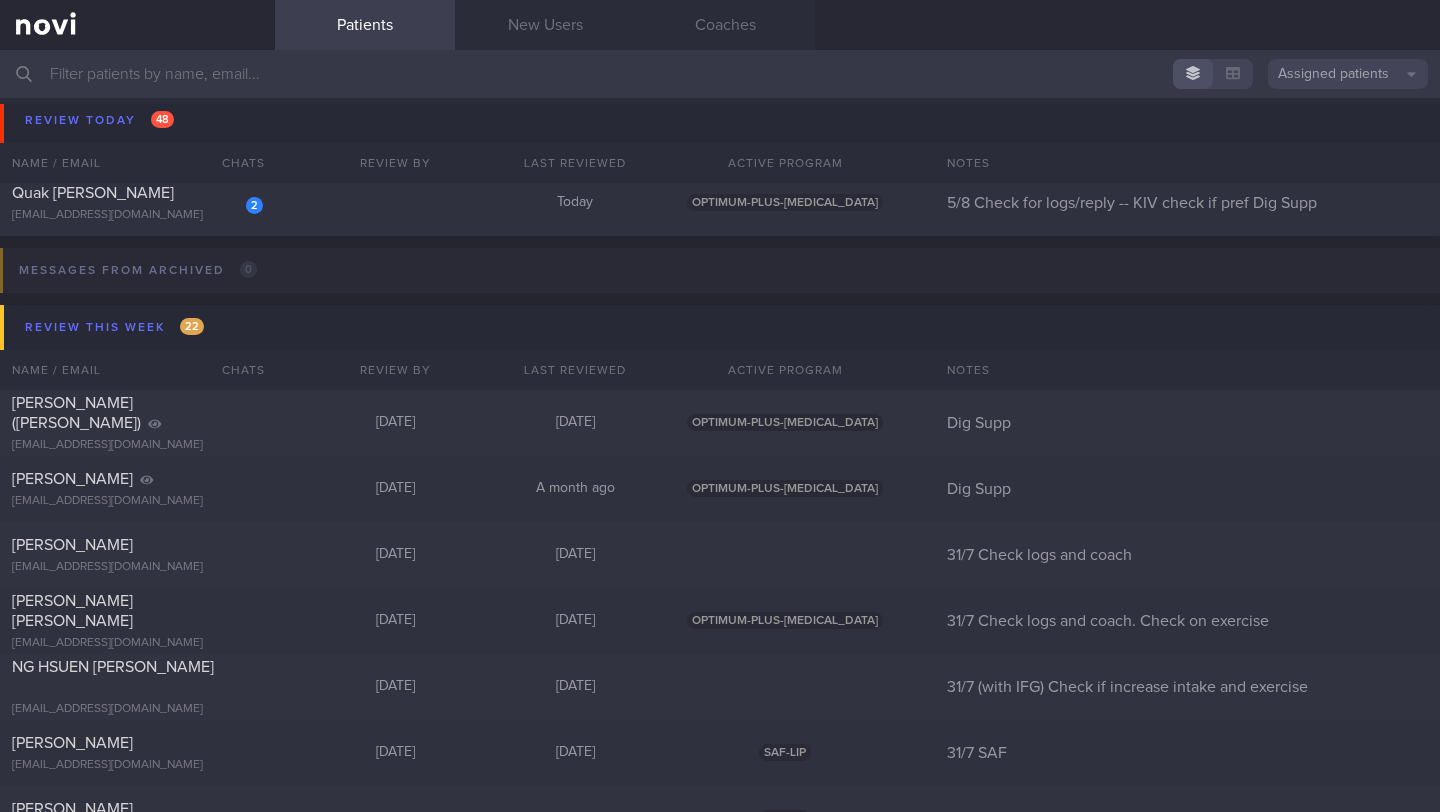 scroll, scrollTop: 8100, scrollLeft: 0, axis: vertical 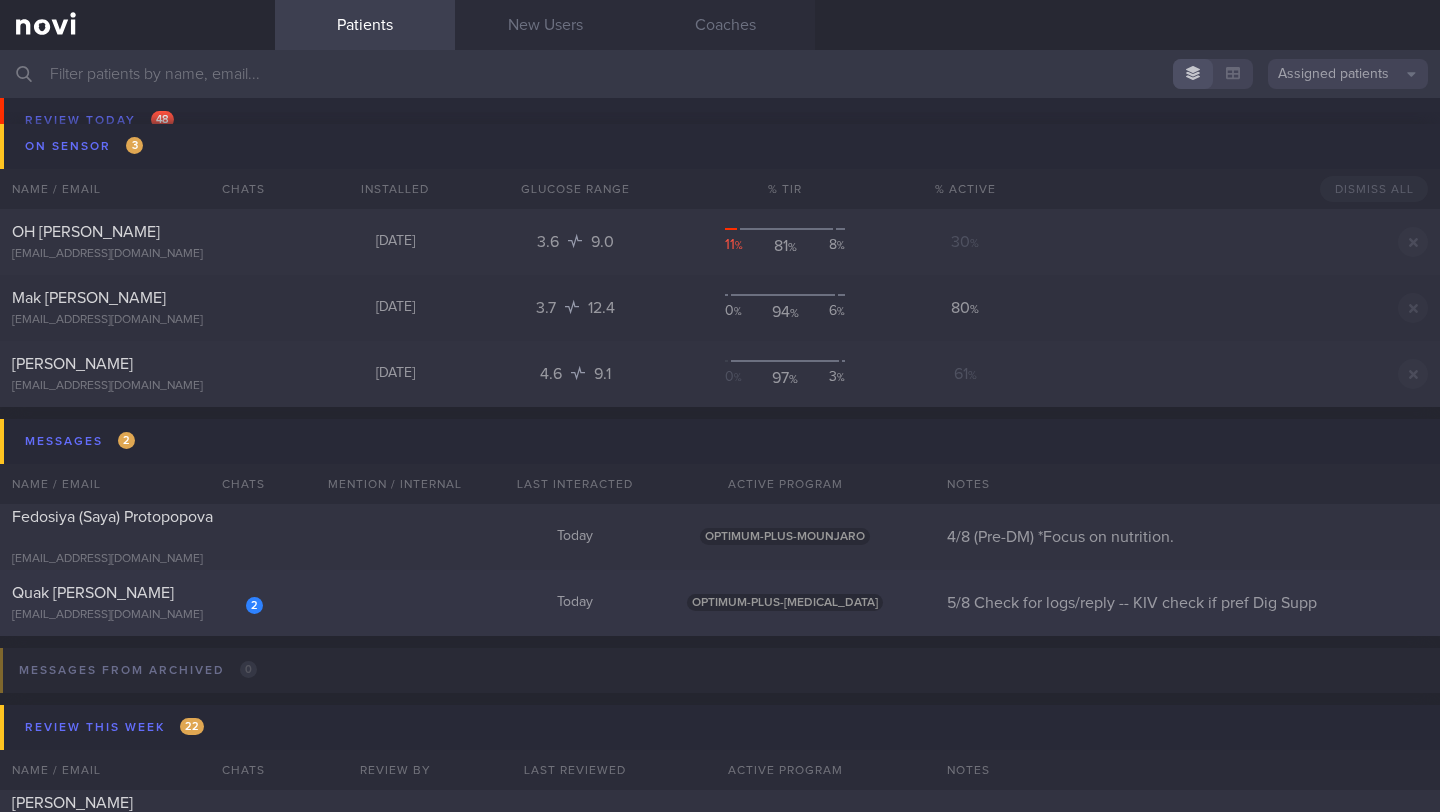 click on "Quak [PERSON_NAME]" at bounding box center (135, 593) 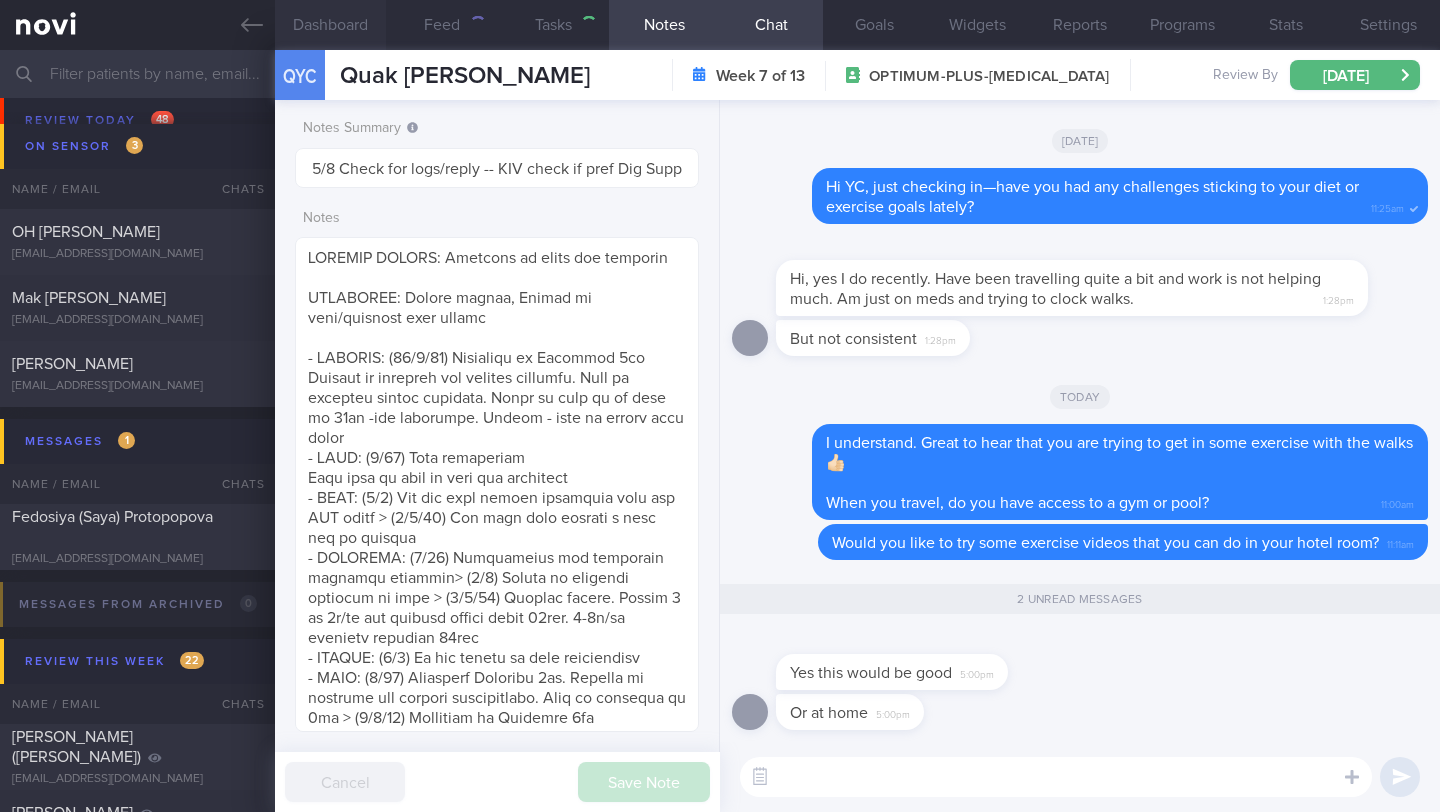 click on "Dashboard" at bounding box center [330, 25] 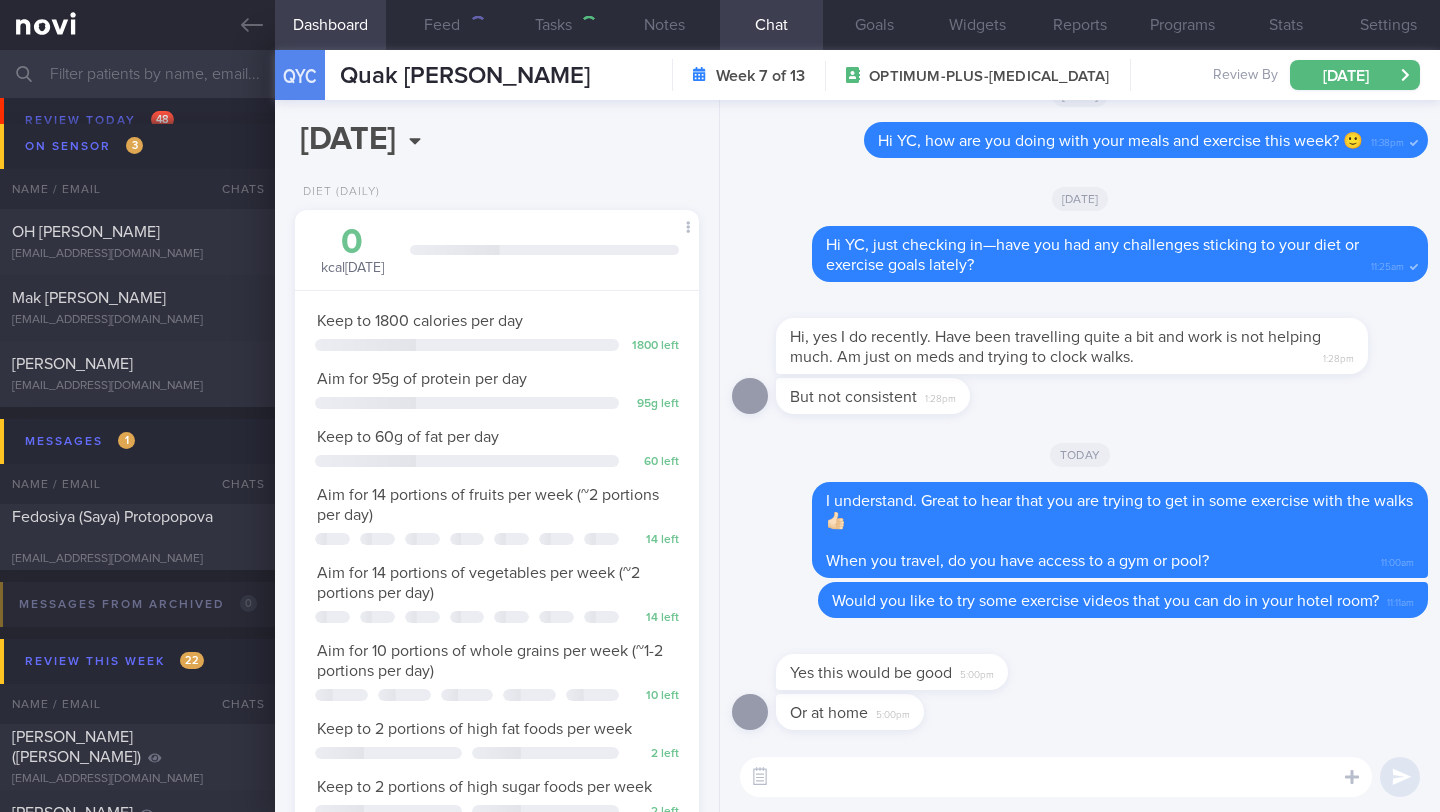 scroll, scrollTop: 999795, scrollLeft: 999647, axis: both 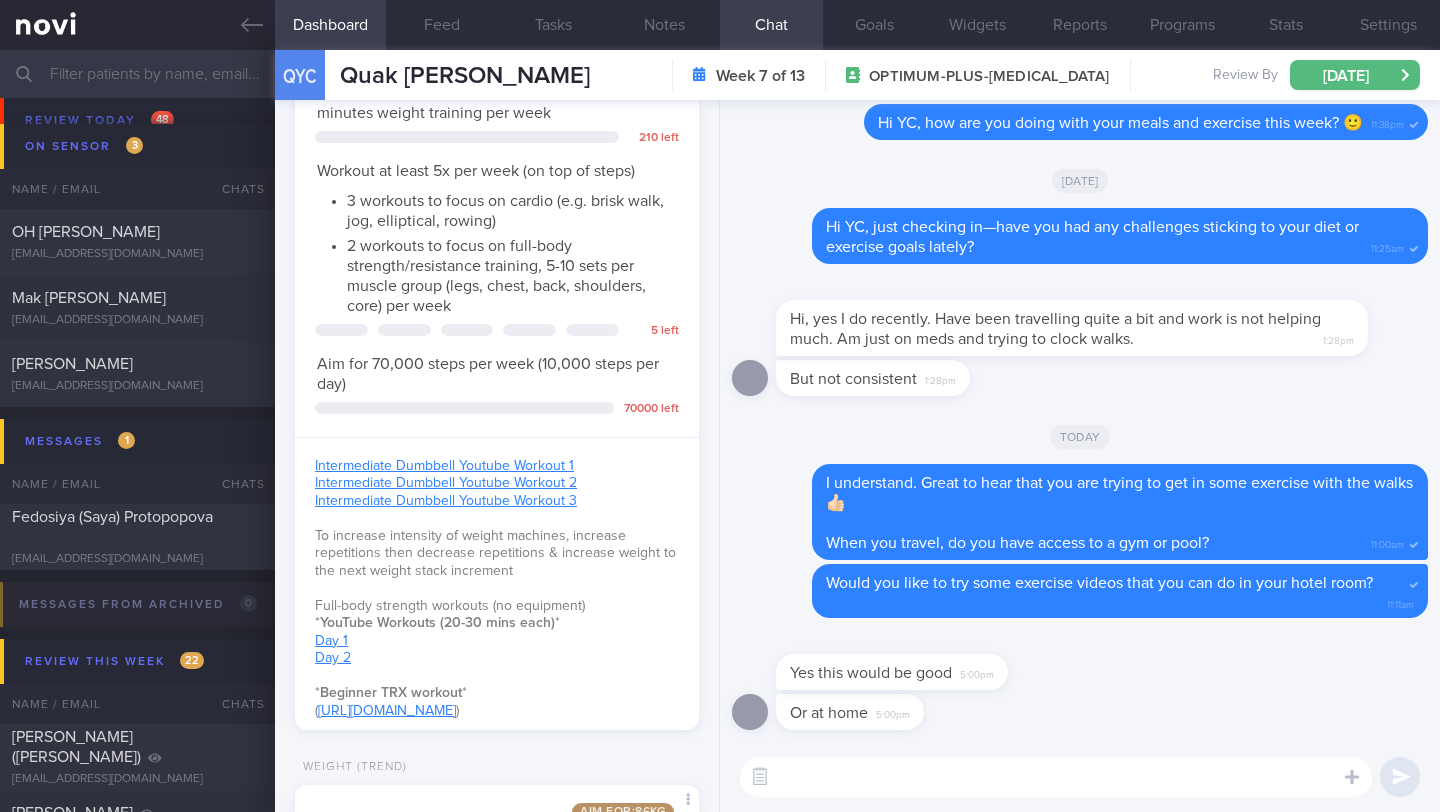 click at bounding box center [1056, 777] 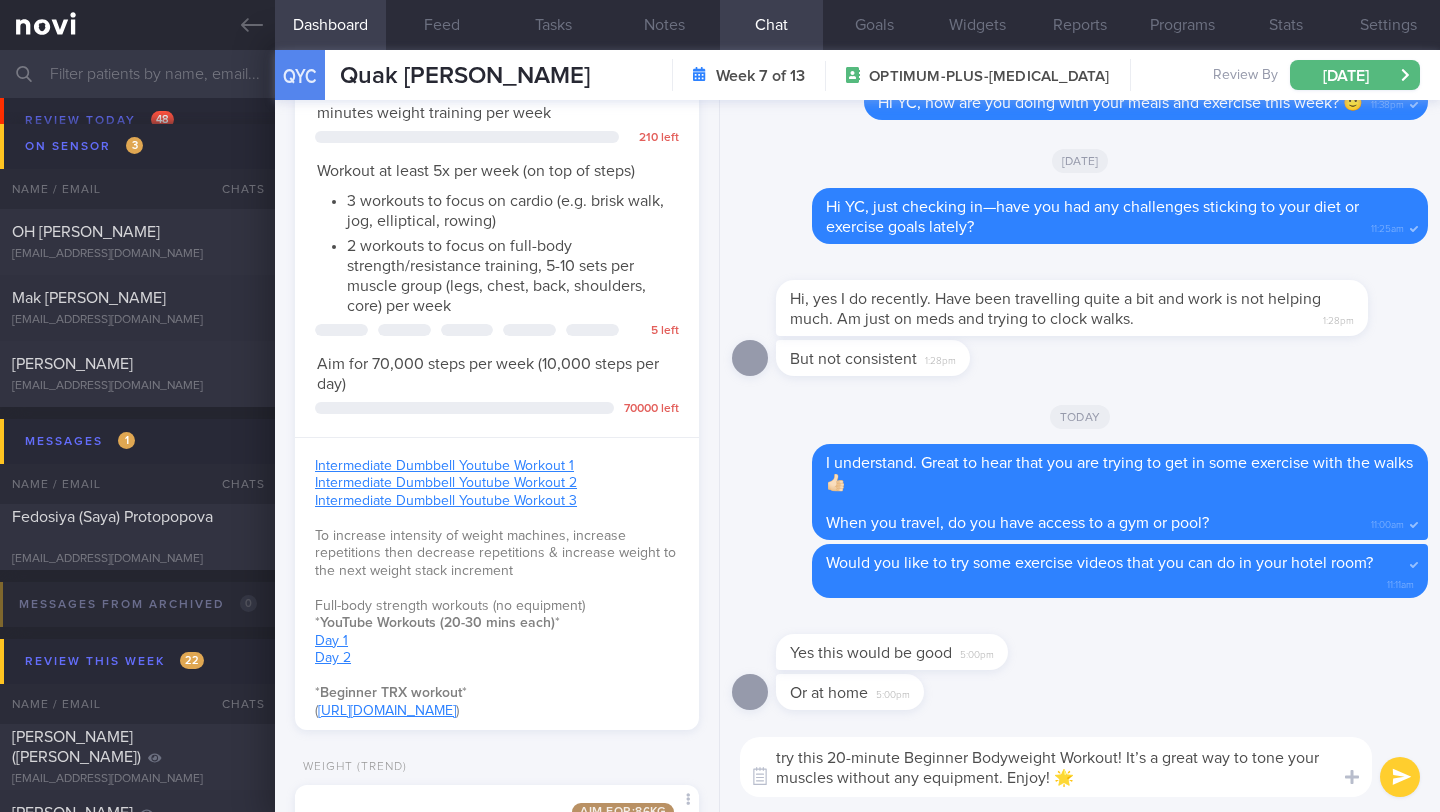 scroll, scrollTop: 0, scrollLeft: 0, axis: both 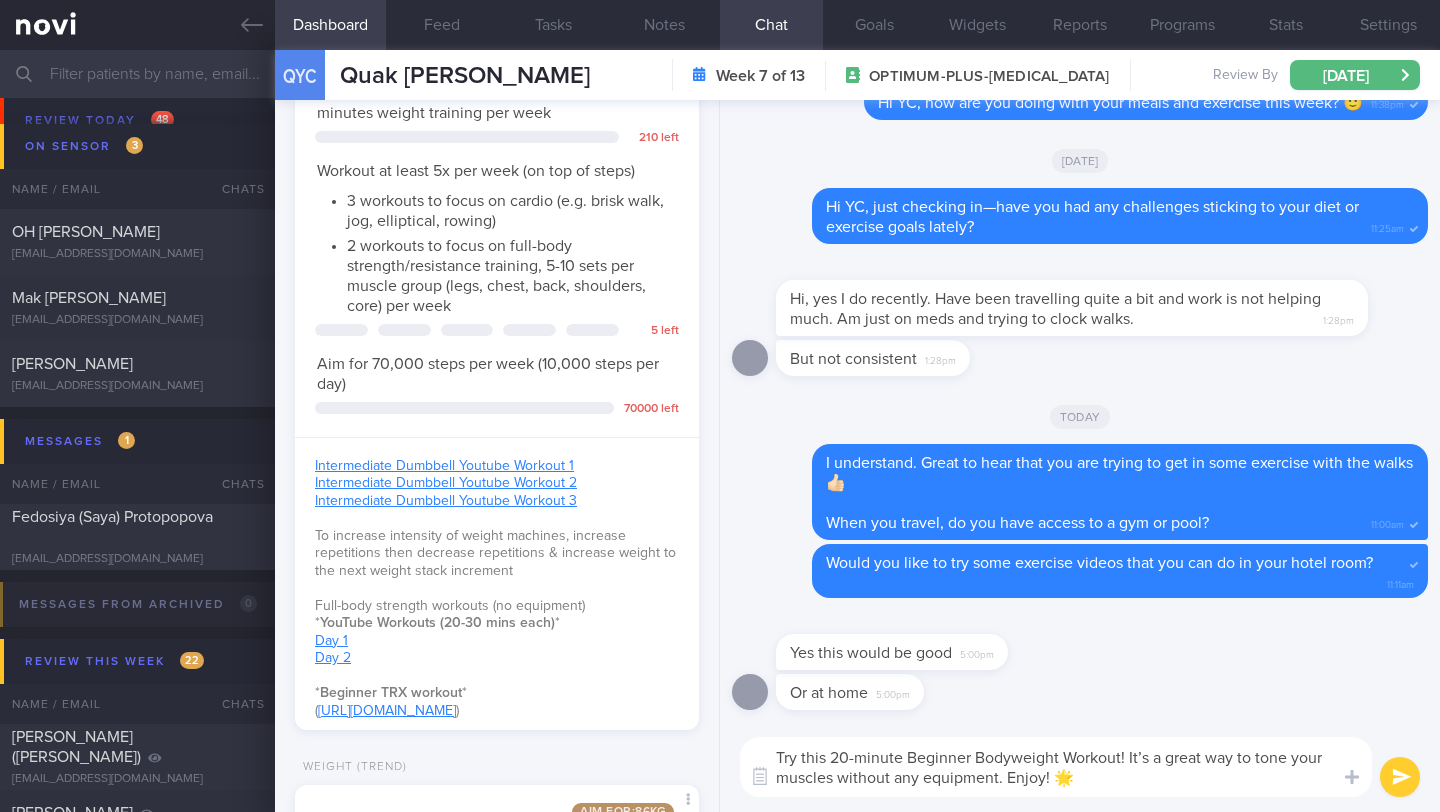 click on "Try this 20-minute Beginner Bodyweight Workout! It’s a great way to tone your muscles without any equipment. Enjoy! 🌟" at bounding box center (1056, 767) 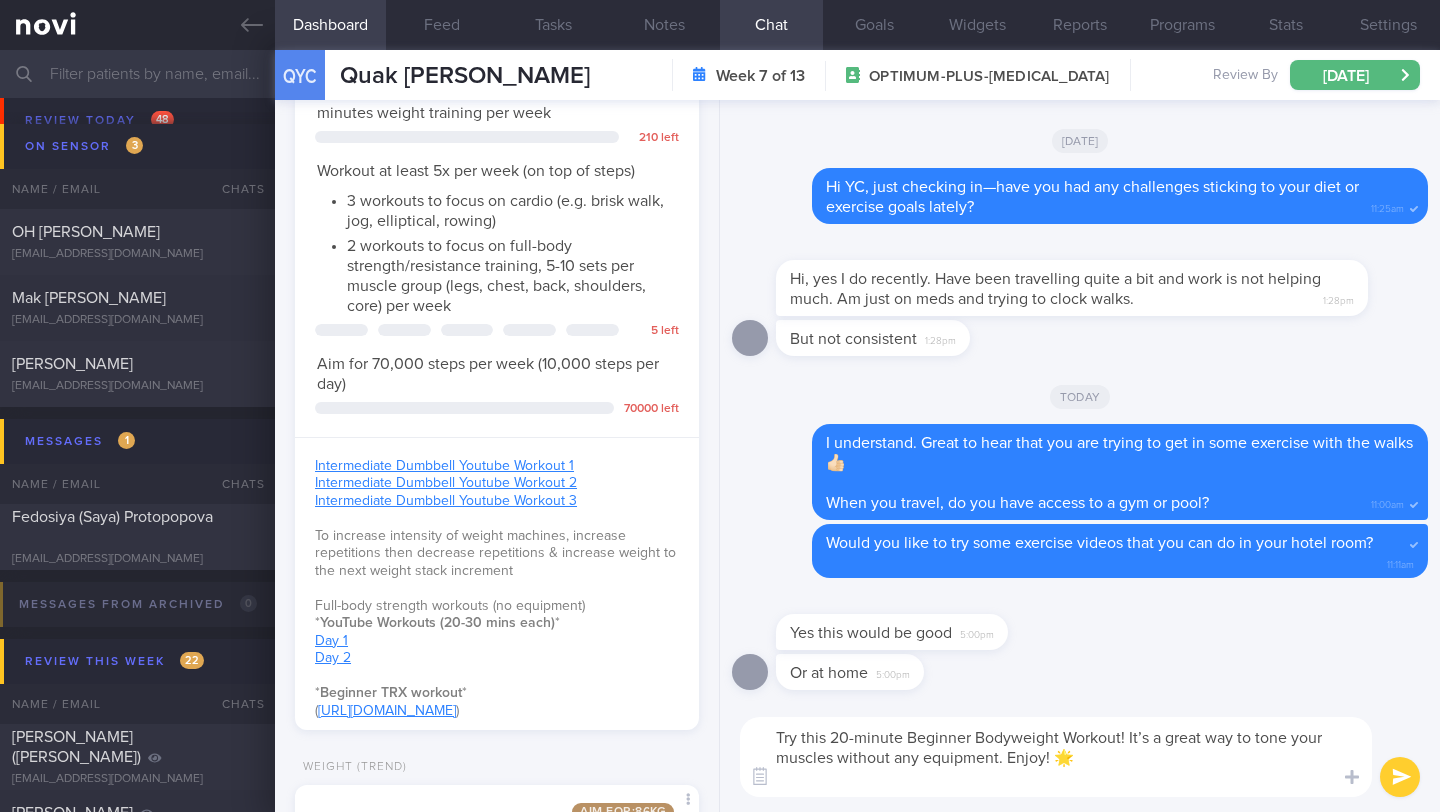 scroll, scrollTop: 0, scrollLeft: 0, axis: both 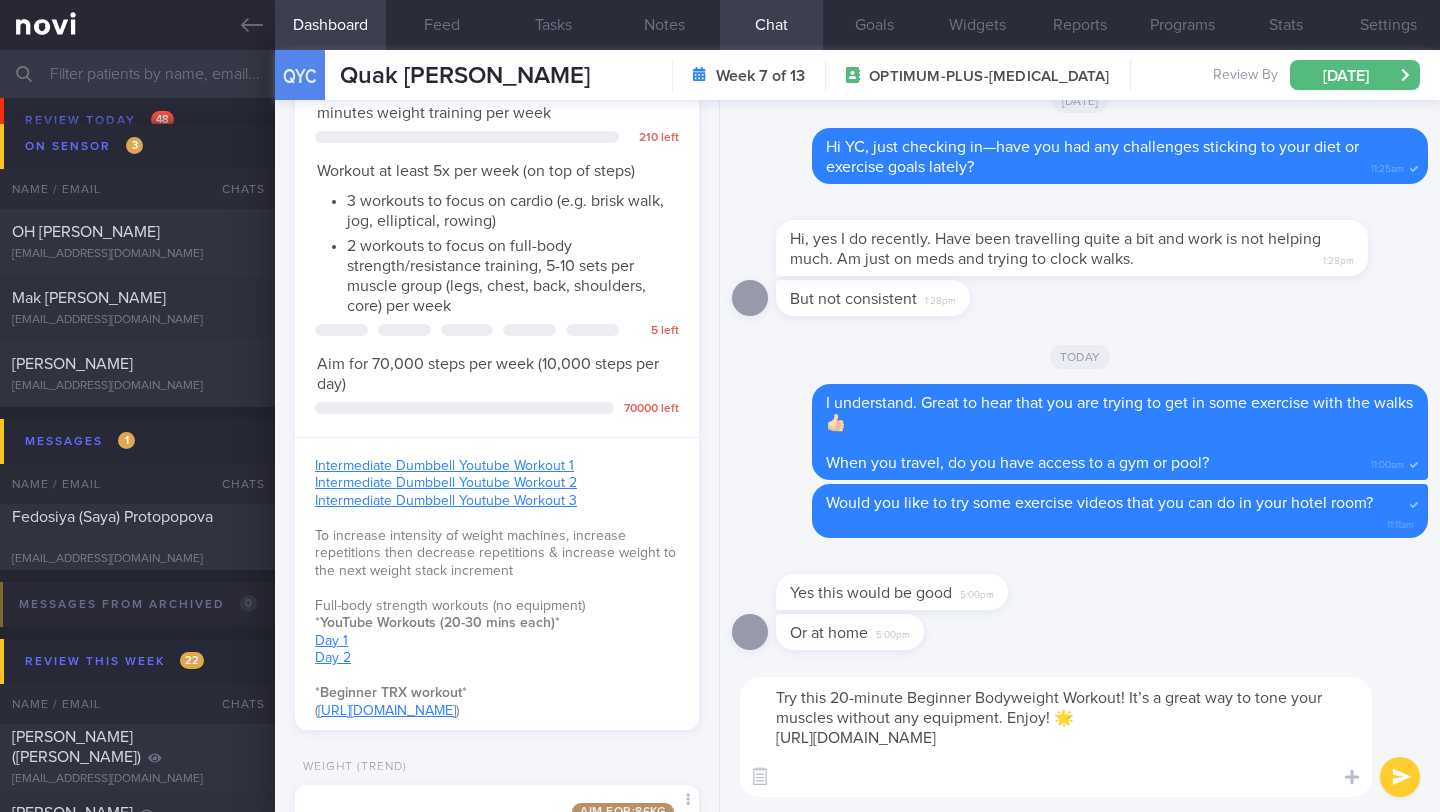 click on "Try this 20-minute Beginner Bodyweight Workout! It’s a great way to tone your muscles without any equipment. Enjoy! 🌟
[URL][DOMAIN_NAME]" at bounding box center (1056, 737) 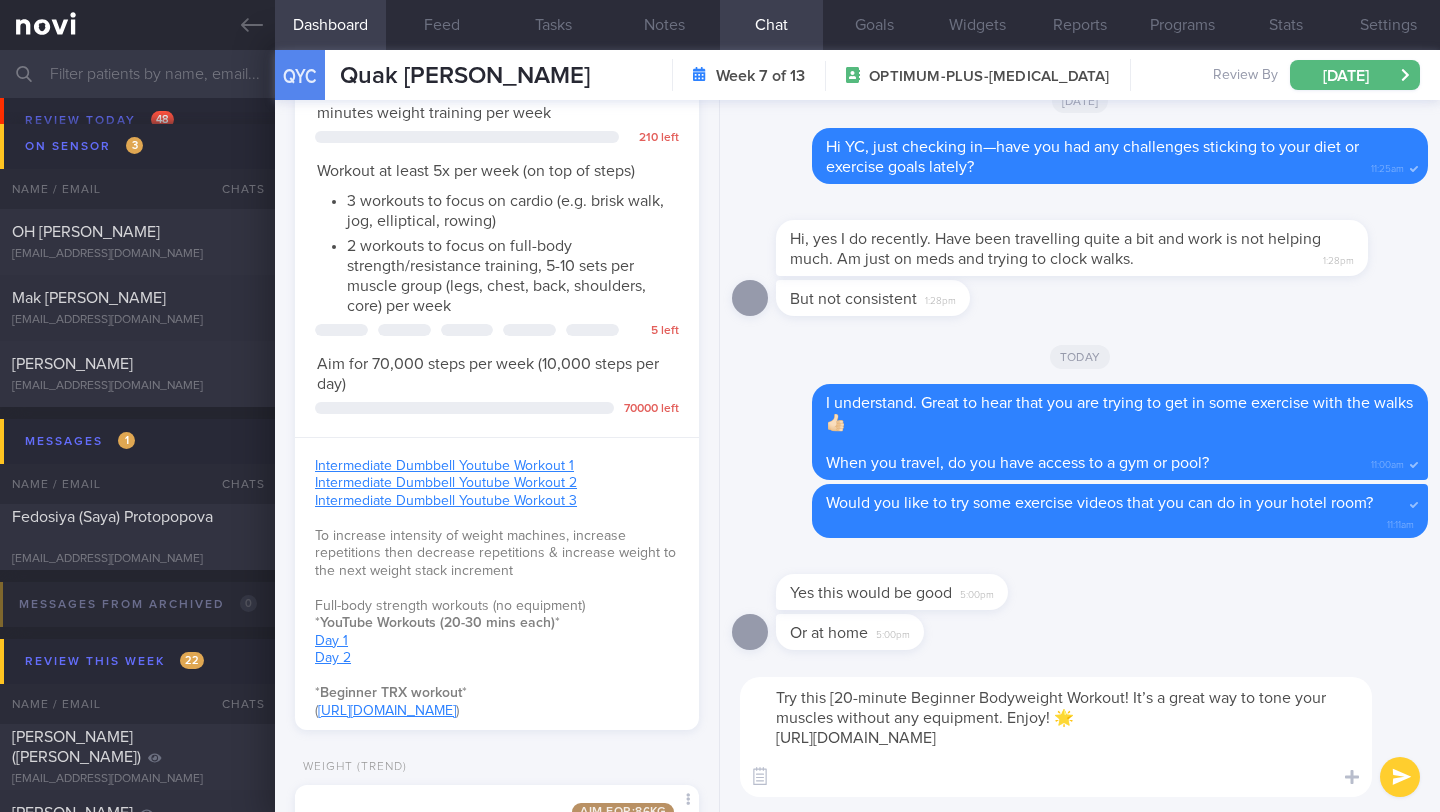 click on "Try this [20-minute Beginner Bodyweight Workout! It’s a great way to tone your muscles without any equipment. Enjoy! 🌟
[URL][DOMAIN_NAME]" at bounding box center (1056, 737) 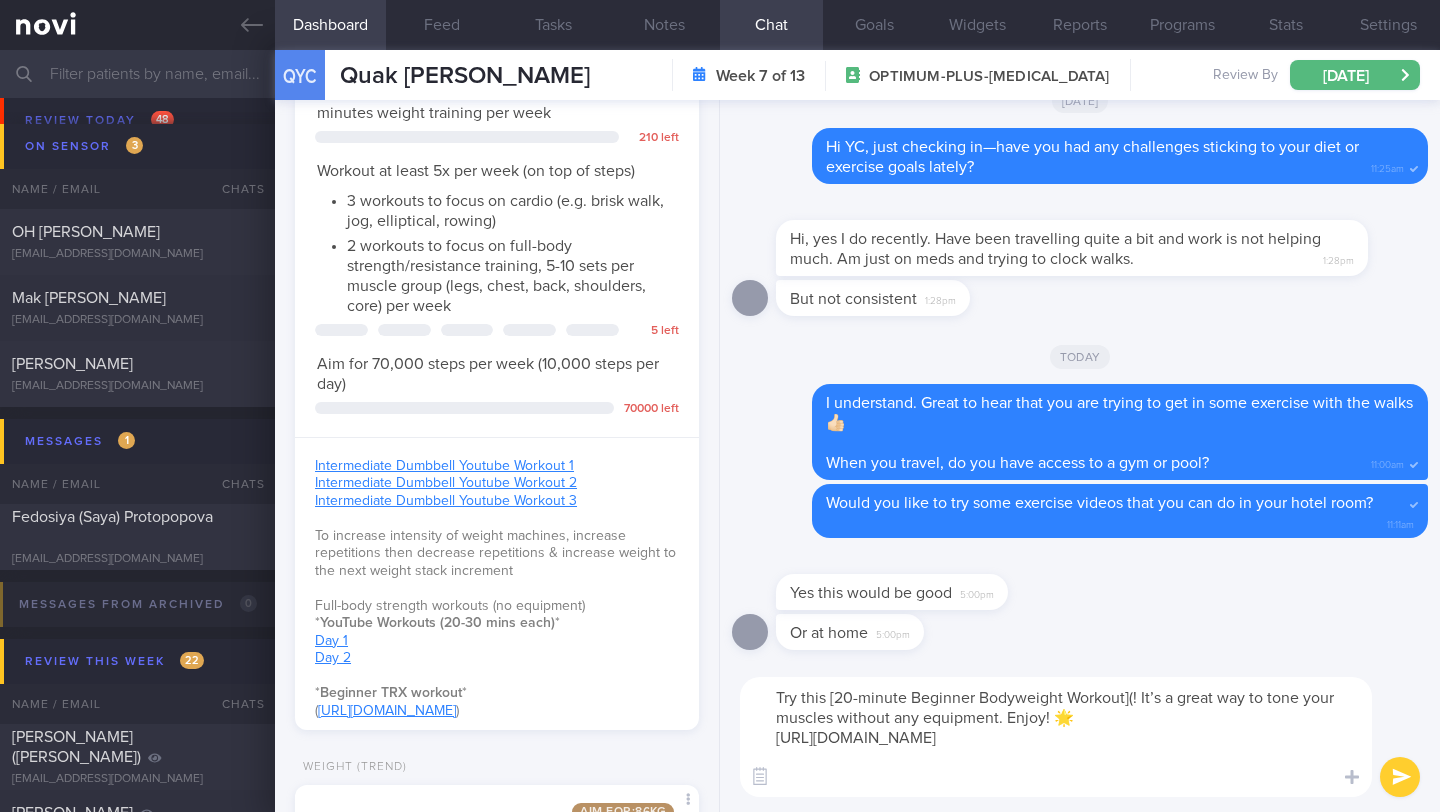 paste on "[URL][DOMAIN_NAME]" 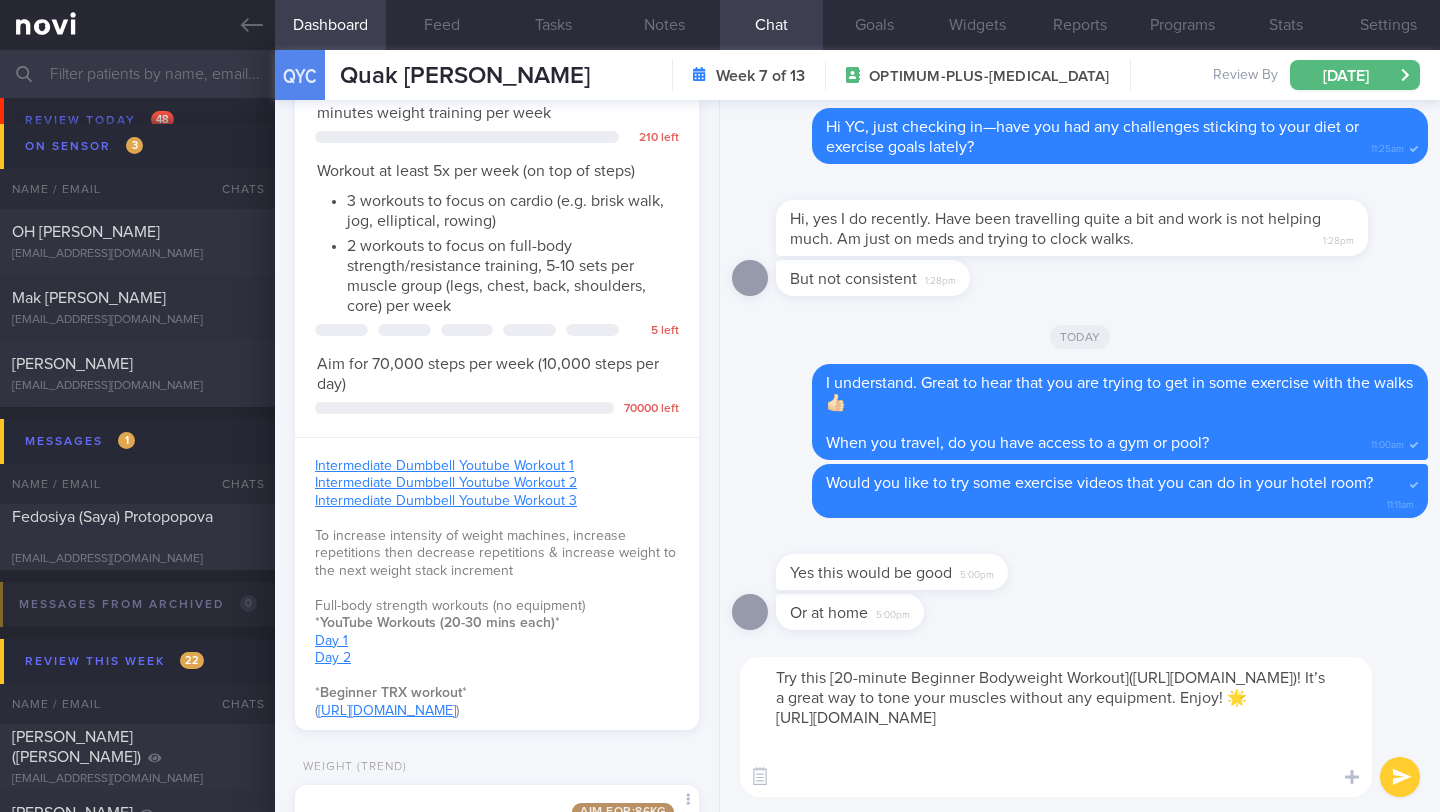 drag, startPoint x: 1122, startPoint y: 740, endPoint x: 757, endPoint y: 745, distance: 365.03424 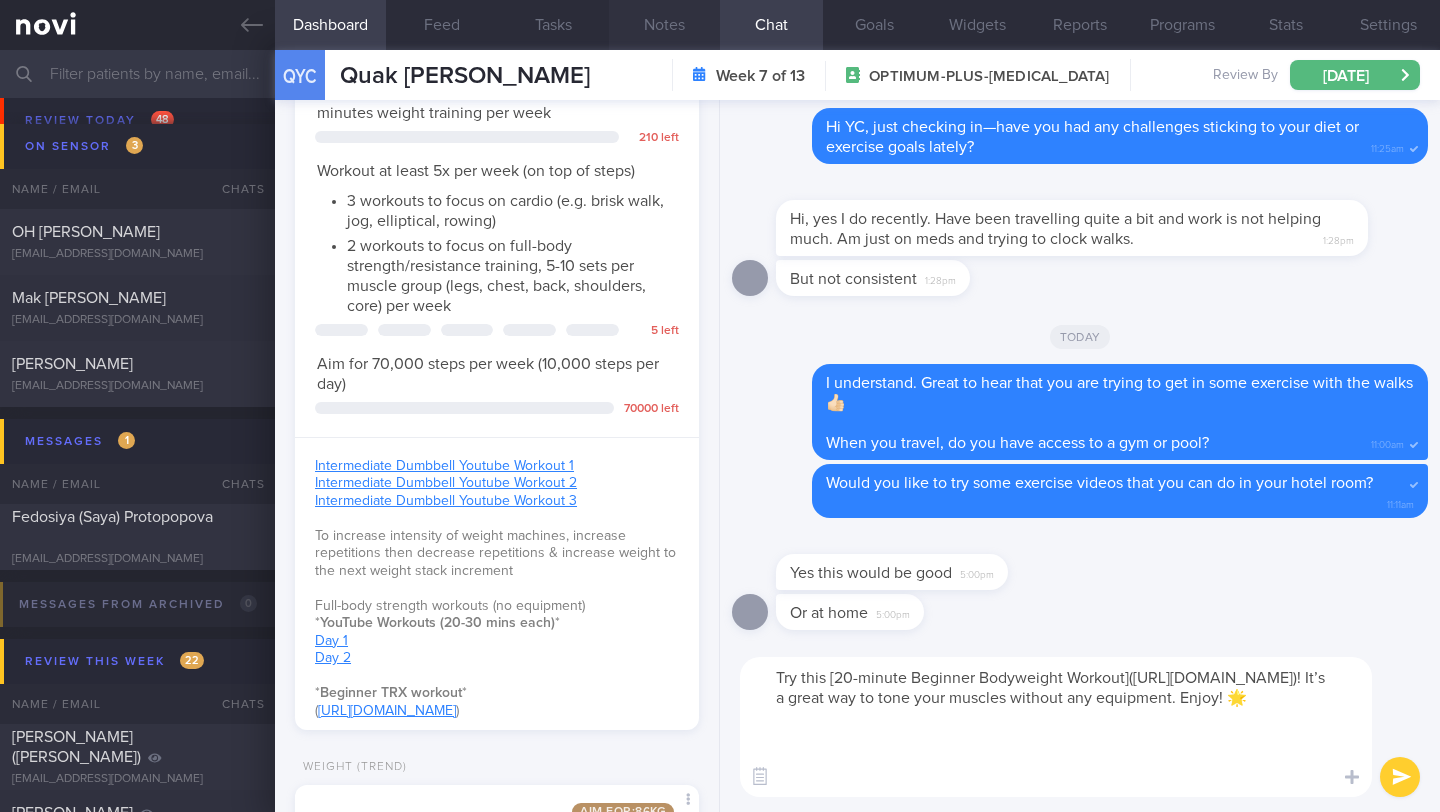 click on "Notes" at bounding box center (664, 25) 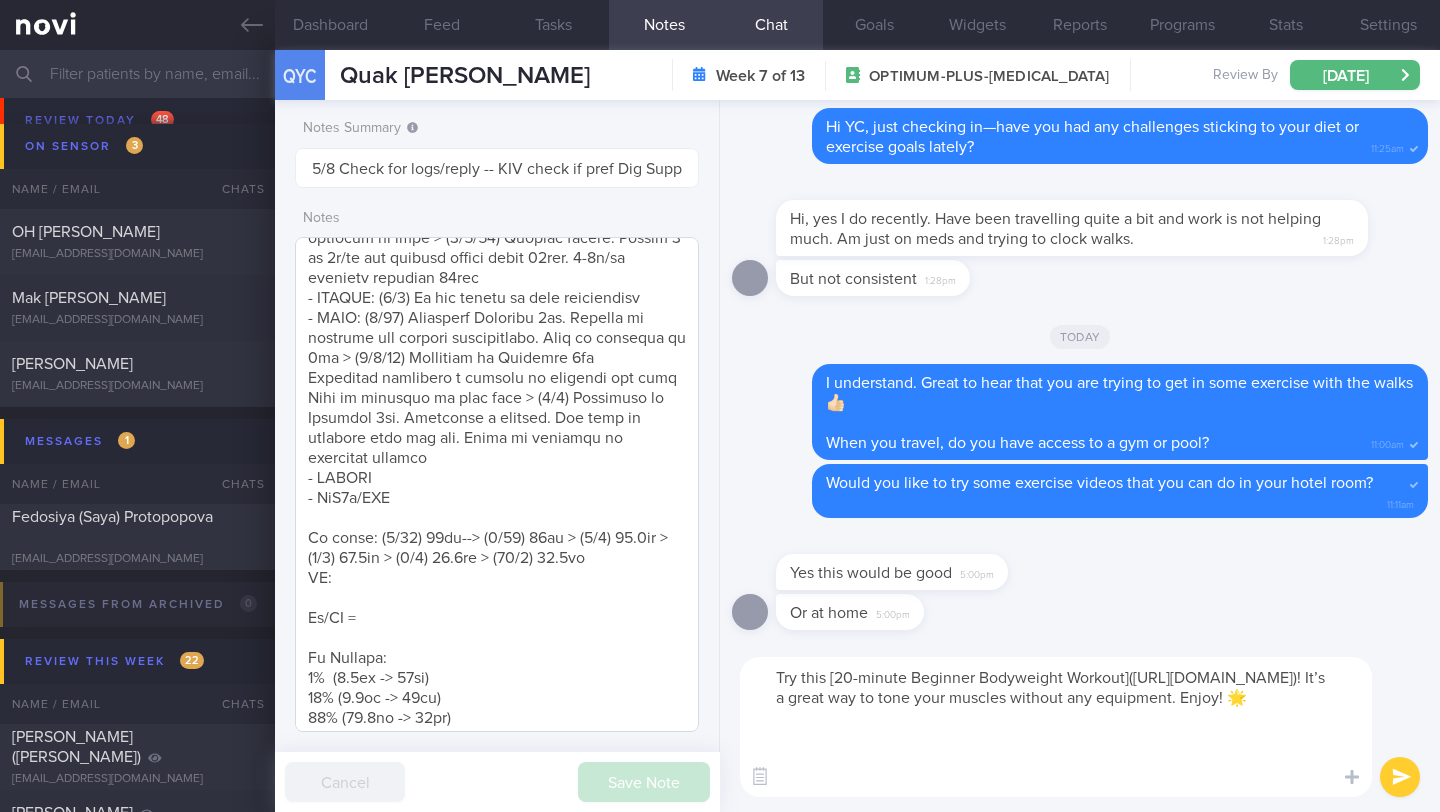 scroll, scrollTop: 726, scrollLeft: 0, axis: vertical 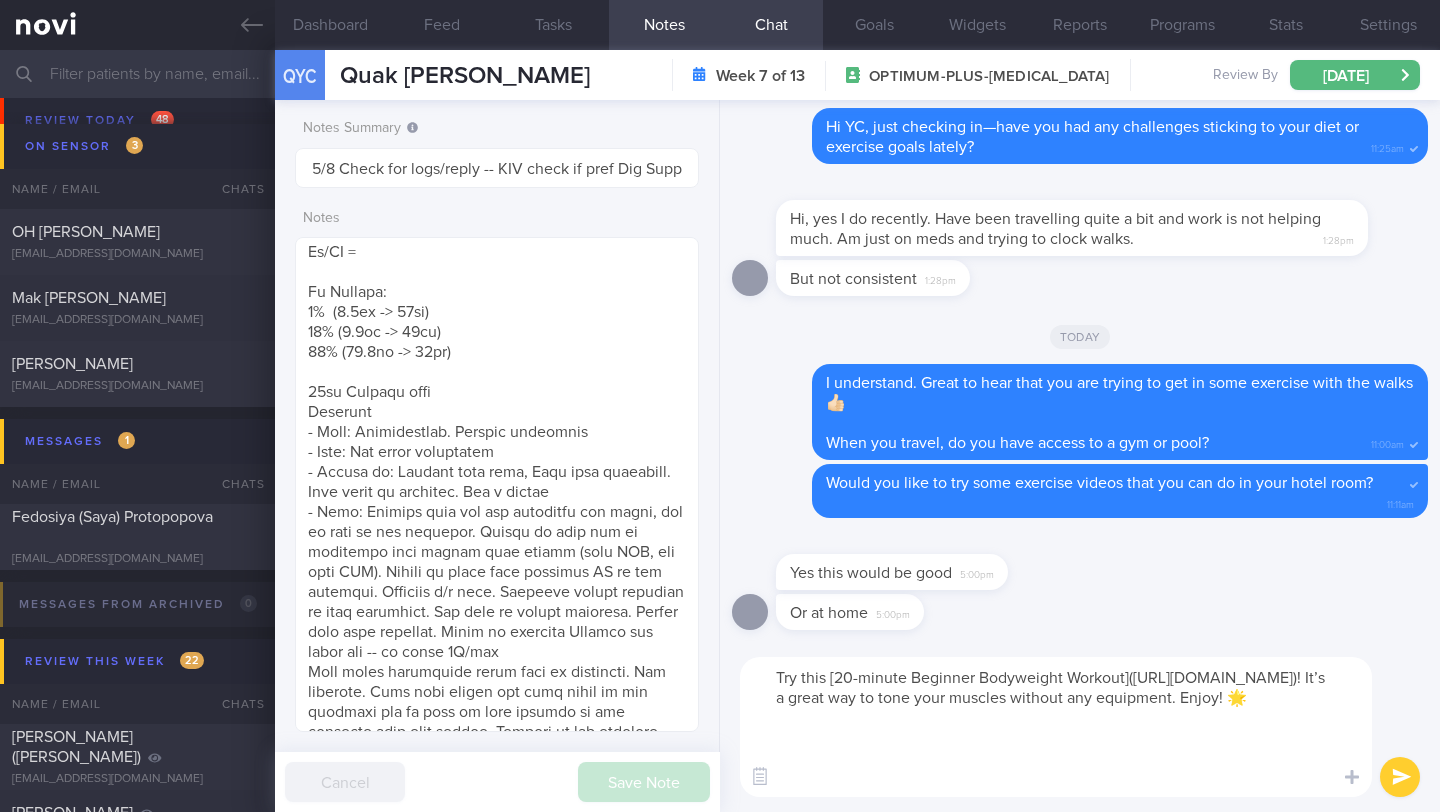 click on "Try this [20-minute Beginner Bodyweight Workout]([URL][DOMAIN_NAME])! It’s a great way to tone your muscles without any equipment. Enjoy! 🌟" at bounding box center (1056, 727) 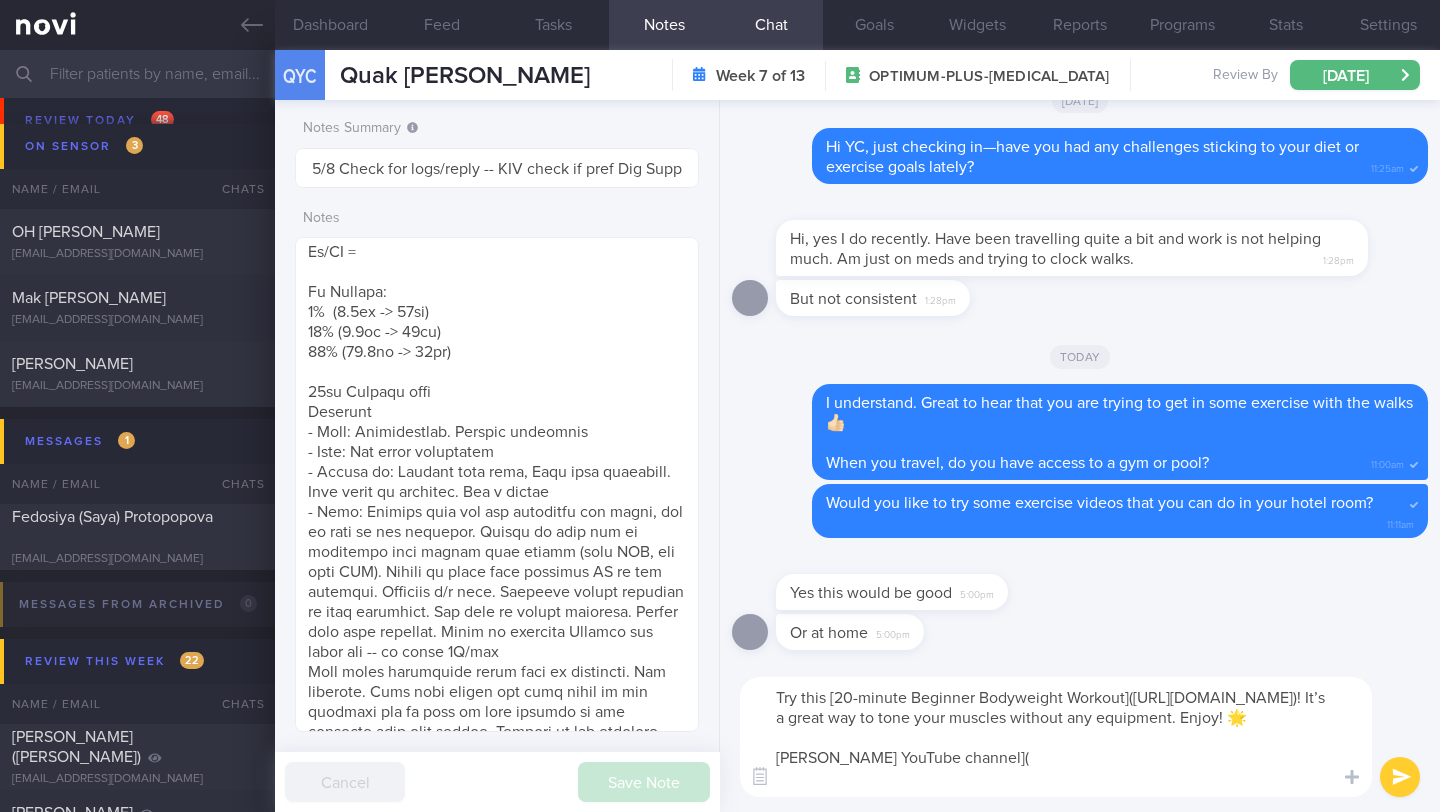 paste on "[URL][DOMAIN_NAME]" 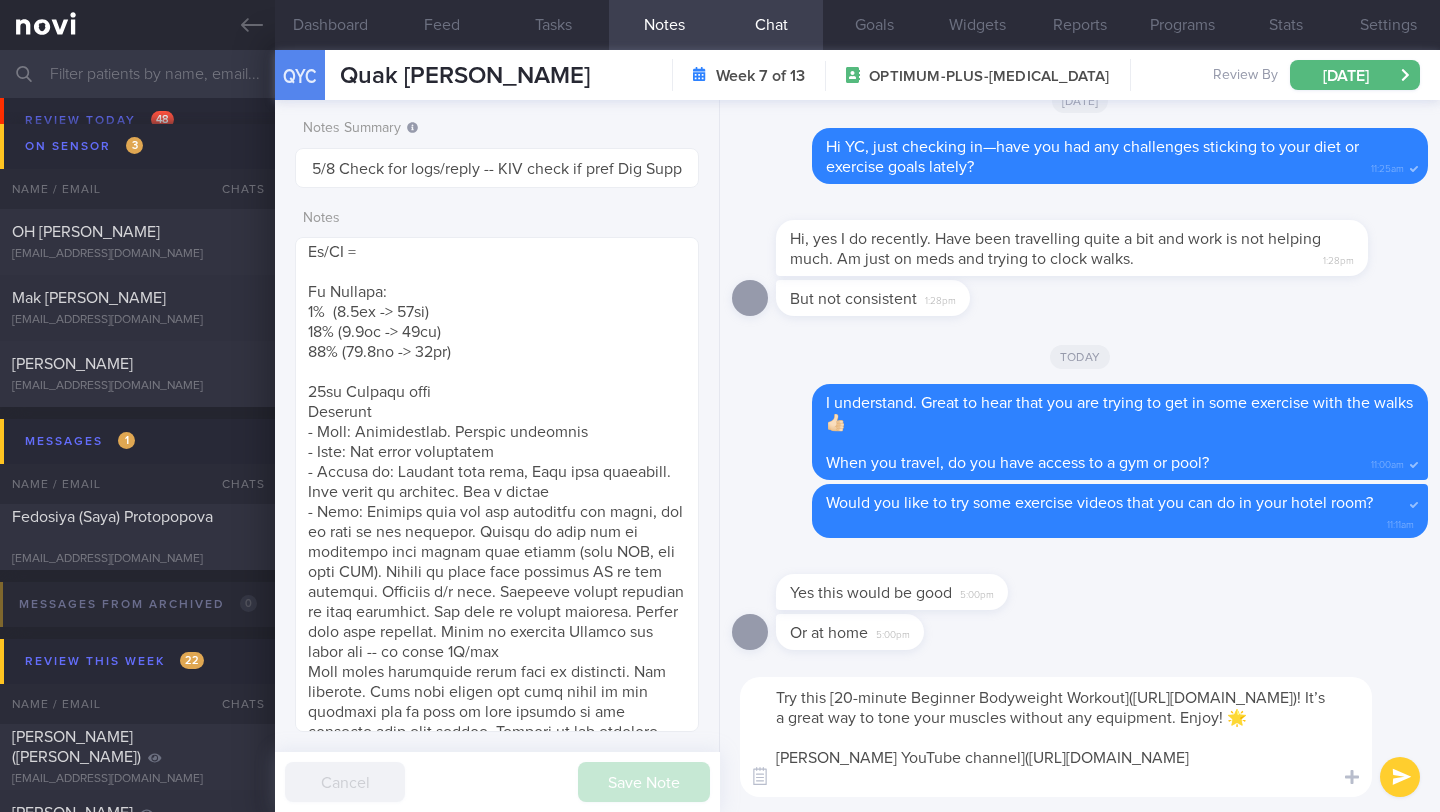 scroll, scrollTop: 0, scrollLeft: 0, axis: both 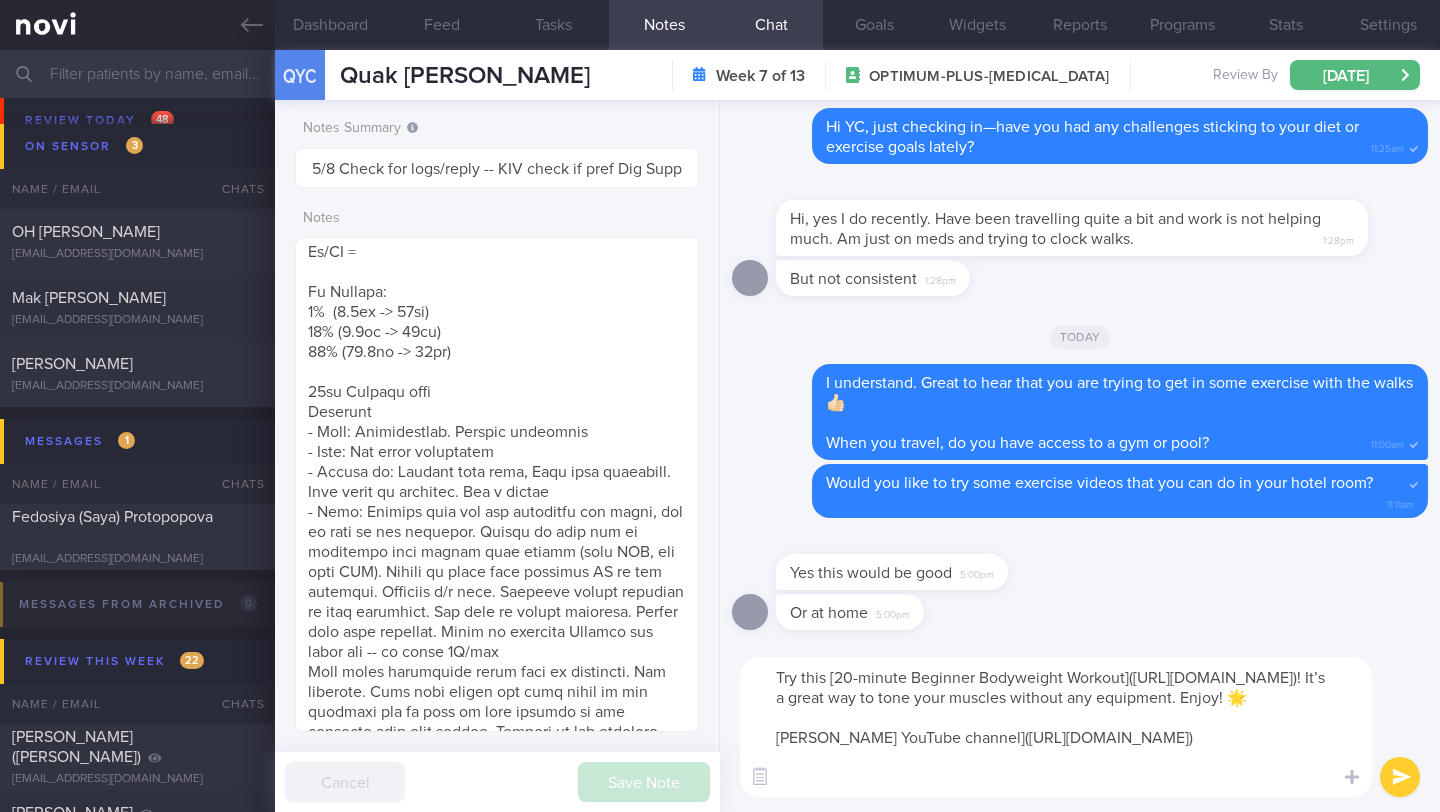 click on "Try this [20-minute Beginner Bodyweight Workout]([URL][DOMAIN_NAME])! It’s a great way to tone your muscles without any equipment. Enjoy! 🌟
[PERSON_NAME] YouTube channel]([URL][DOMAIN_NAME])" at bounding box center [1056, 727] 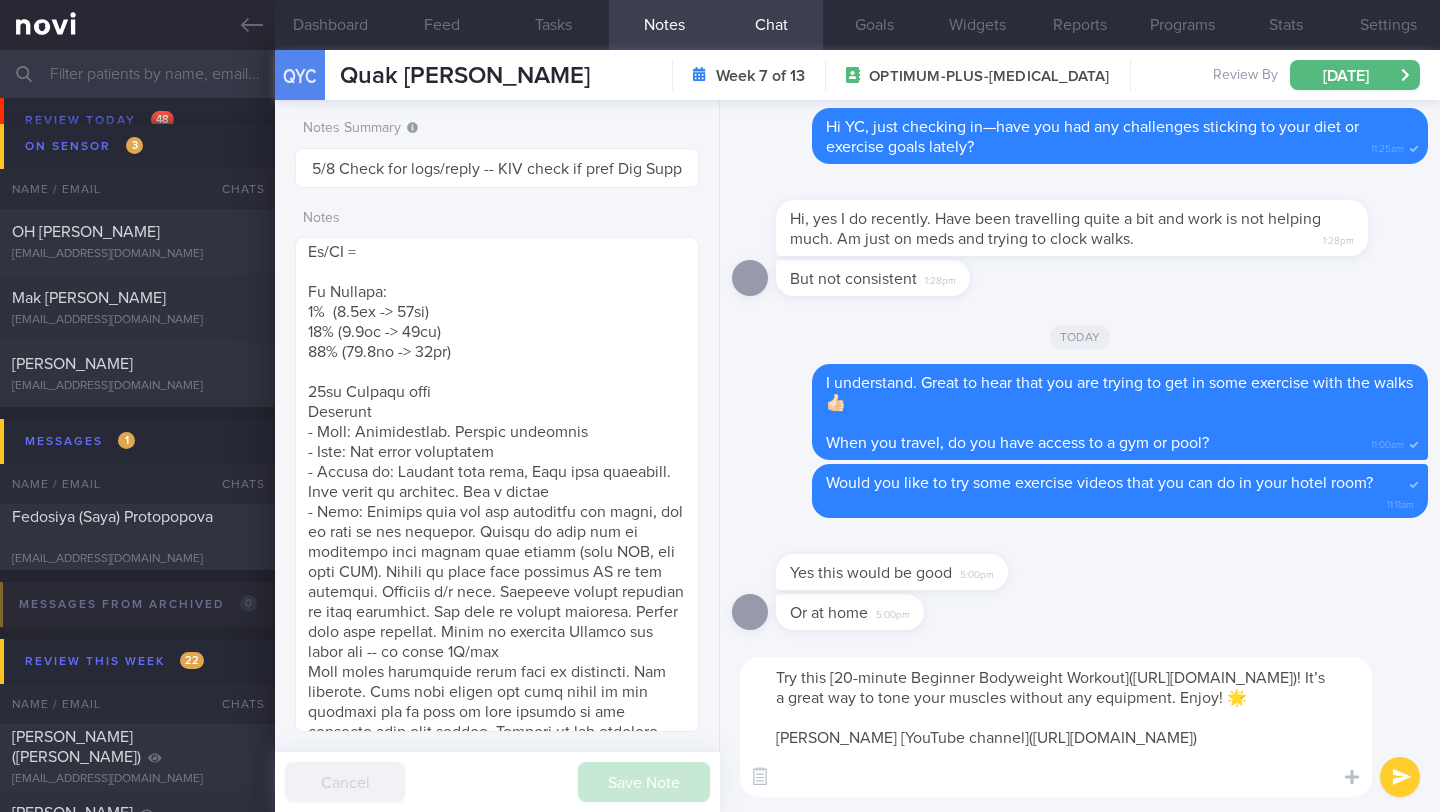 click on "Try this [20-minute Beginner Bodyweight Workout]([URL][DOMAIN_NAME])! It’s a great way to tone your muscles without any equipment. Enjoy! 🌟
[PERSON_NAME] [YouTube channel]([URL][DOMAIN_NAME])" at bounding box center (1056, 727) 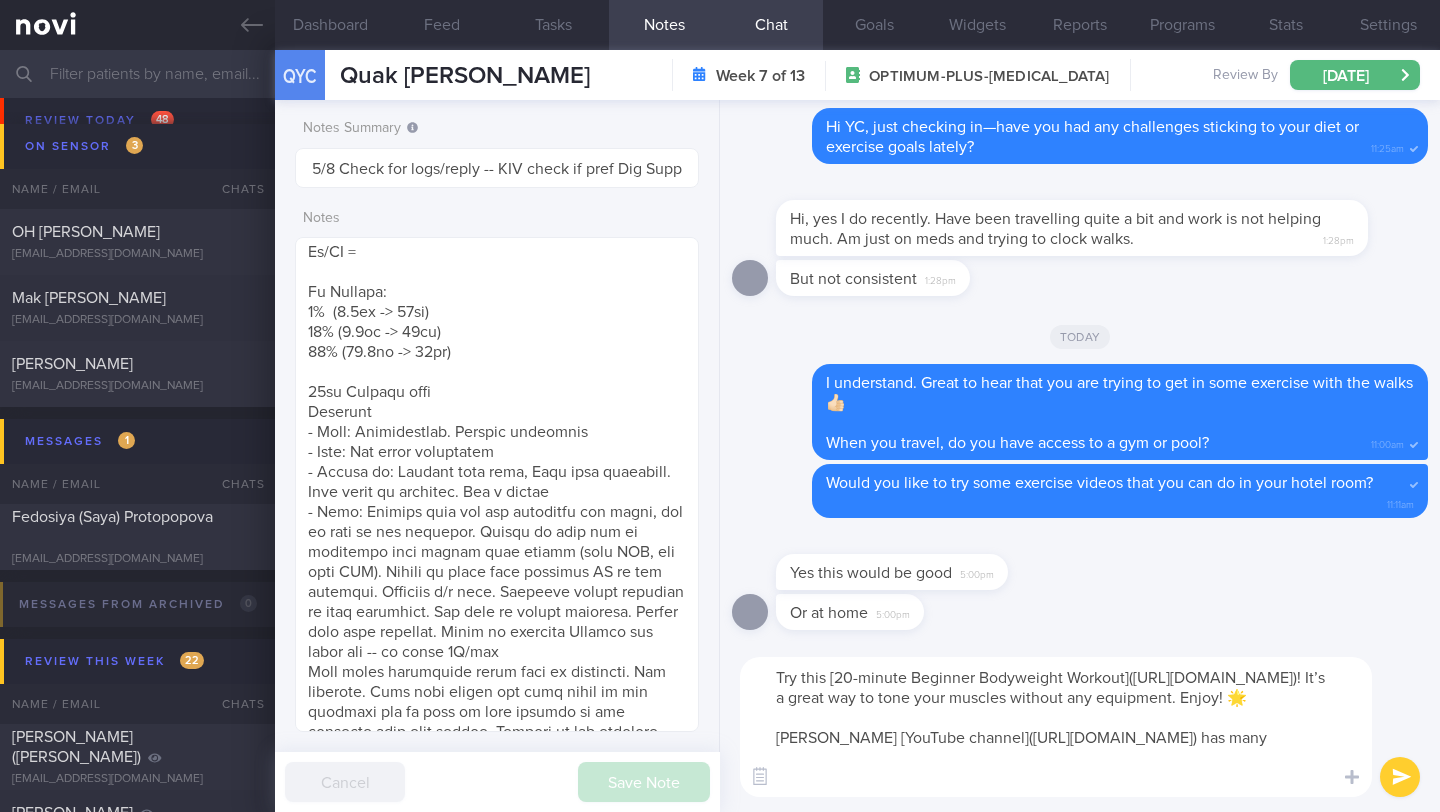 paste on "Home based HIIT, calisthenics exercises" 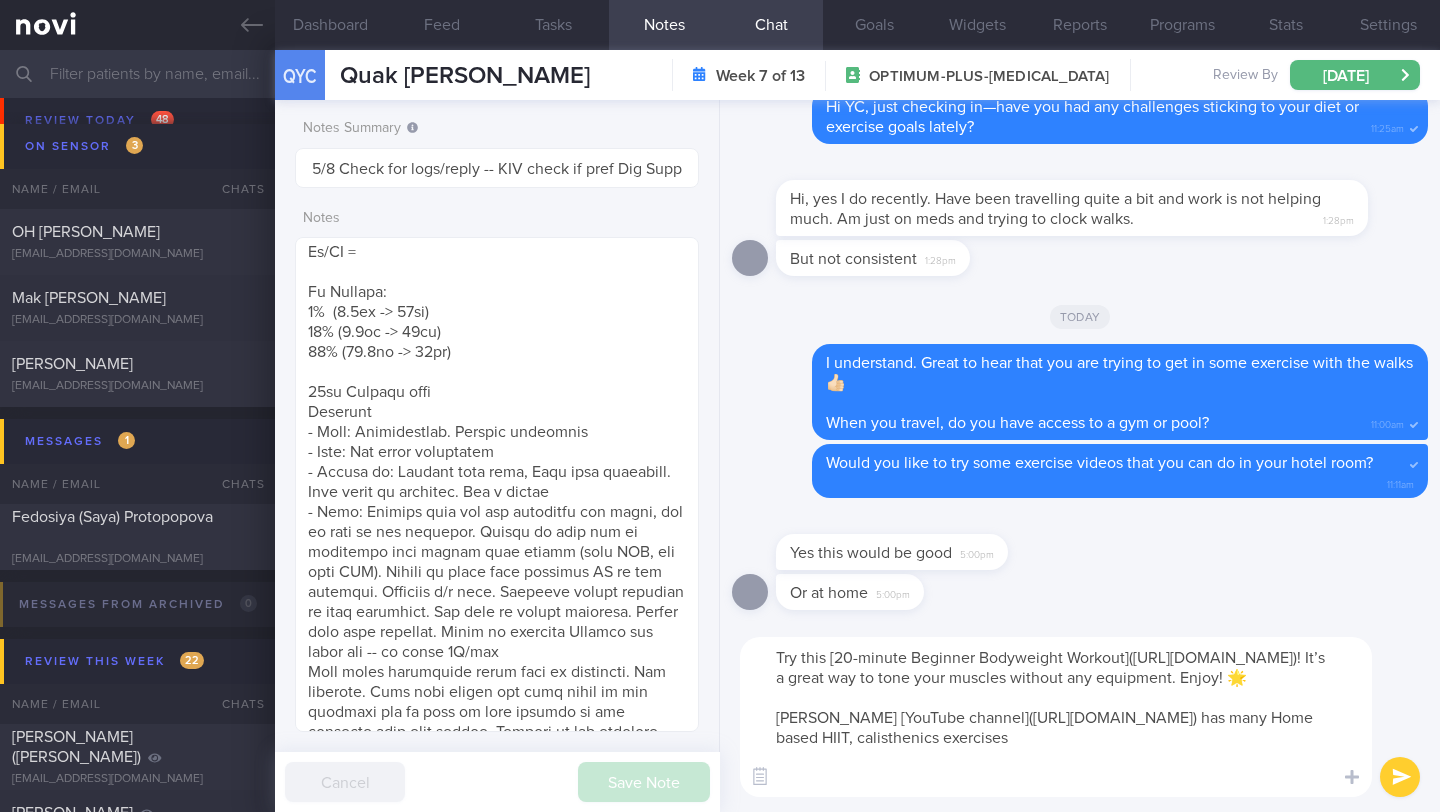 scroll, scrollTop: 0, scrollLeft: 0, axis: both 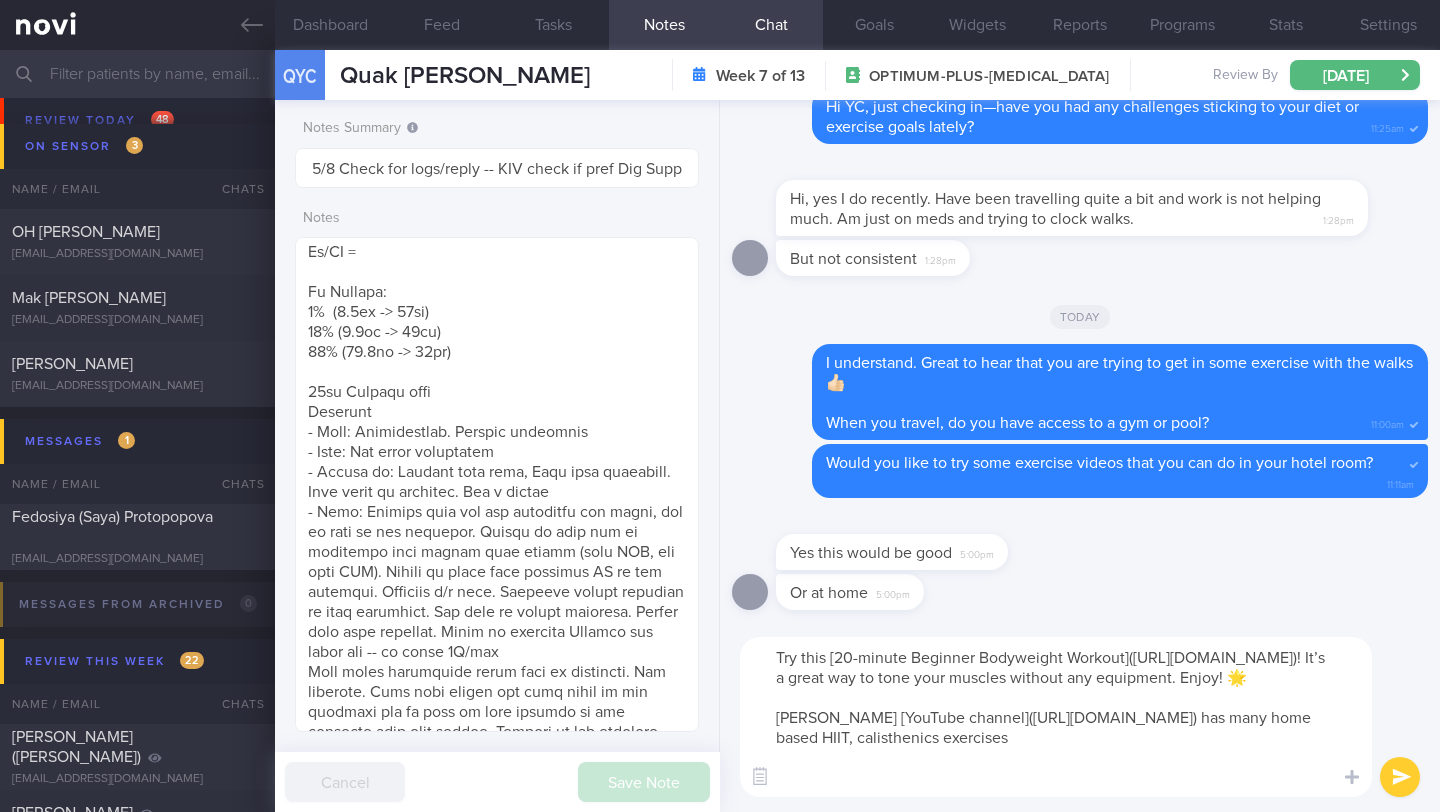click on "Try this [20-minute Beginner Bodyweight Workout]([URL][DOMAIN_NAME])! It’s a great way to tone your muscles without any equipment. Enjoy! 🌟
[PERSON_NAME] [YouTube channel]([URL][DOMAIN_NAME]) has many home based HIIT, calisthenics exercises" at bounding box center [1056, 717] 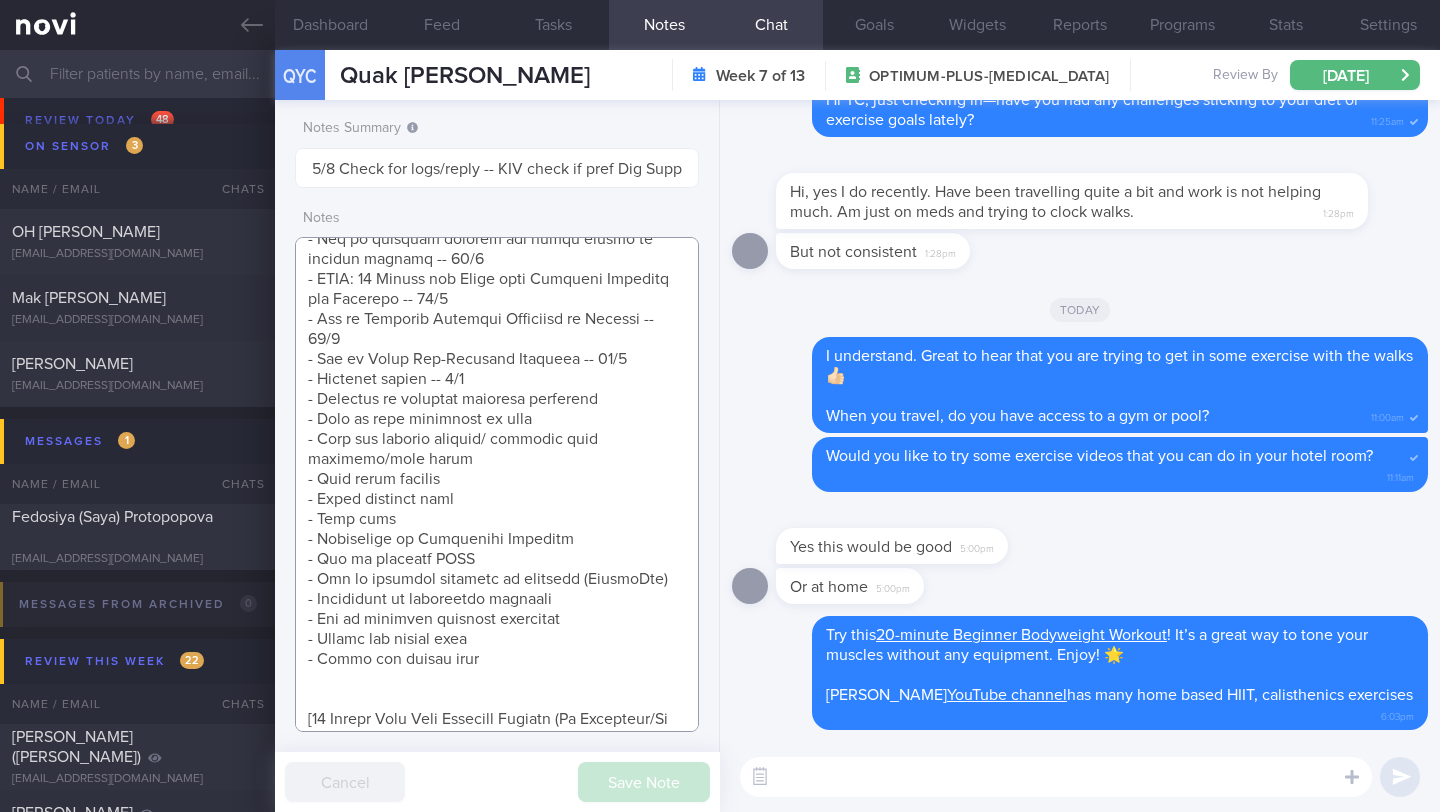 scroll, scrollTop: 2064, scrollLeft: 0, axis: vertical 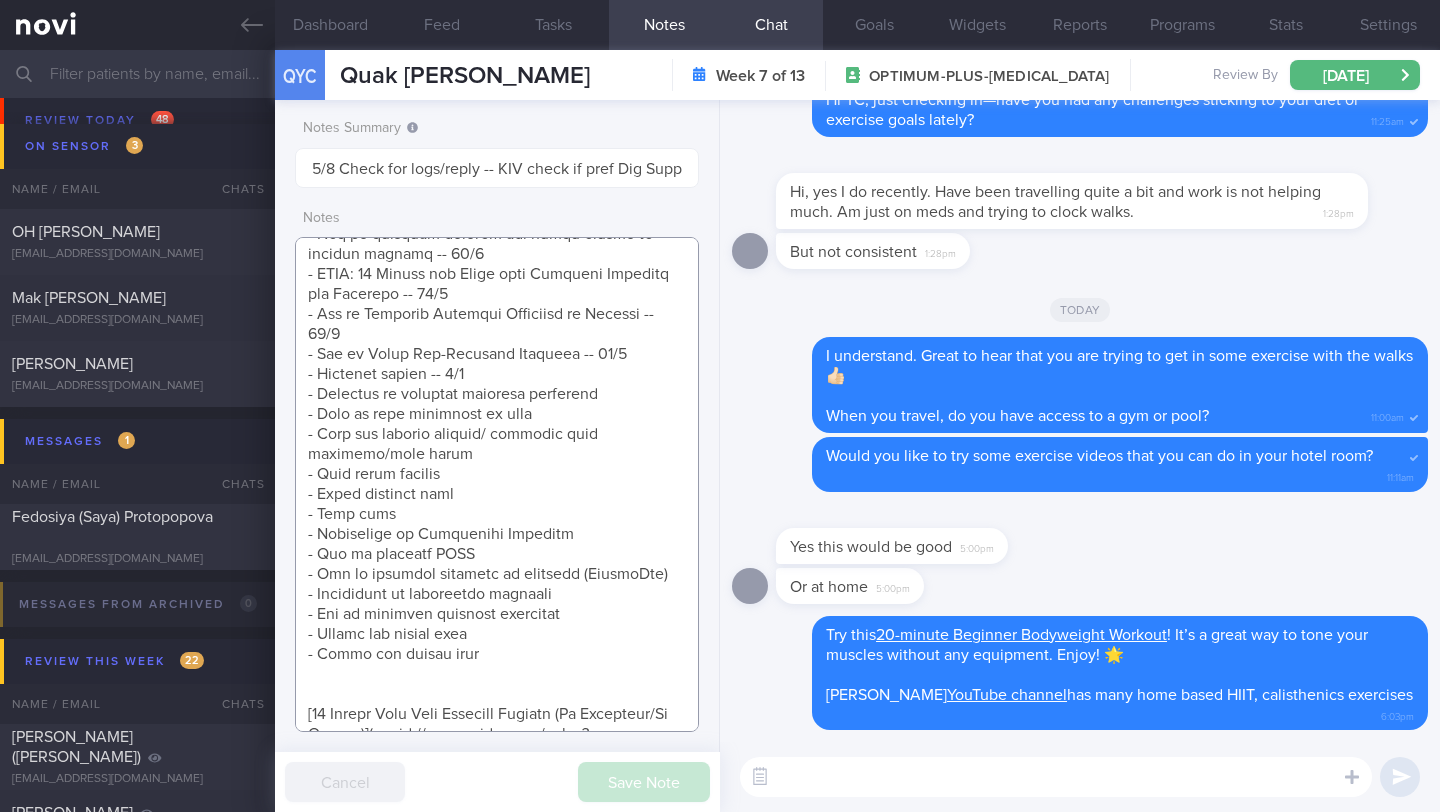 click at bounding box center (497, 484) 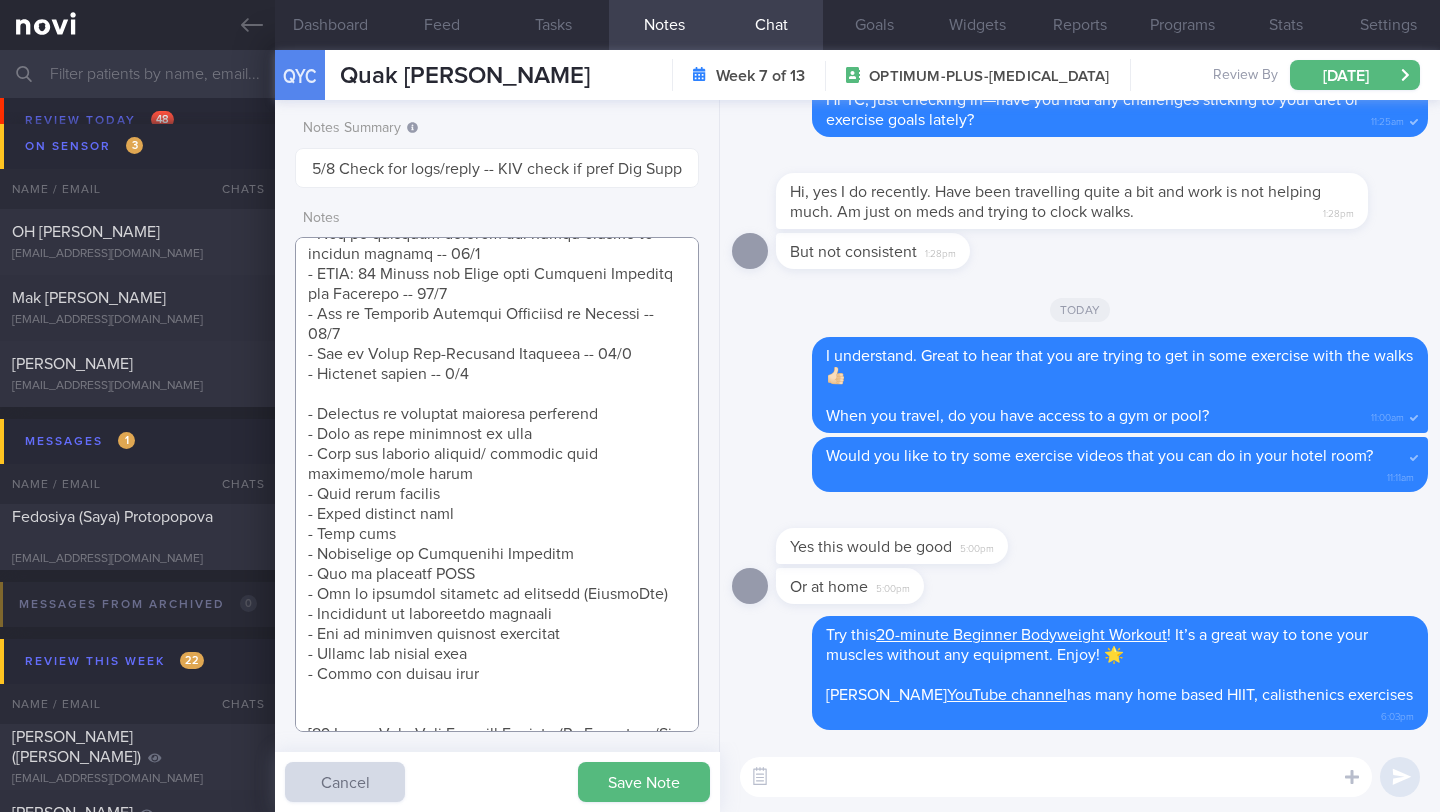 scroll, scrollTop: 2187, scrollLeft: 0, axis: vertical 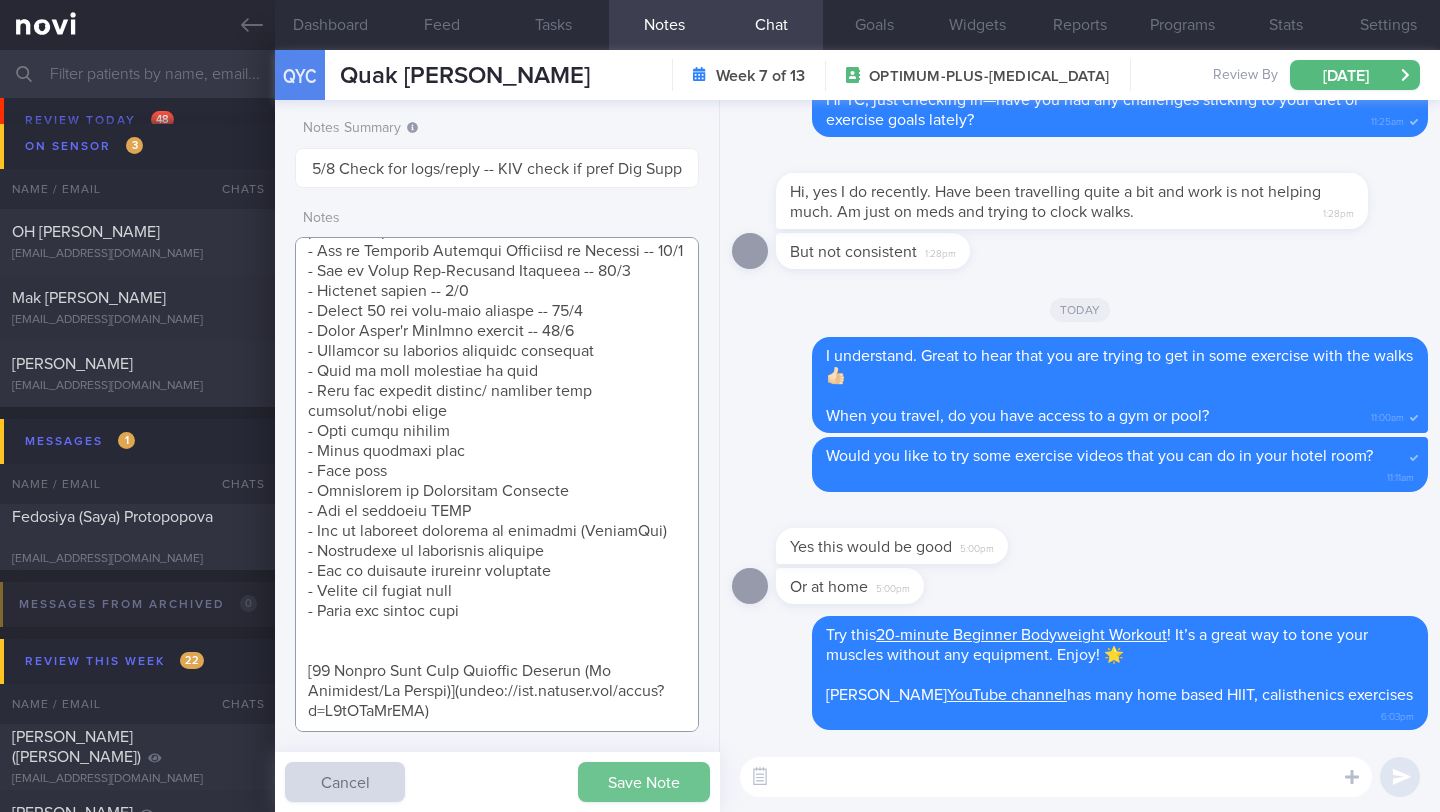 type on "SUPPORT NEEDED: Feedback on meals and workouts
CHALLENGE: Stress eating, Eating at home/weekends with family
- OVERALL: ([DATE]) Continued on [MEDICAL_DATA] 7mg
Effects on appetite and satiety receding. Able to tolerate larger portions. Ready to move up on dose to 14mg -req quarterly. Tanita - loss in muscle mass noted
- LIFE: (6/12) Been travelling
Less able to keep to diet and exercises
- DIET: (3/2) Had not been eating carefully over the CNY break > ([DATE]) Had been less careful w diet due to travels
- EXERCISE: (6/12) Nonetheless has commenced strength training> (3/2) Hiatus to physical activity as well > ([DATE]) Keeping active. Tennis 1 hr 1x/wk and running almost daily 30min. 1-2x/wk strength training 30min
- TANITA: (3/2) No sig change in body composition
- MEDS: (6/12) Tolerated [MEDICAL_DATA] 3mg. Effects on appetite and satiety inconsistent. Keen to increase to 7mg > ([DATE]) Continued on [MEDICAL_DATA] 7mg
Generally satisfied w effects on appetite and diet
Keen to continue on same dose > (5/3) Continued on R..." 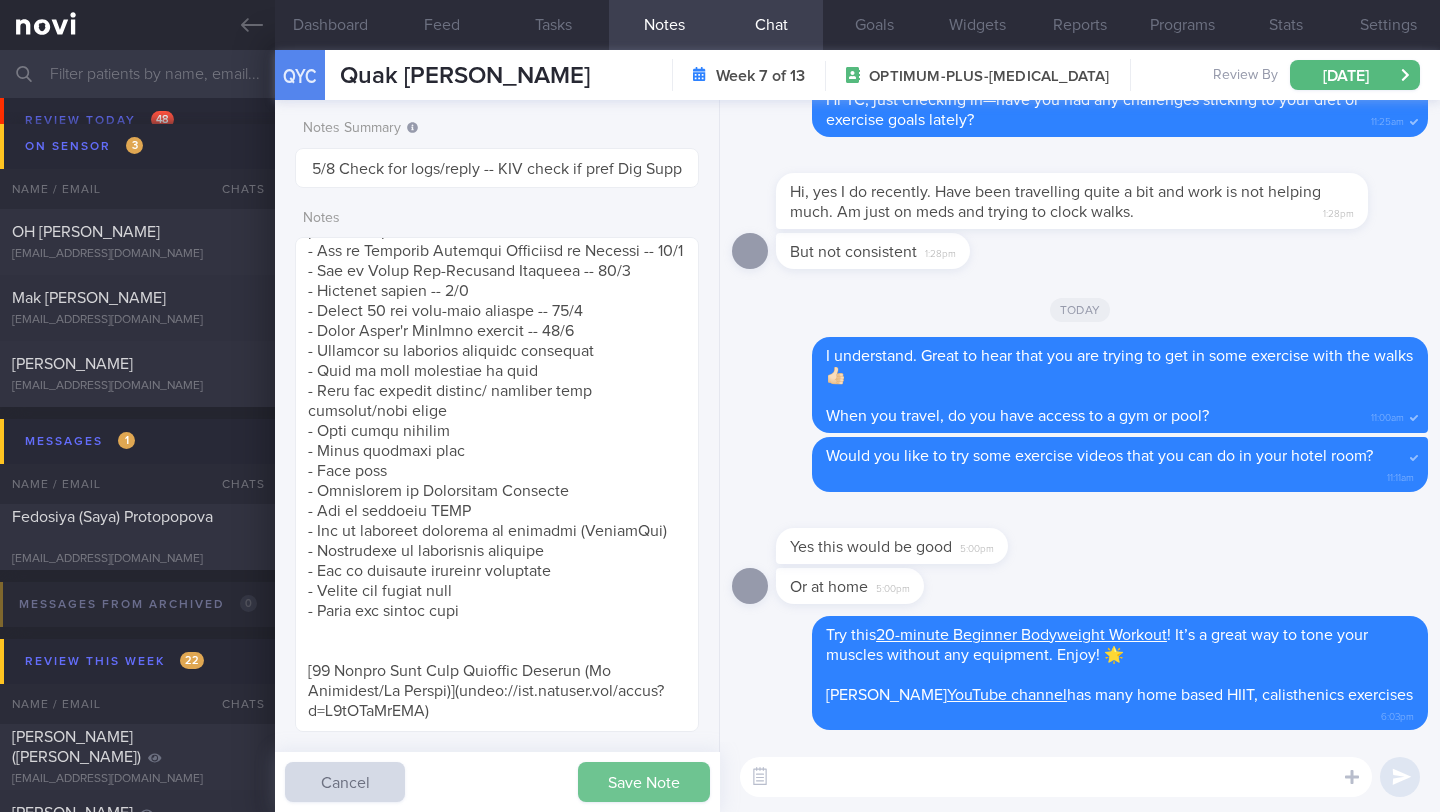 click on "Save Note" at bounding box center (644, 782) 